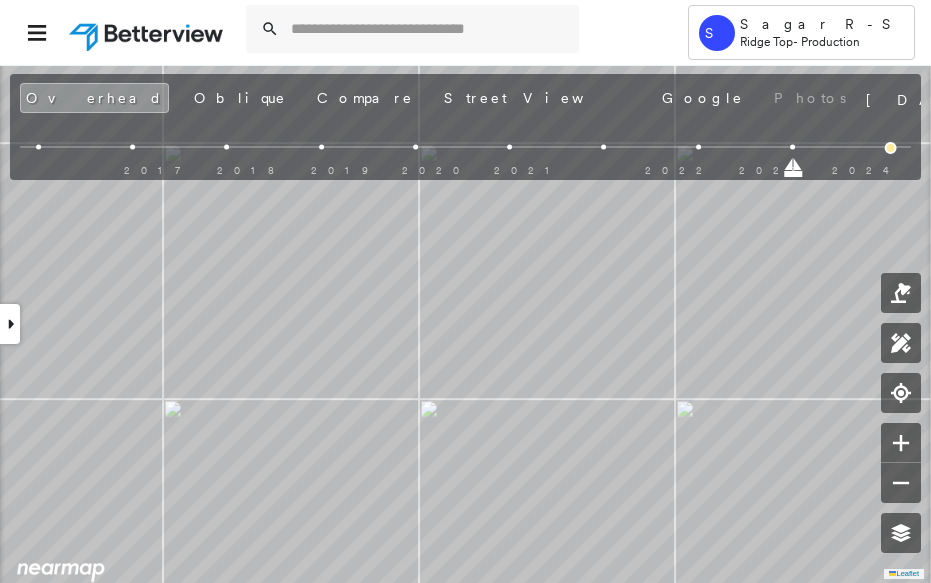 scroll, scrollTop: 0, scrollLeft: 0, axis: both 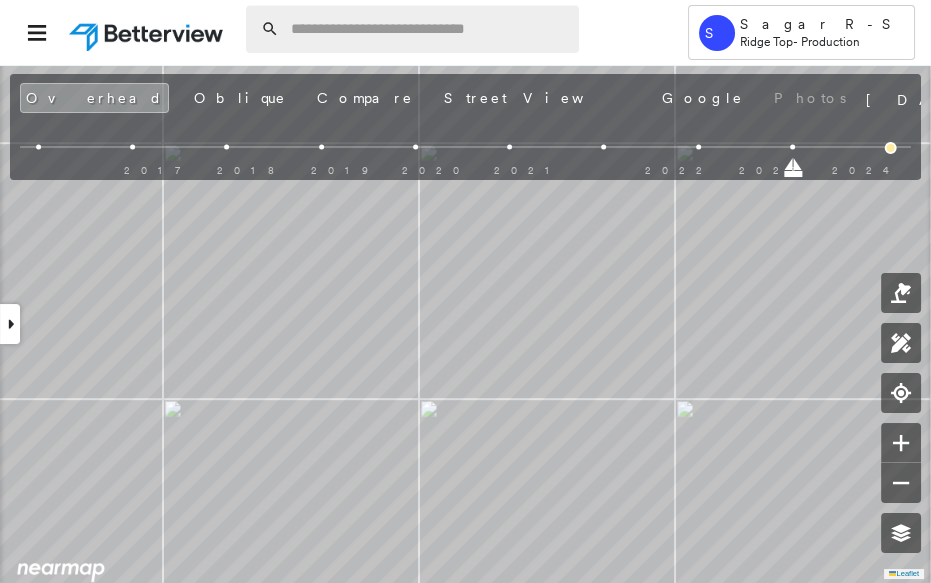 click at bounding box center (429, 29) 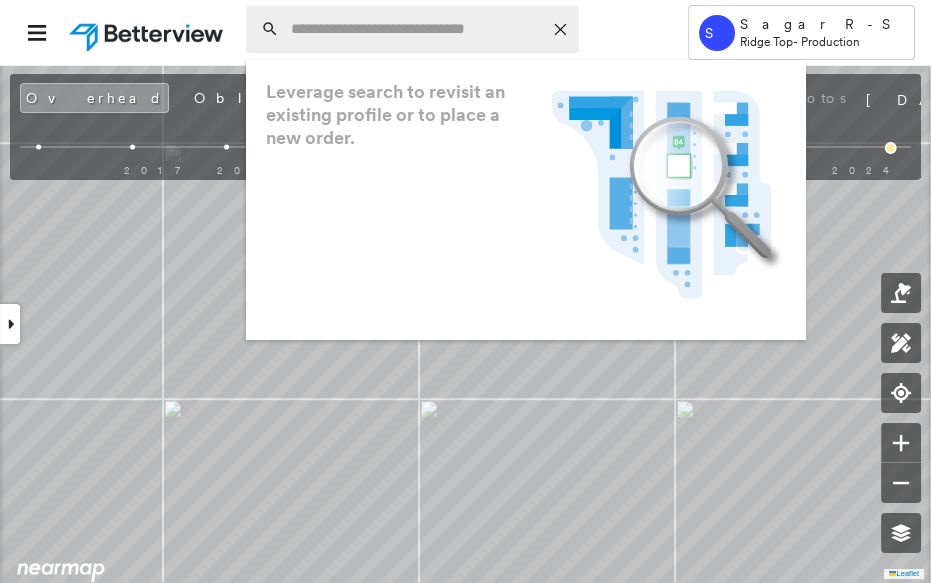 paste on "**********" 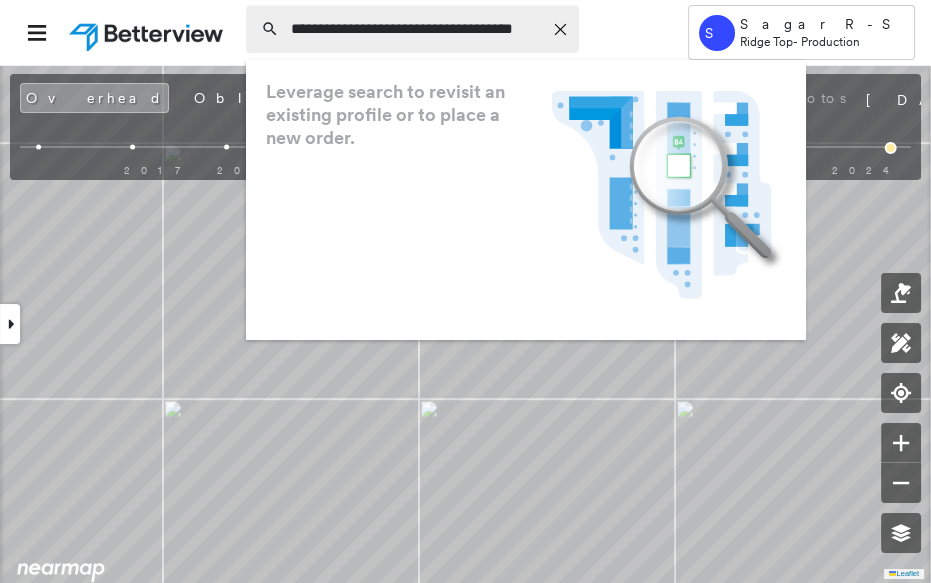 scroll, scrollTop: 0, scrollLeft: 24, axis: horizontal 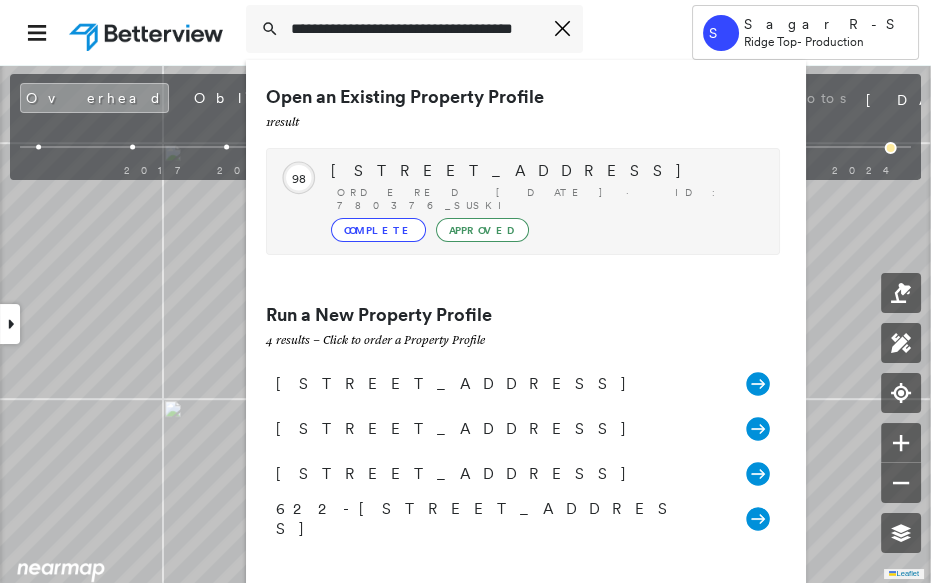 type on "**********" 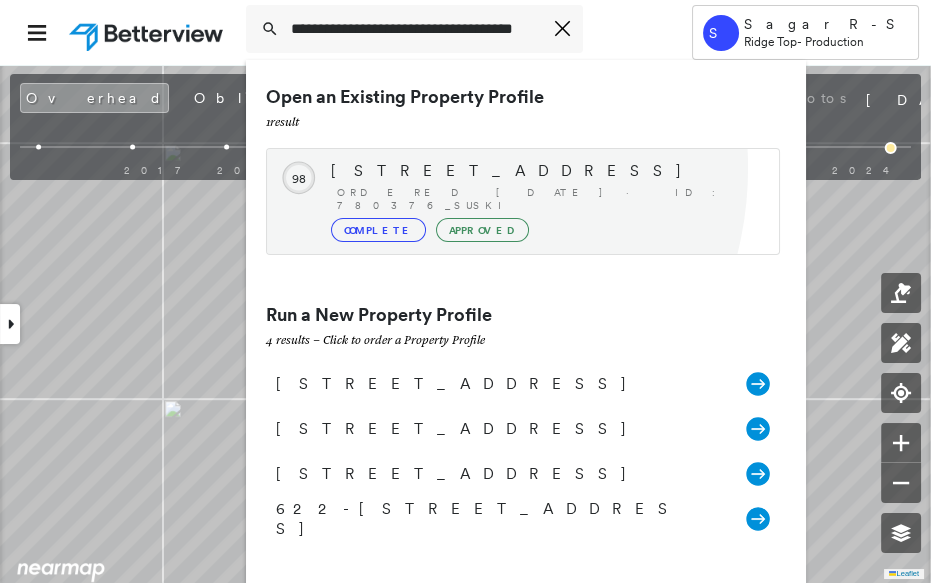drag, startPoint x: 397, startPoint y: 169, endPoint x: 280, endPoint y: 117, distance: 128.03516 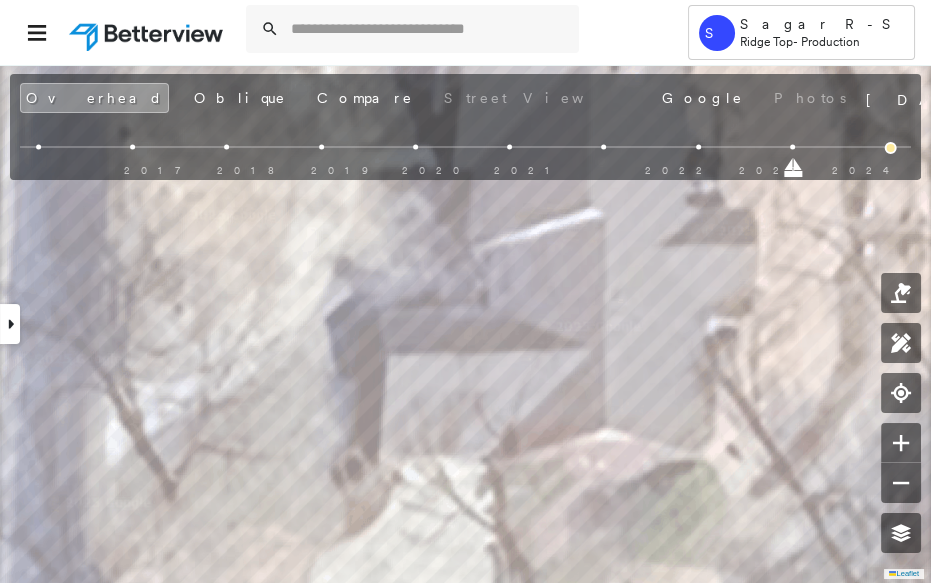 scroll, scrollTop: 0, scrollLeft: 0, axis: both 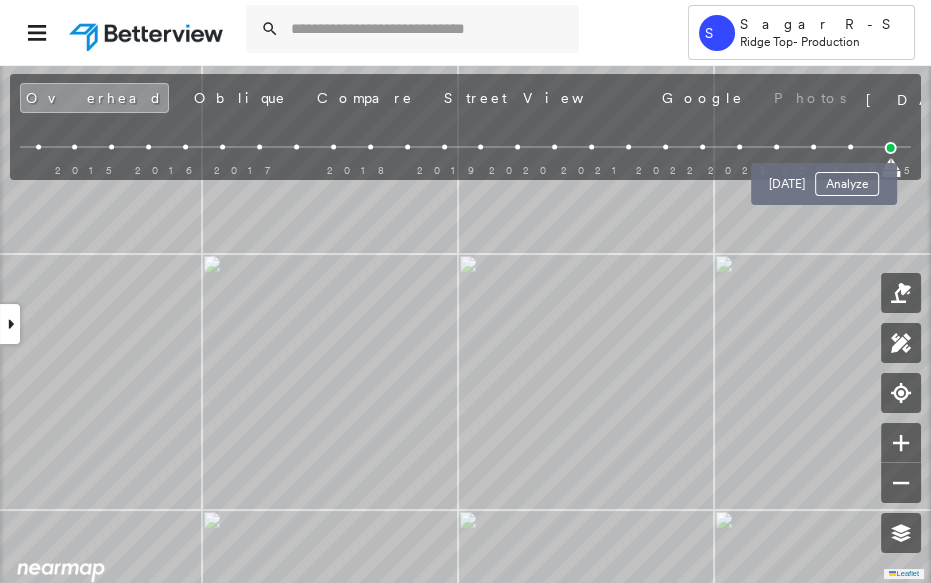 click at bounding box center [850, 147] 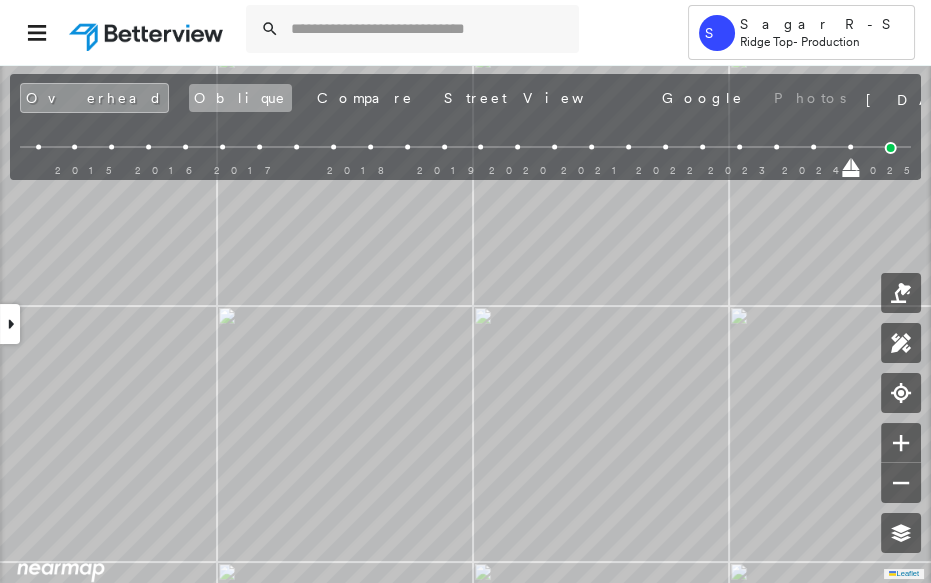 click on "Oblique" at bounding box center [240, 98] 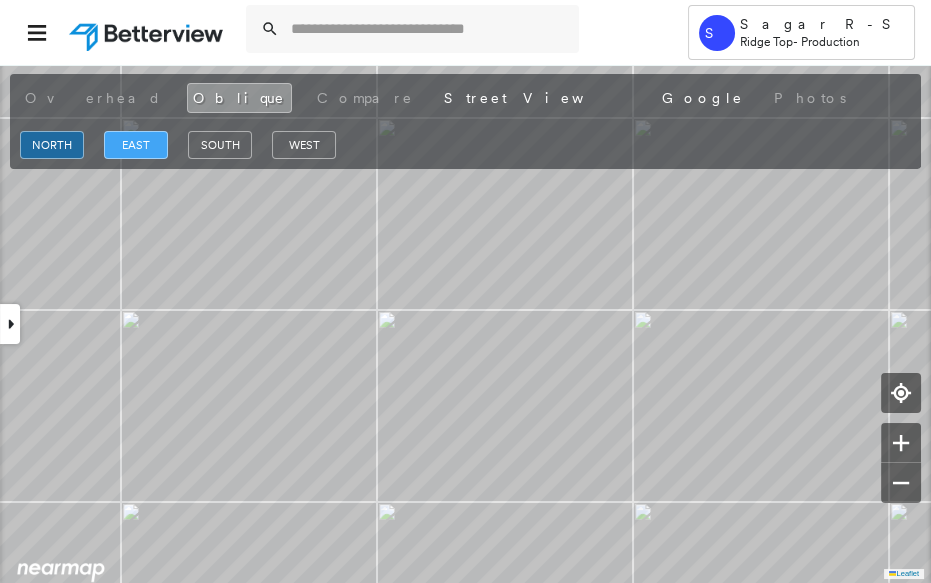 click on "east" at bounding box center (136, 145) 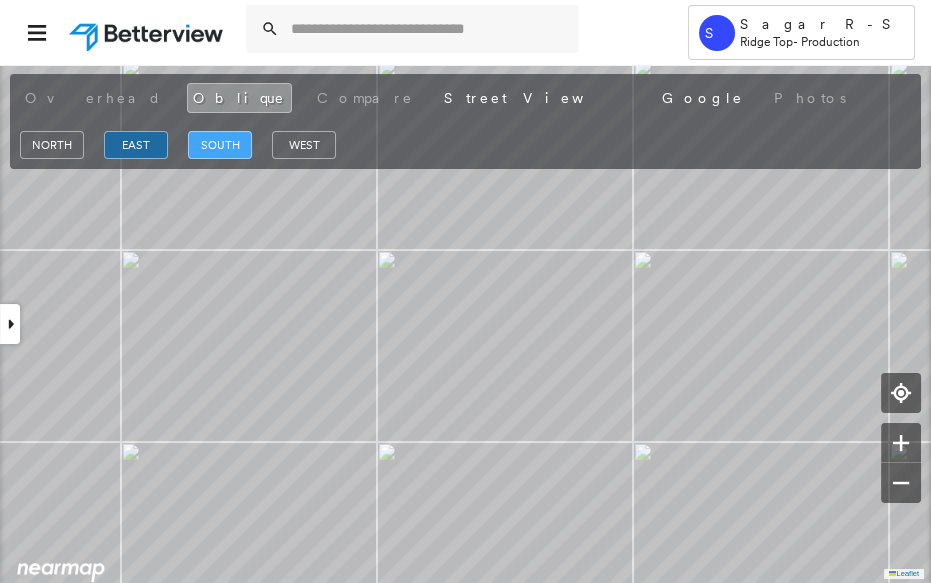 click on "south" at bounding box center (220, 145) 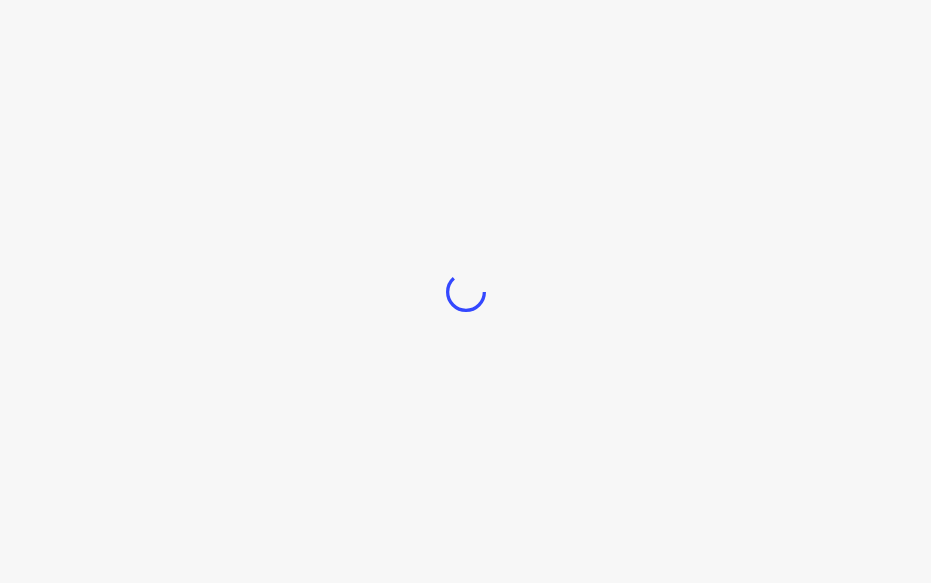 scroll, scrollTop: 0, scrollLeft: 0, axis: both 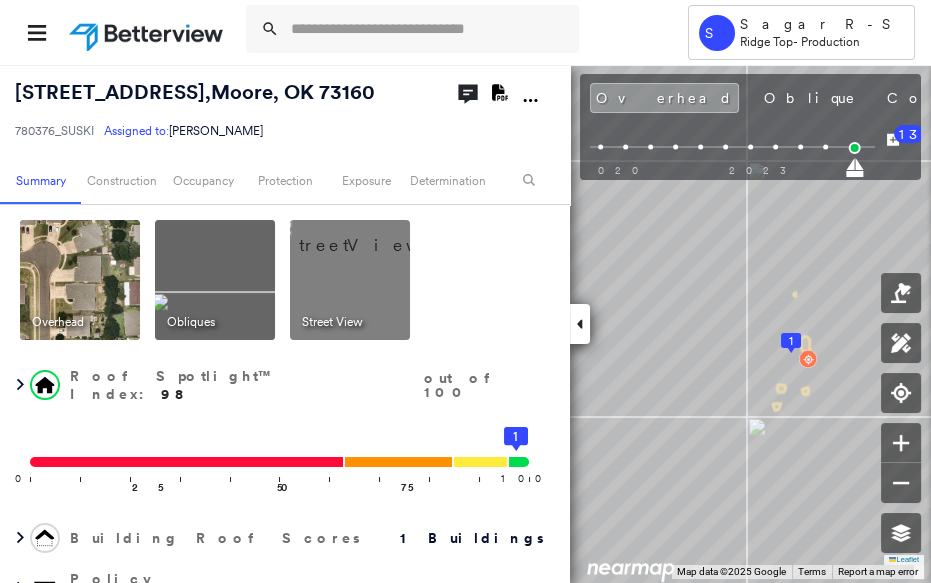 click 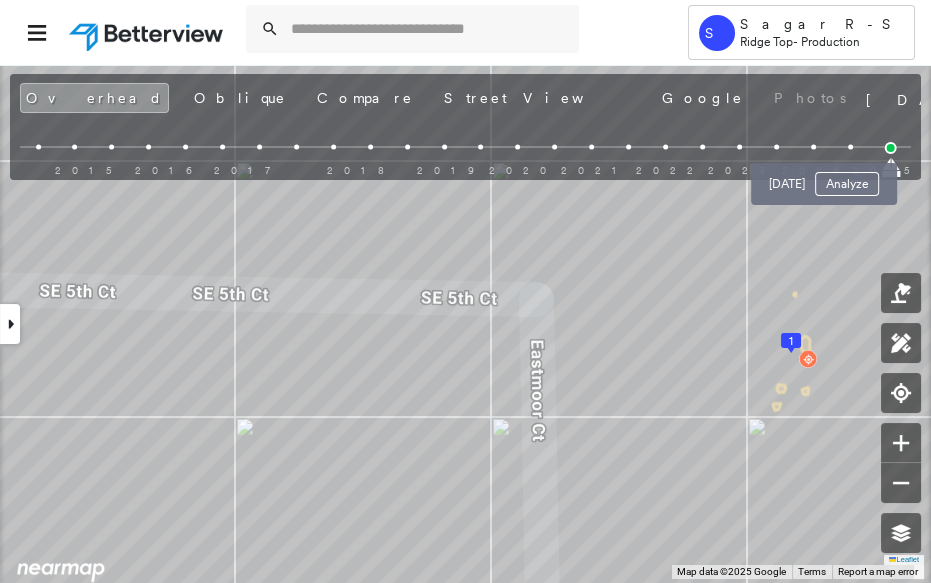 click at bounding box center (850, 147) 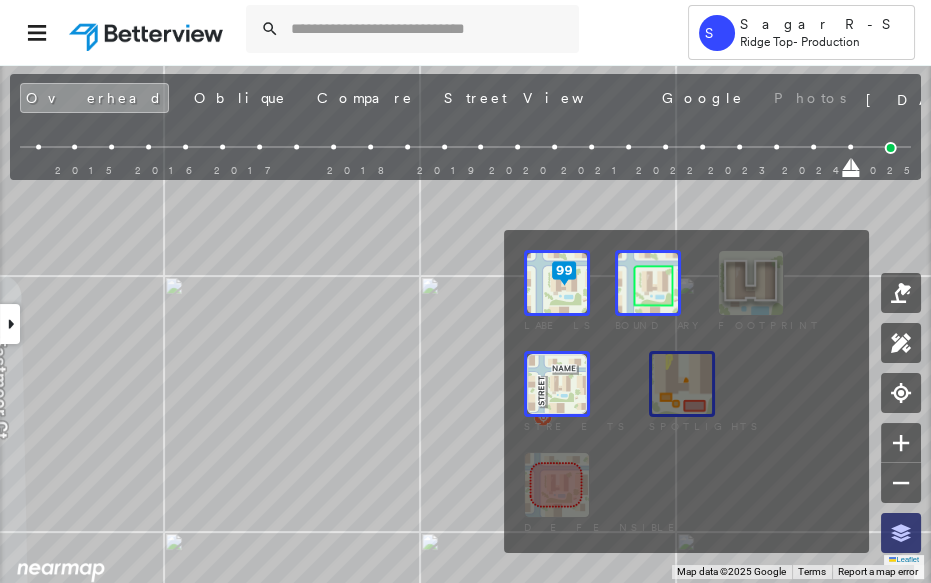 click at bounding box center (901, 533) 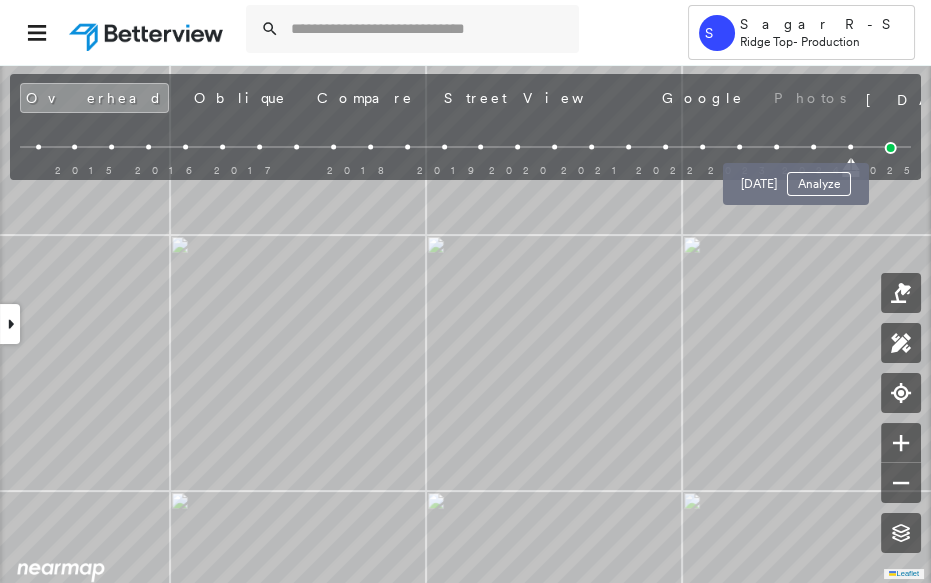 click at bounding box center [813, 147] 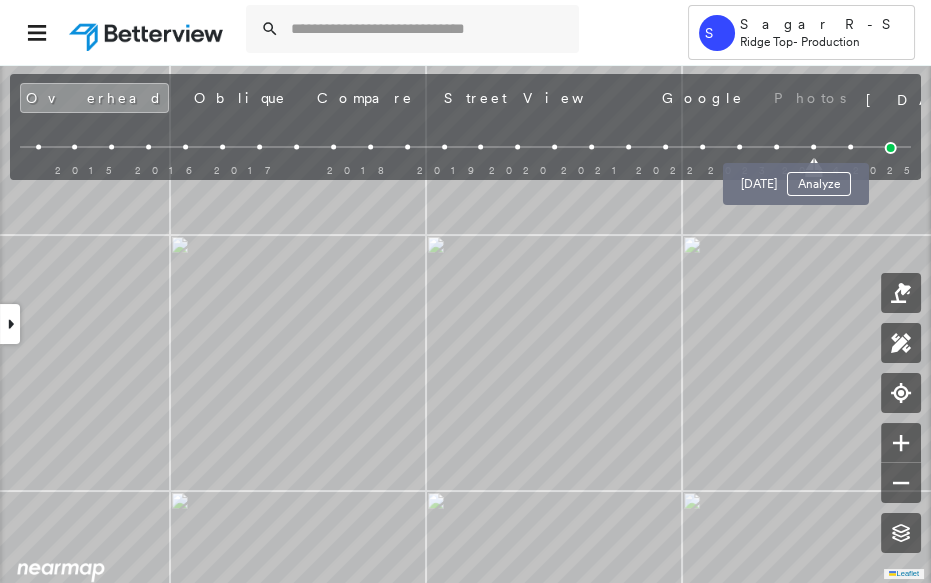 click on "2015 2016 2017 2018 2019 2020 2021 2022 2023 2024 2025" at bounding box center (465, 150) 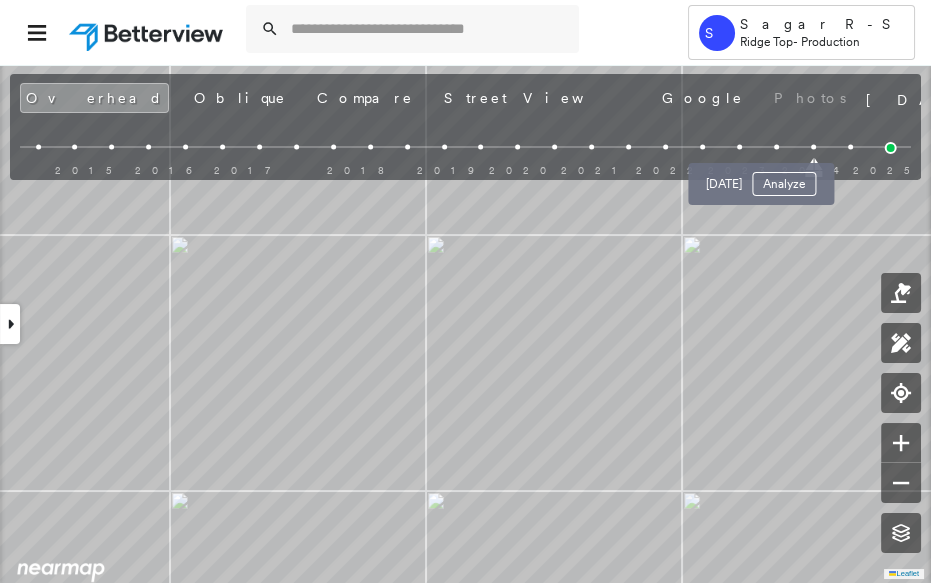 click at bounding box center (776, 147) 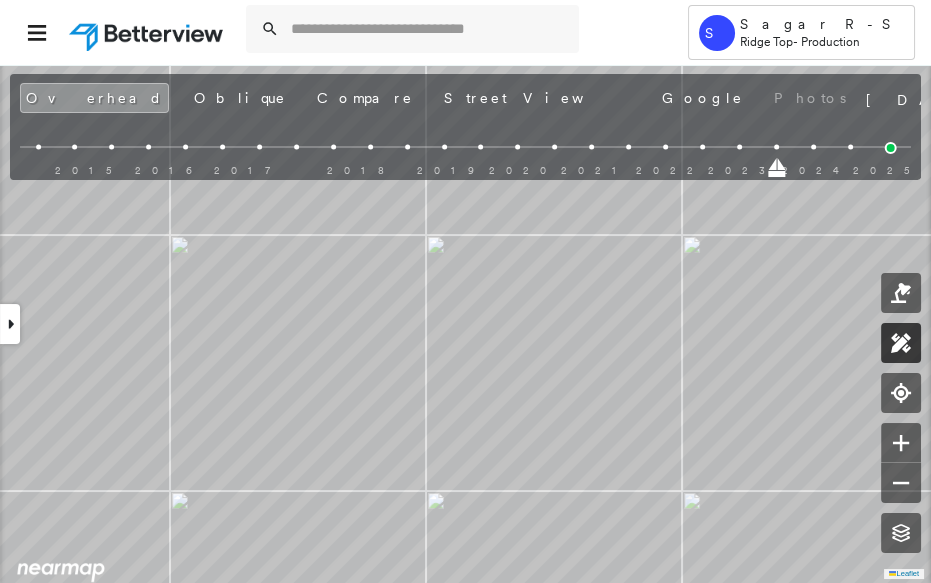click 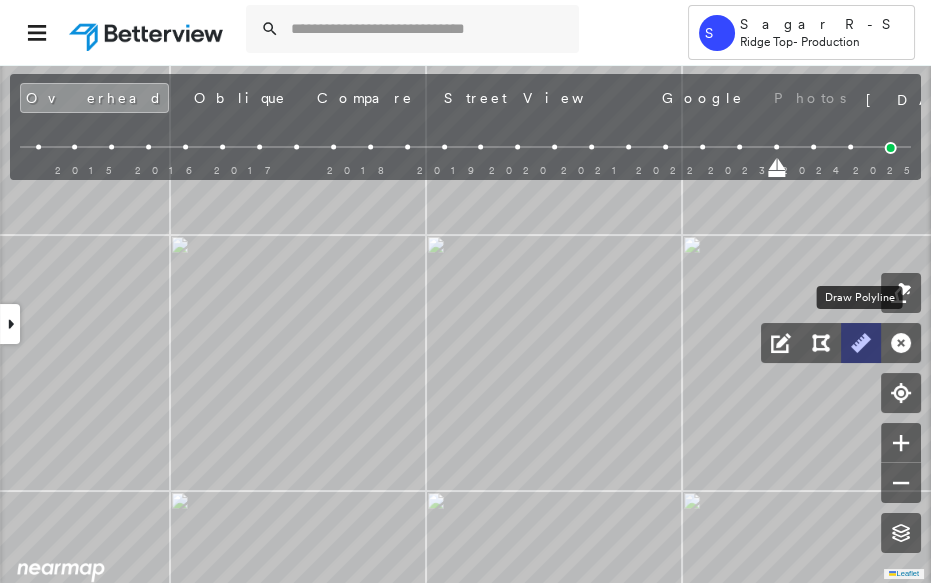 click 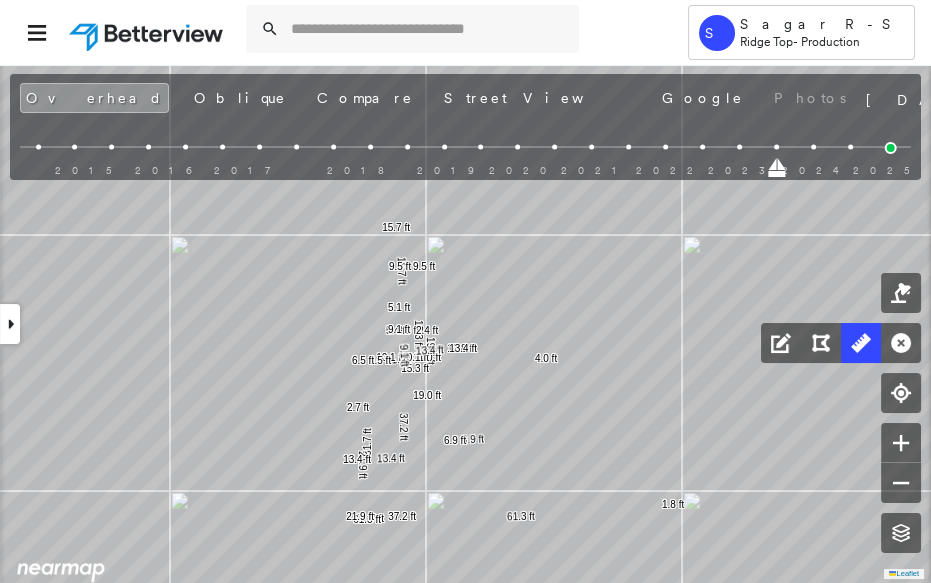 click at bounding box center (10, 324) 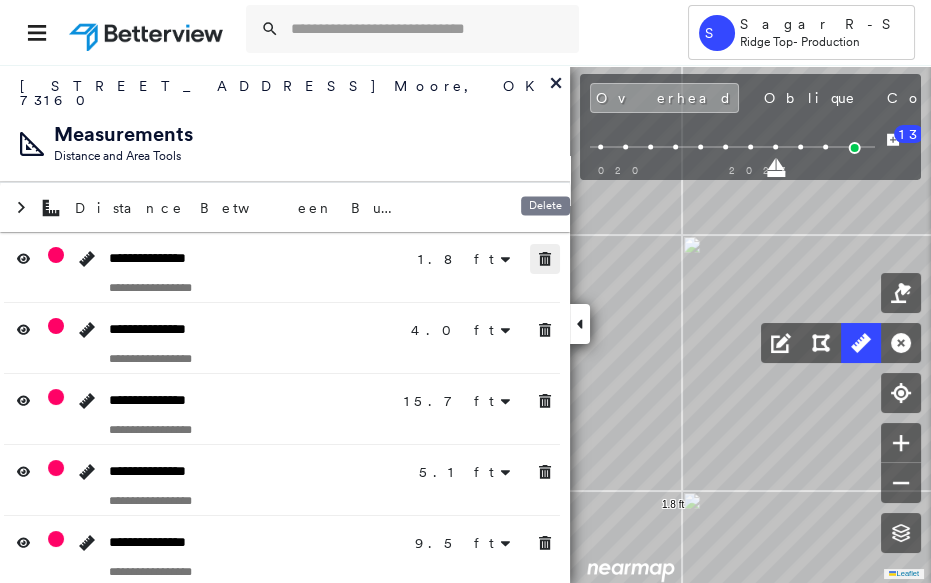 click at bounding box center [545, 259] 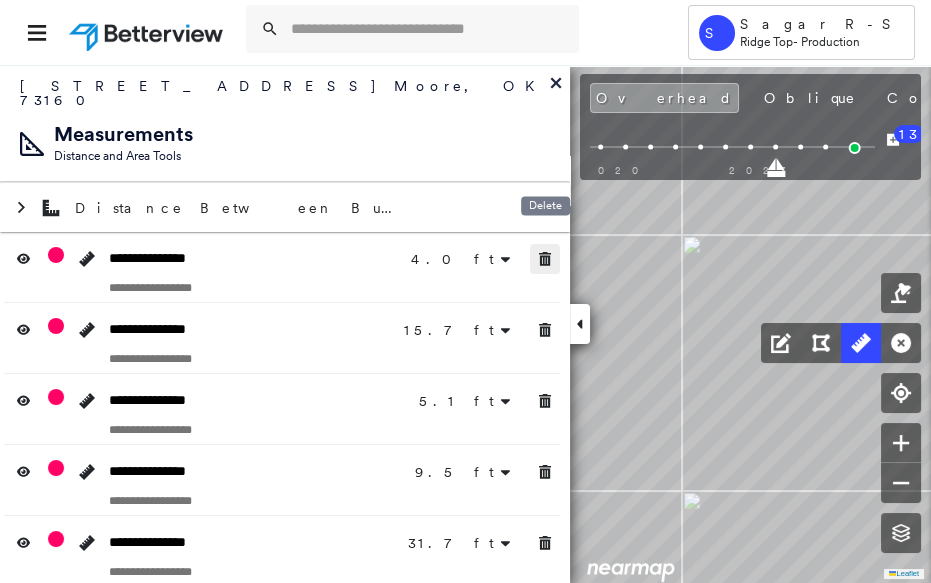 click 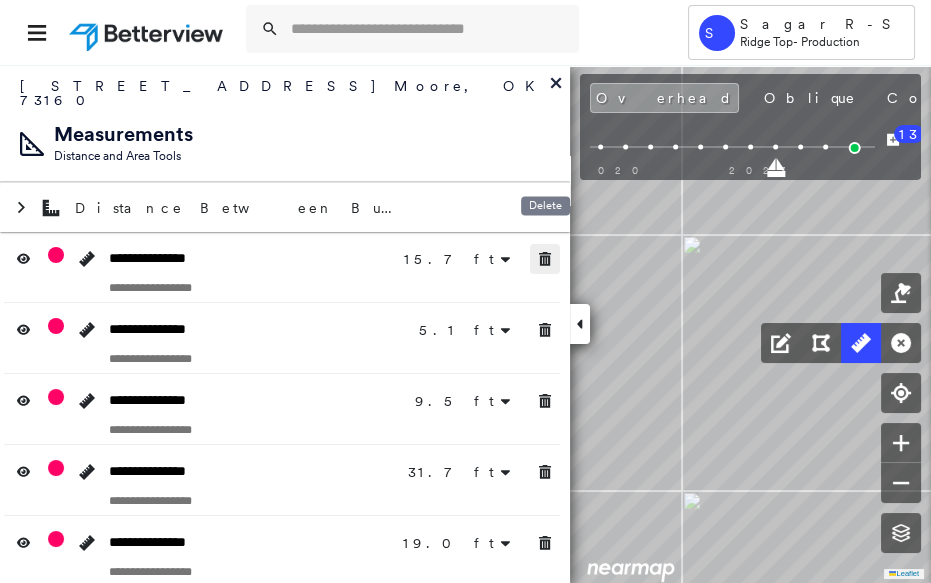 click 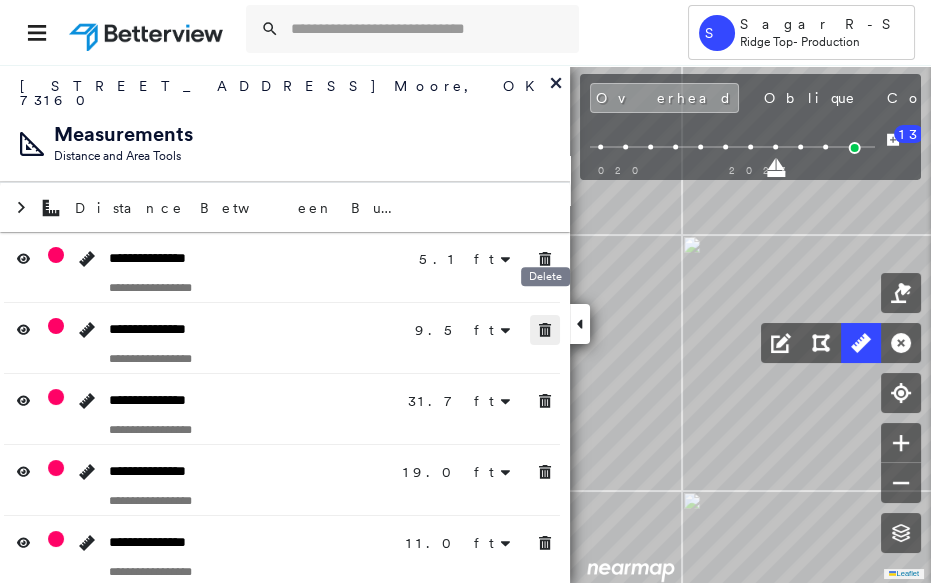 click at bounding box center [545, 330] 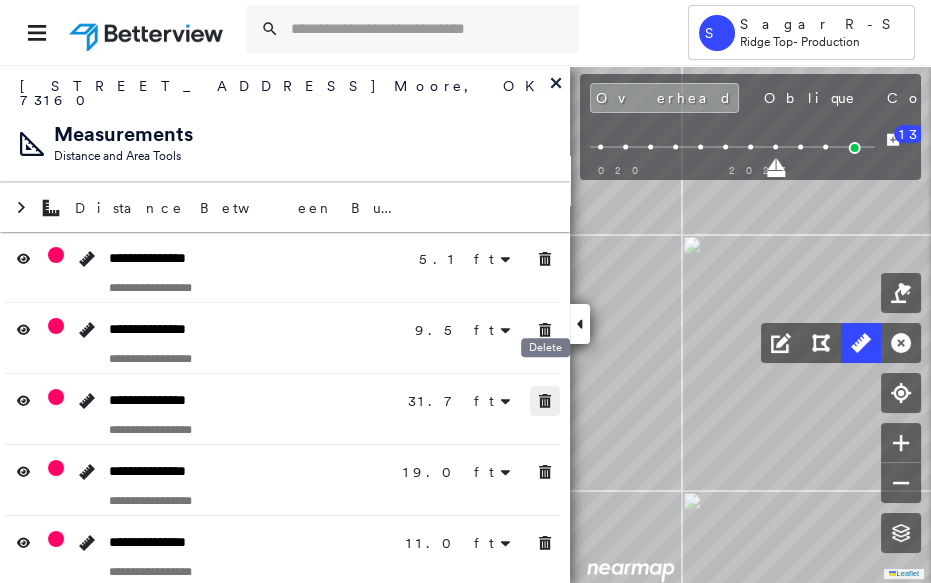 click at bounding box center (545, 401) 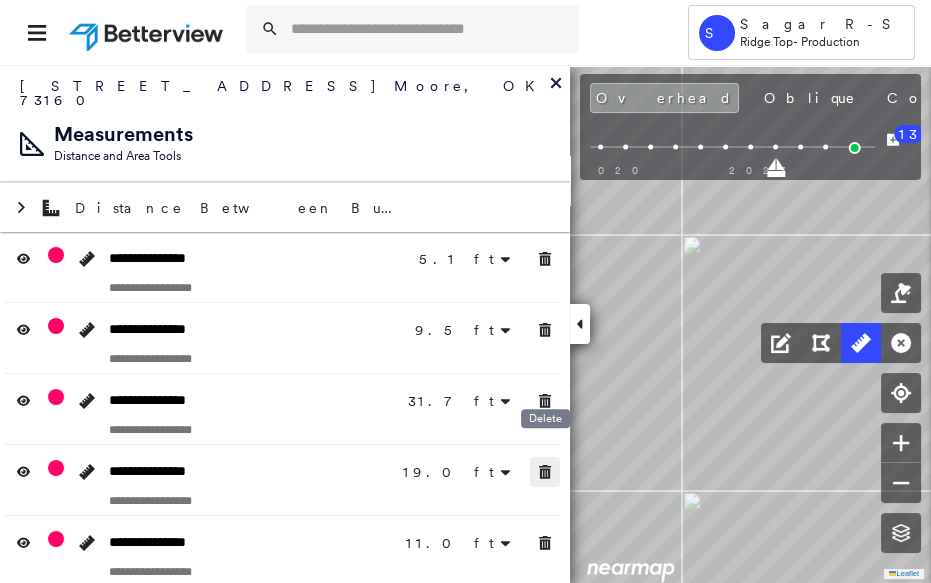 click 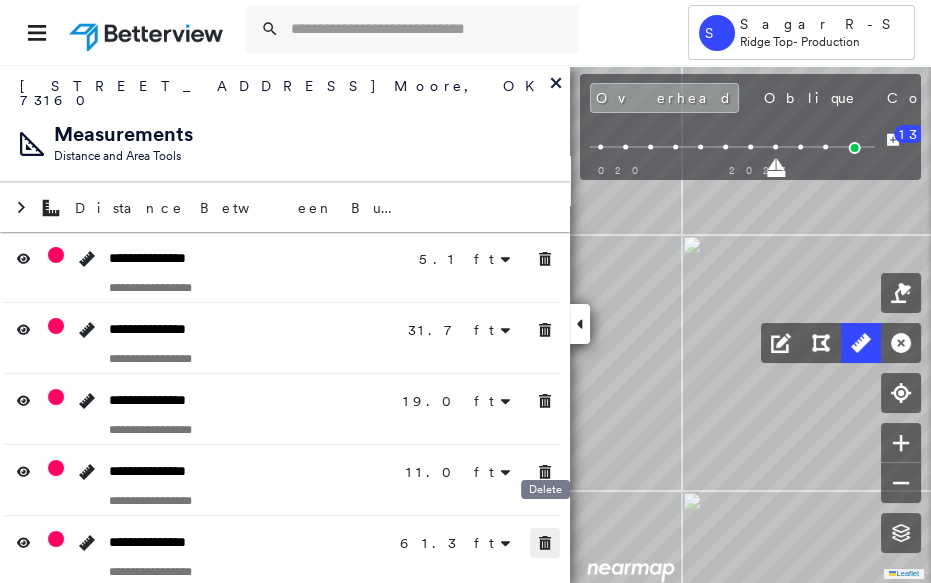 click 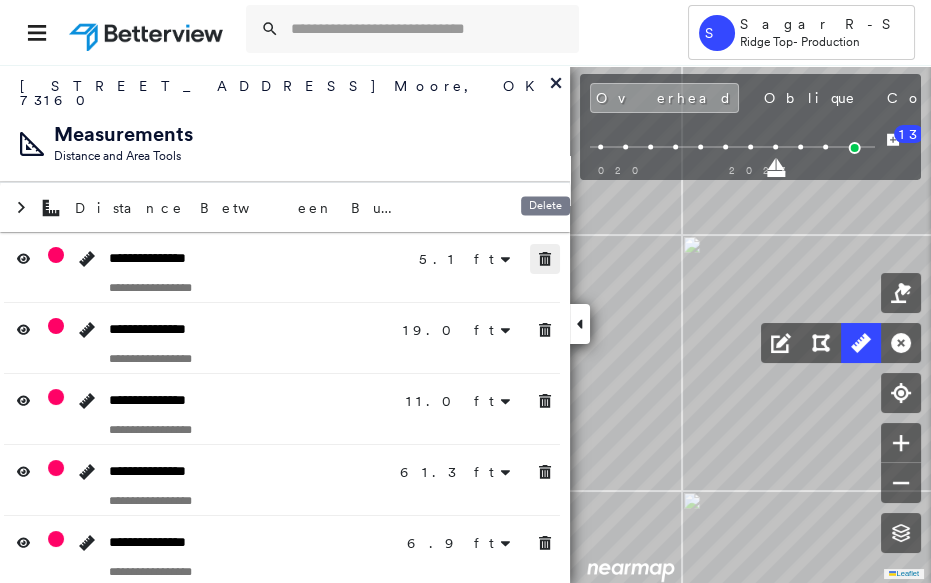 click 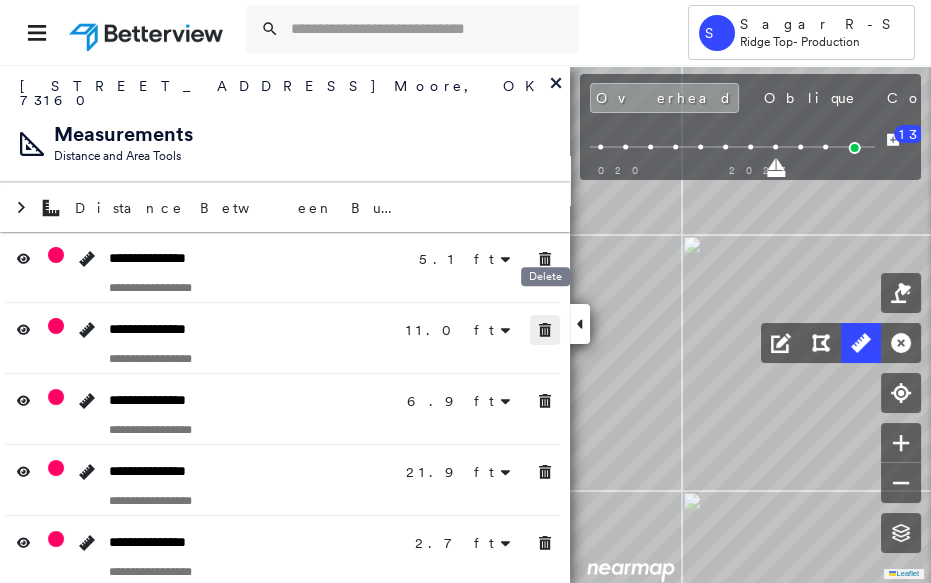 click 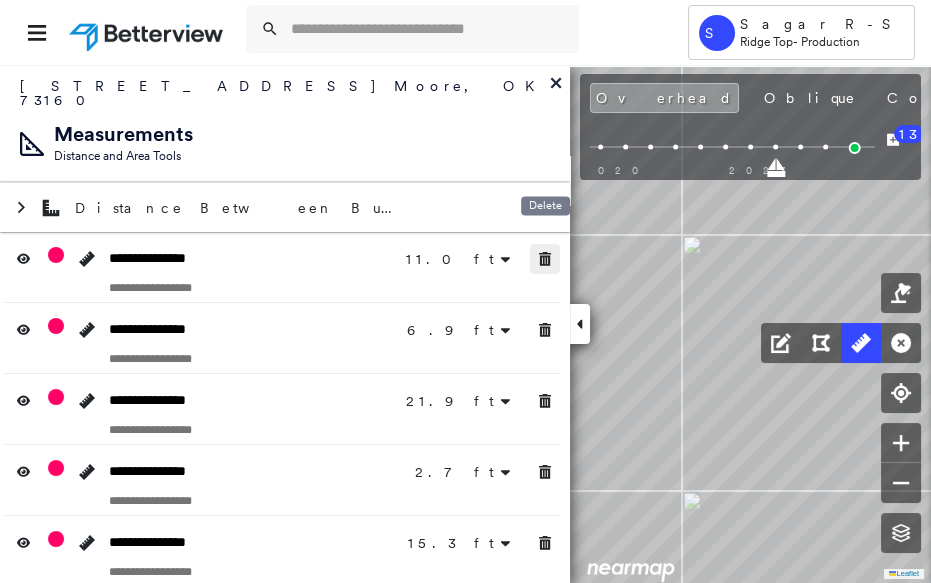 click 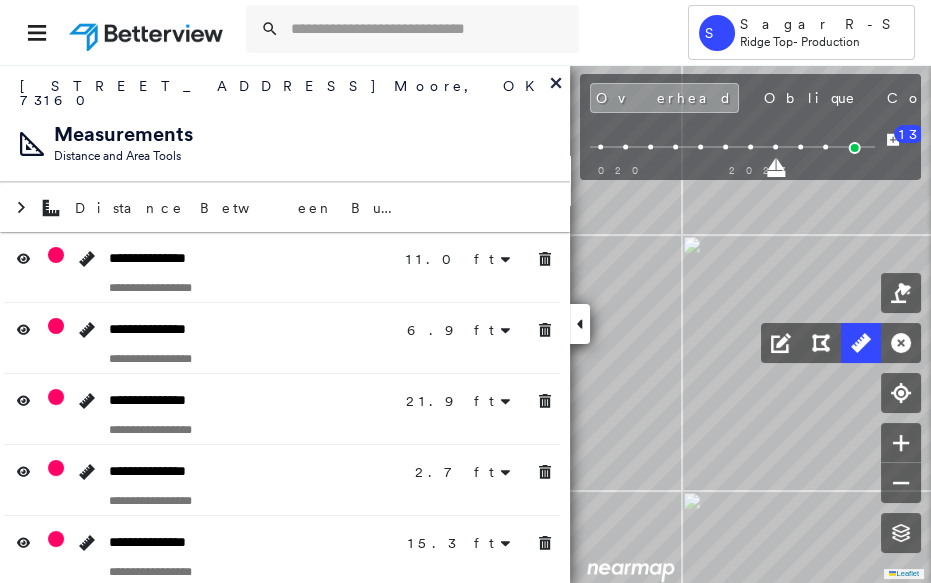 click on "**********" at bounding box center (282, 338) 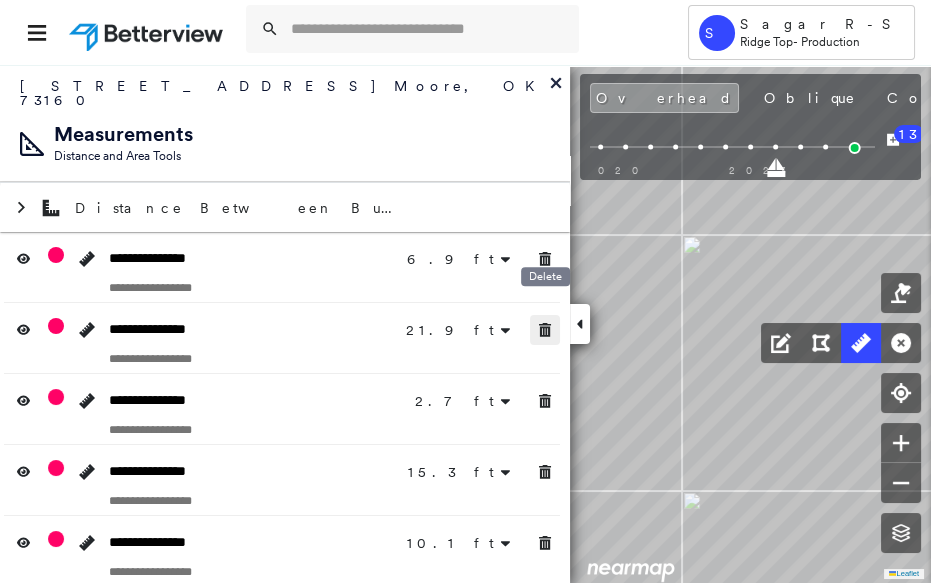click 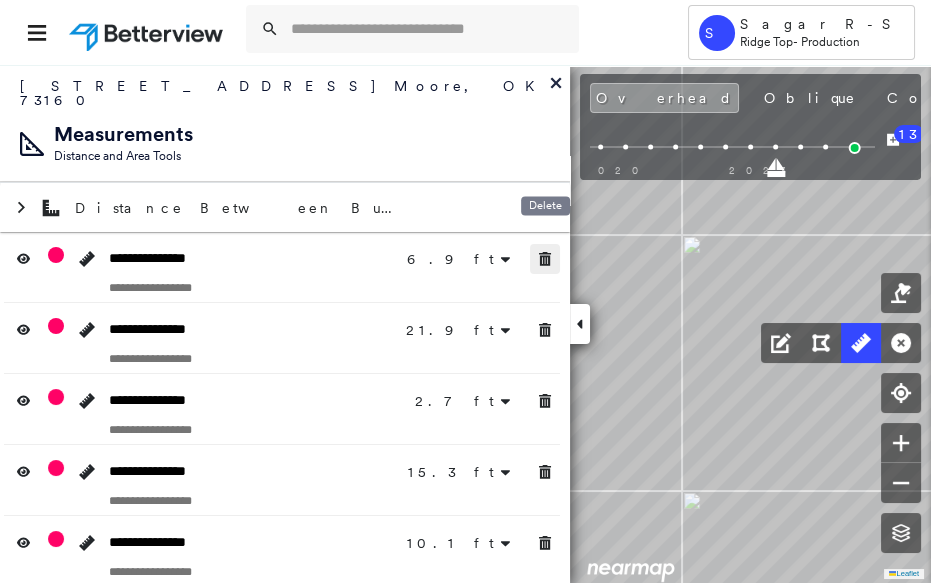 click 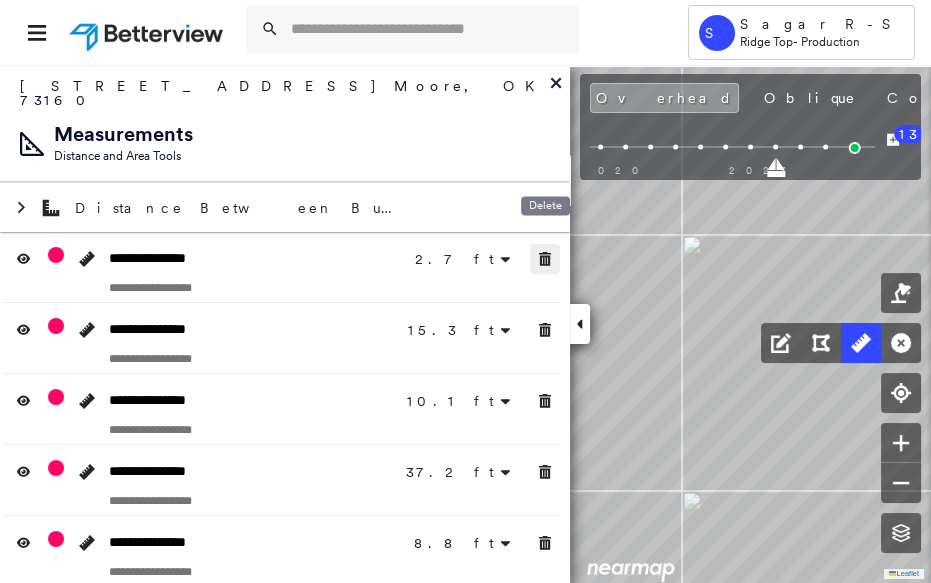 click 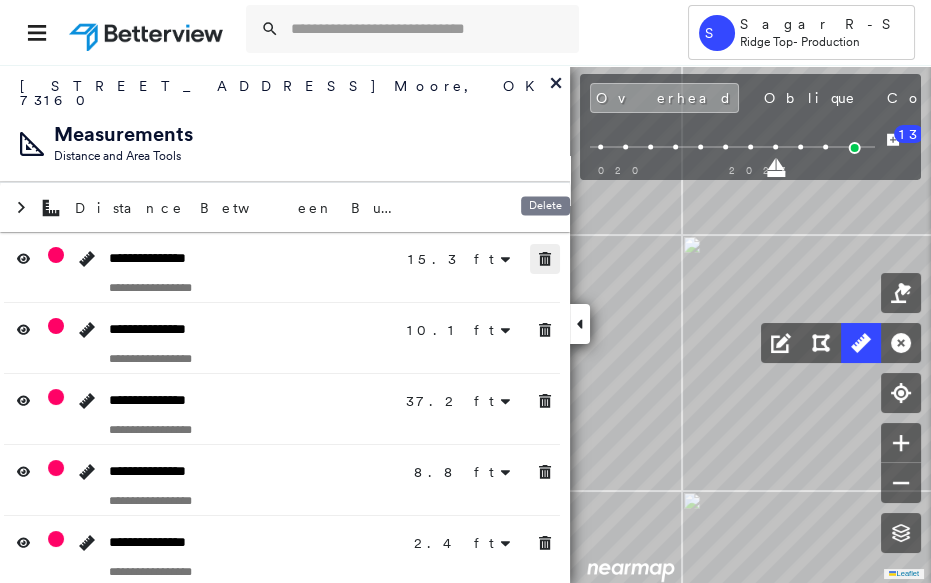 click 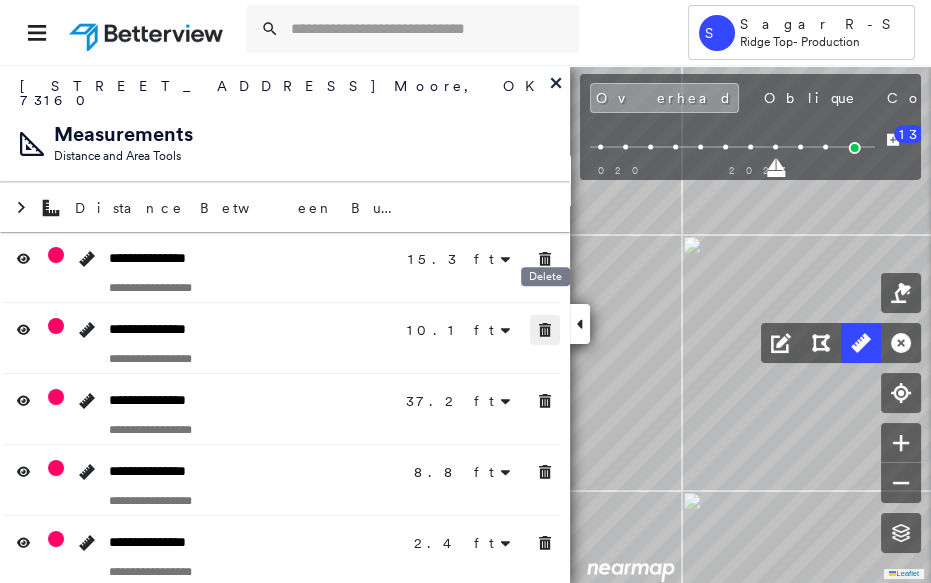 click at bounding box center (545, 330) 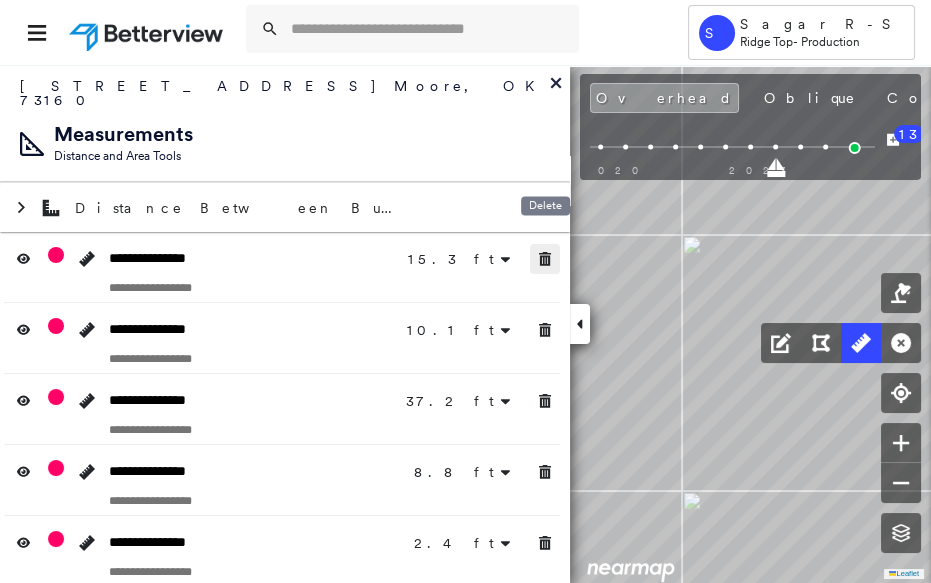 click 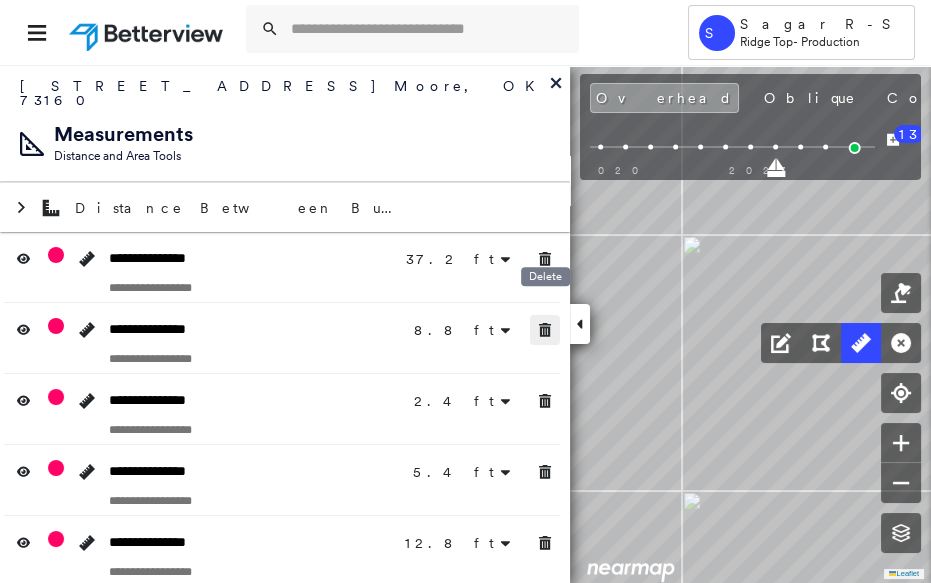 click 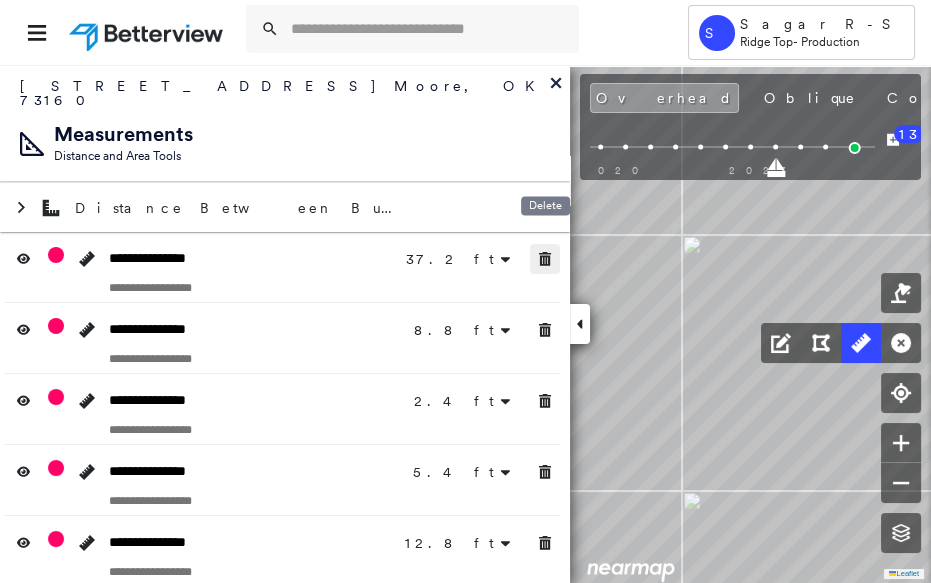 click 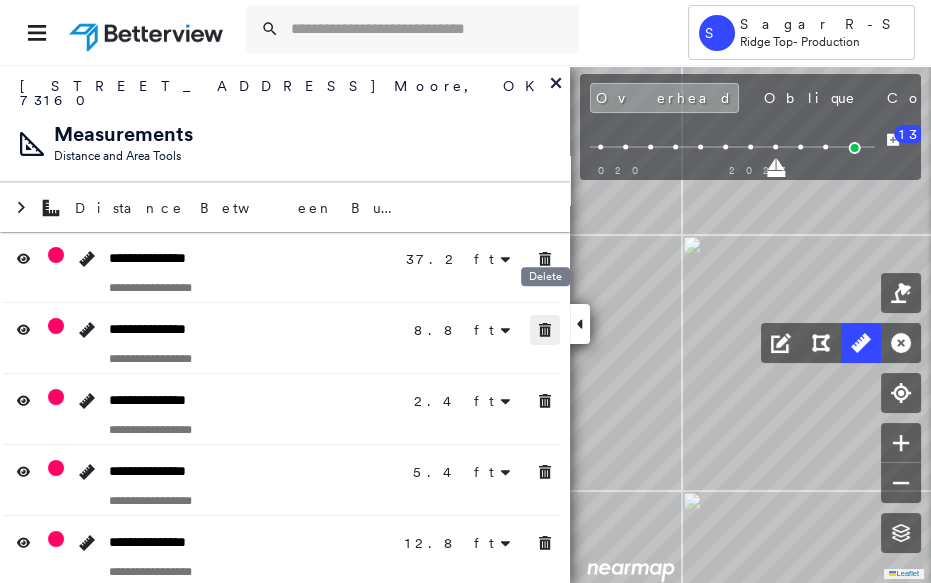 click at bounding box center (545, 401) 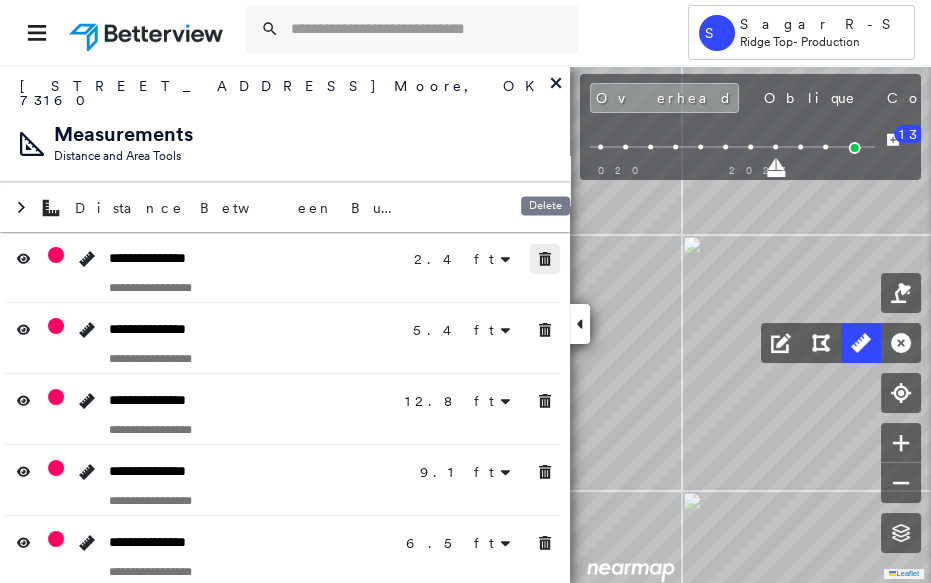 click at bounding box center [545, 259] 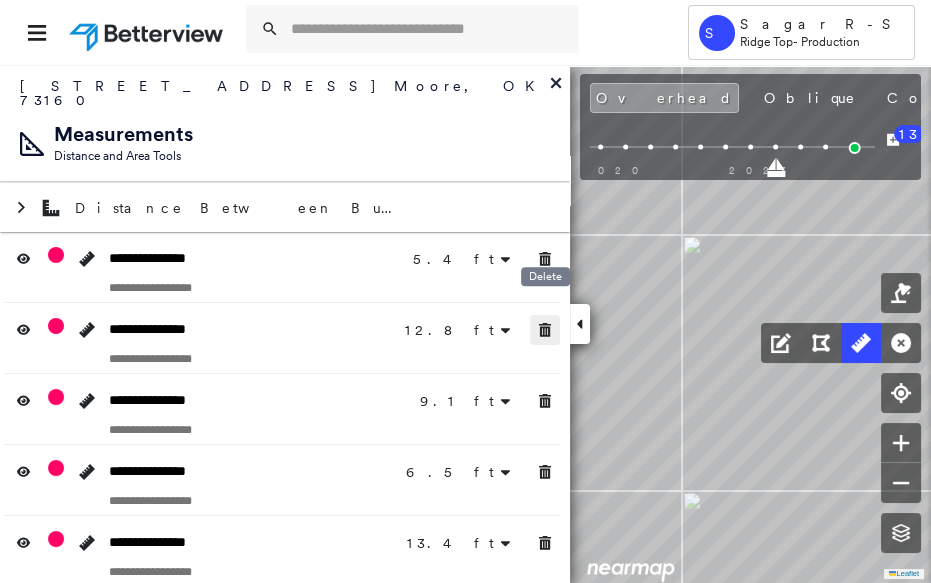 click 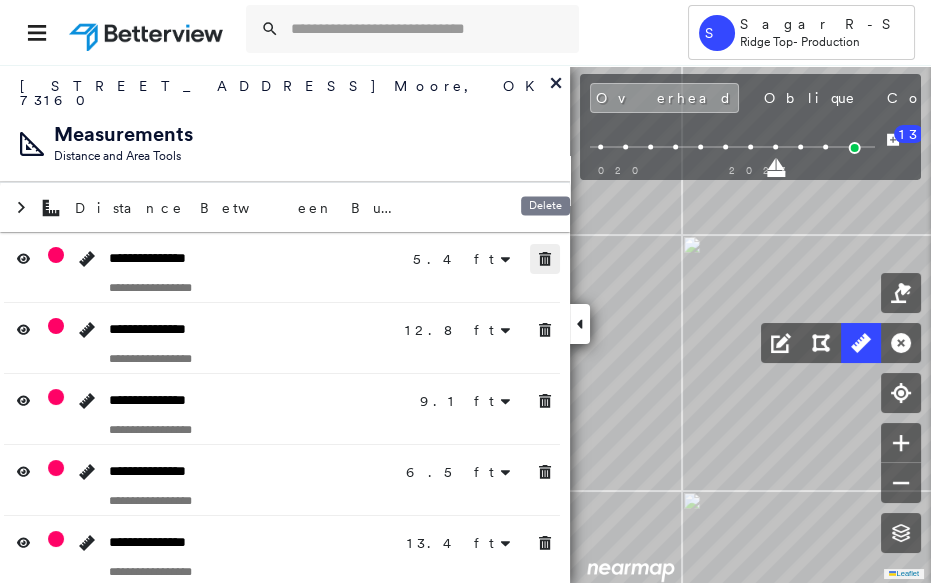 click 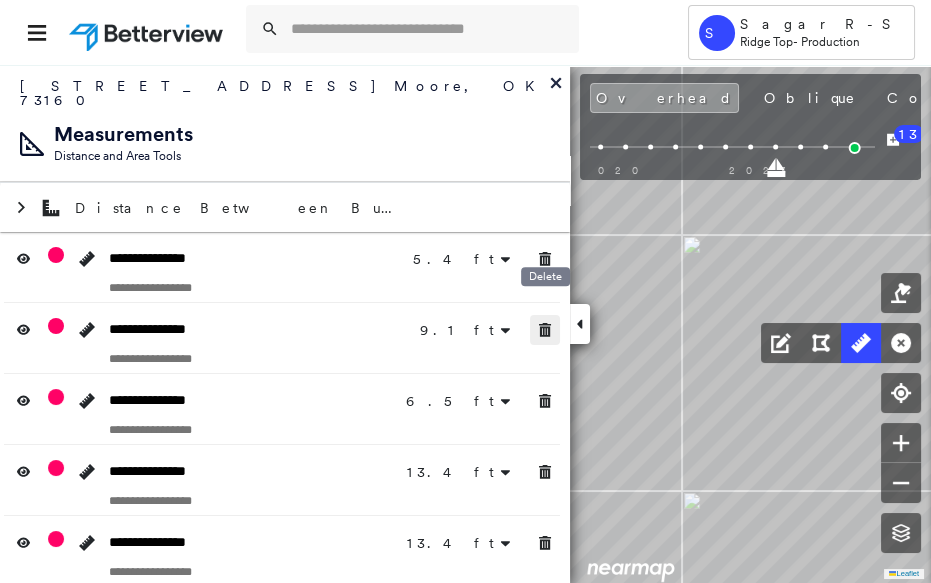 click at bounding box center (545, 330) 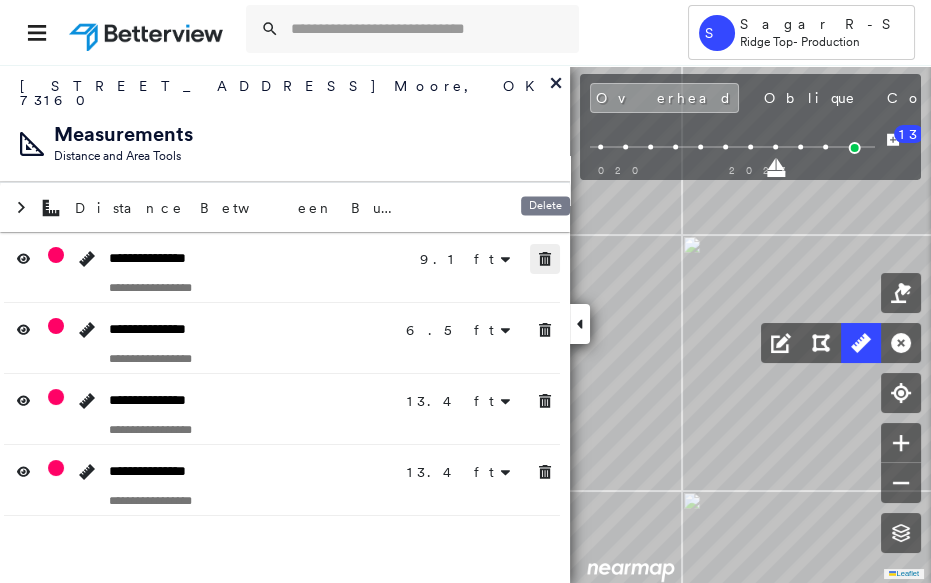 click at bounding box center [545, 259] 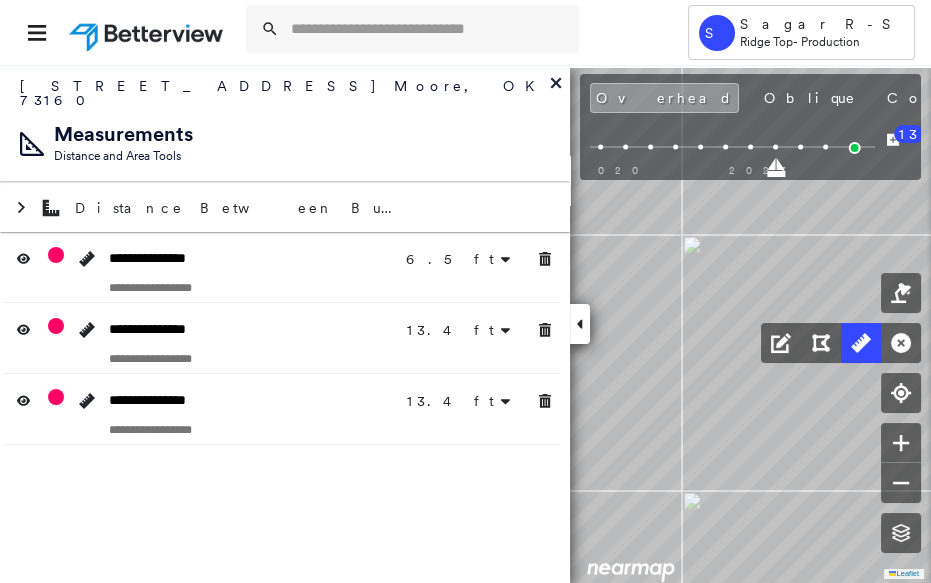 drag, startPoint x: 543, startPoint y: 295, endPoint x: 544, endPoint y: 305, distance: 10.049875 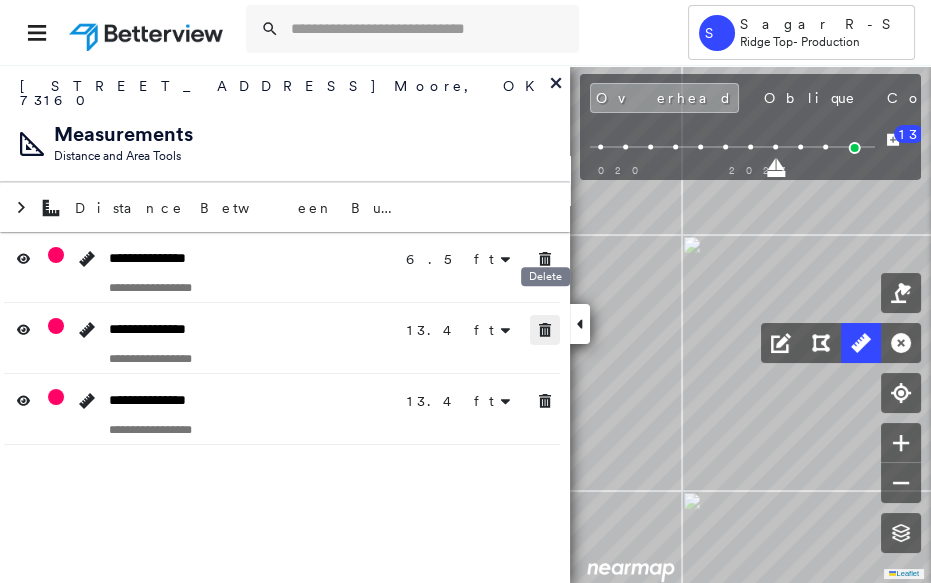 click 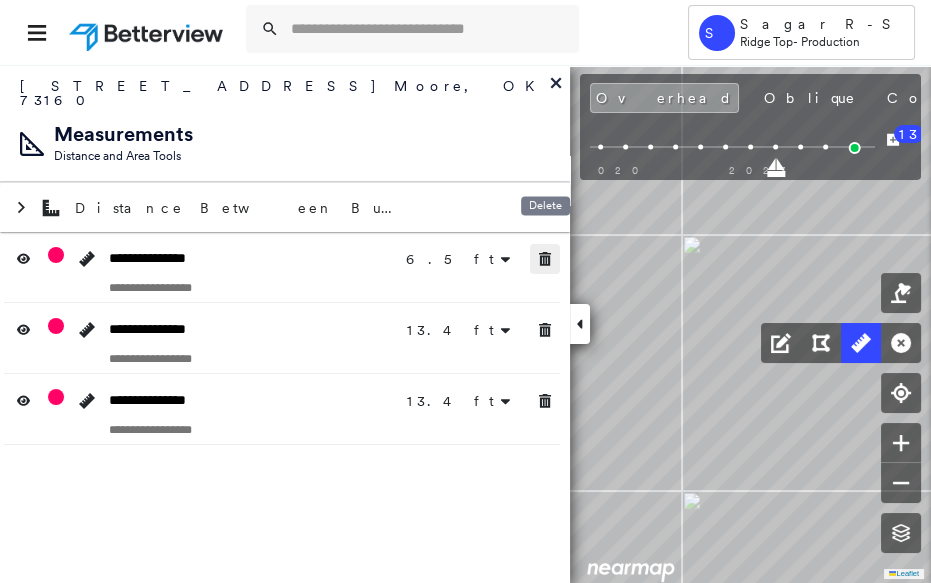 click 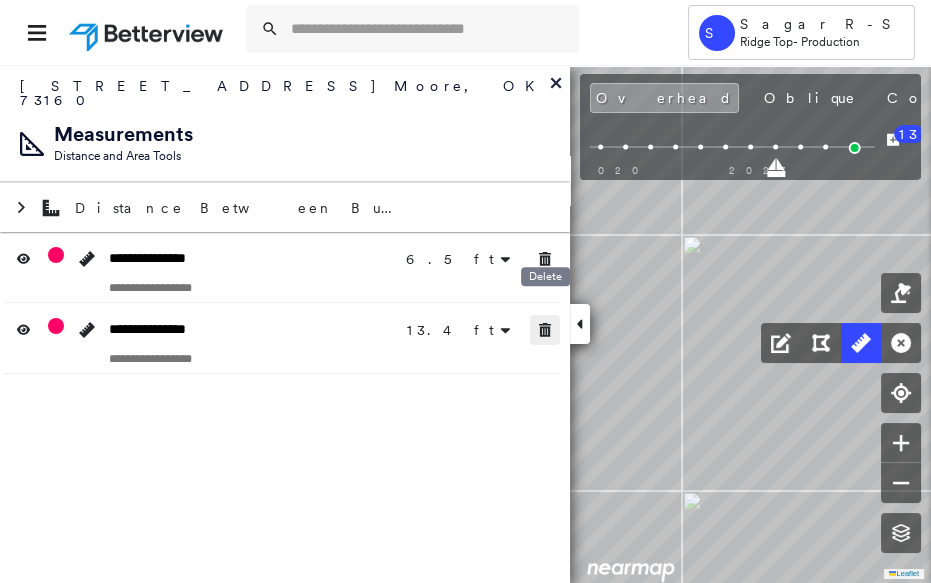 click 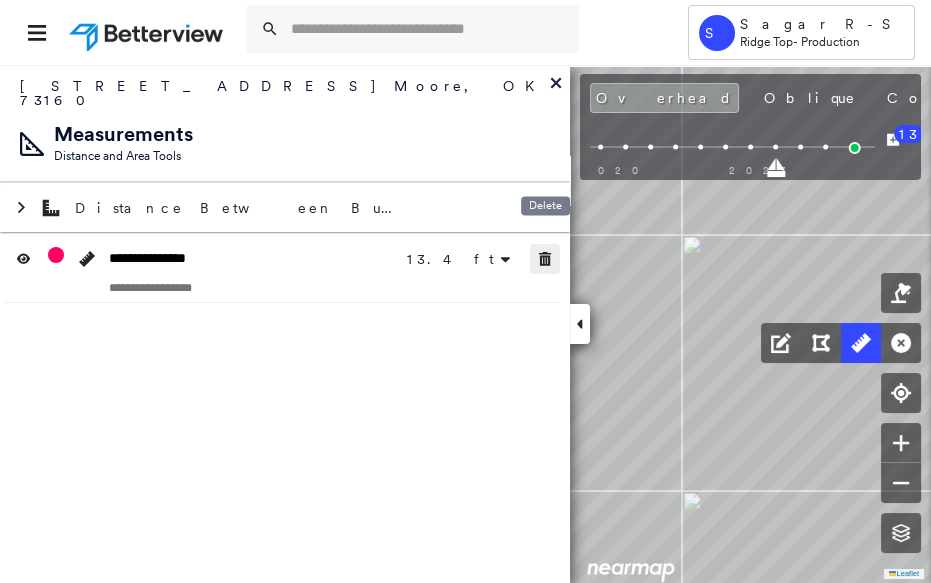 click 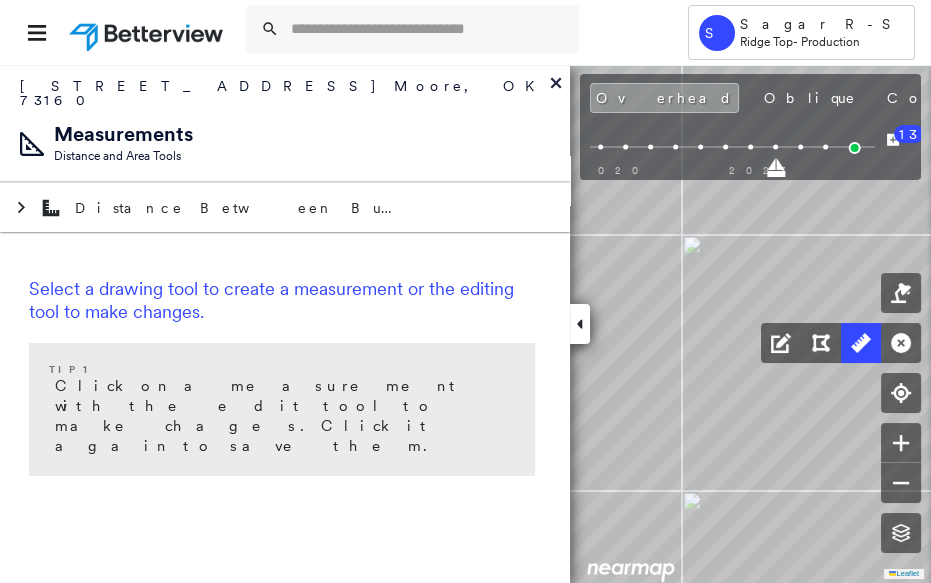click 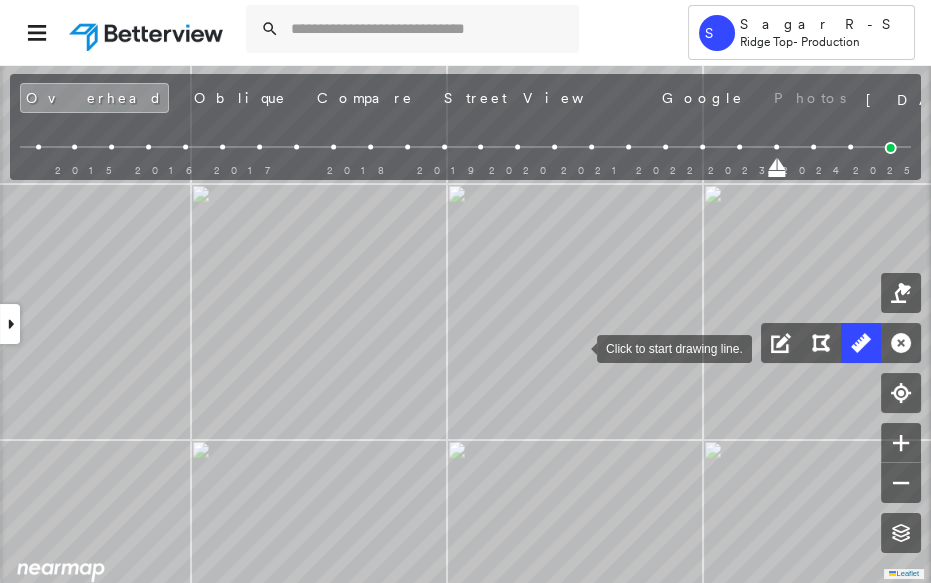 drag, startPoint x: 569, startPoint y: 371, endPoint x: 576, endPoint y: 350, distance: 22.135944 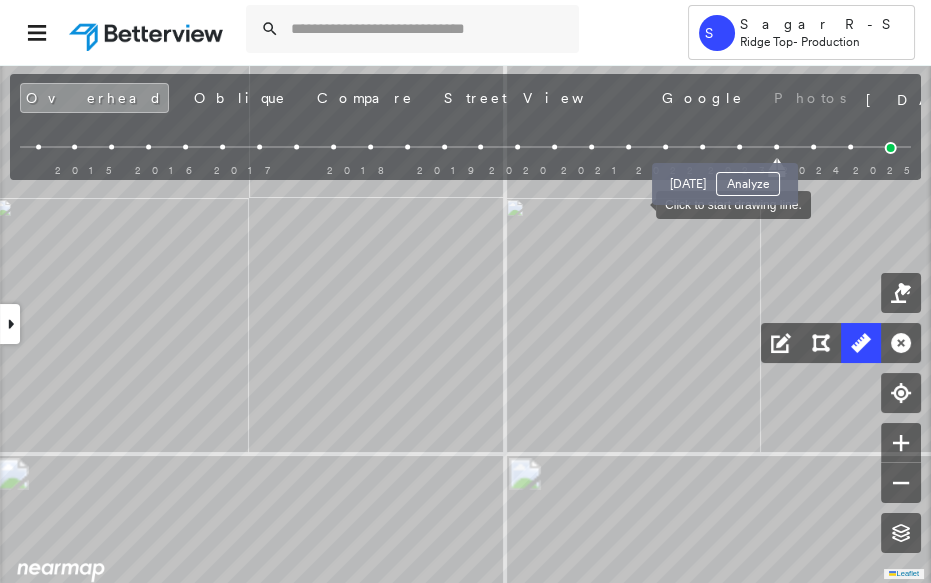 click at bounding box center [739, 147] 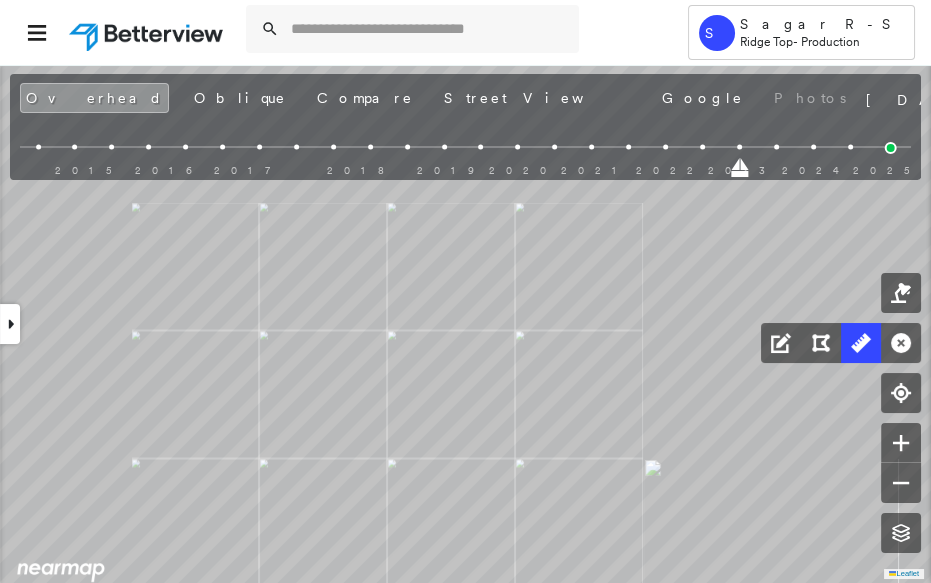 drag, startPoint x: 508, startPoint y: 357, endPoint x: 481, endPoint y: 411, distance: 60.373837 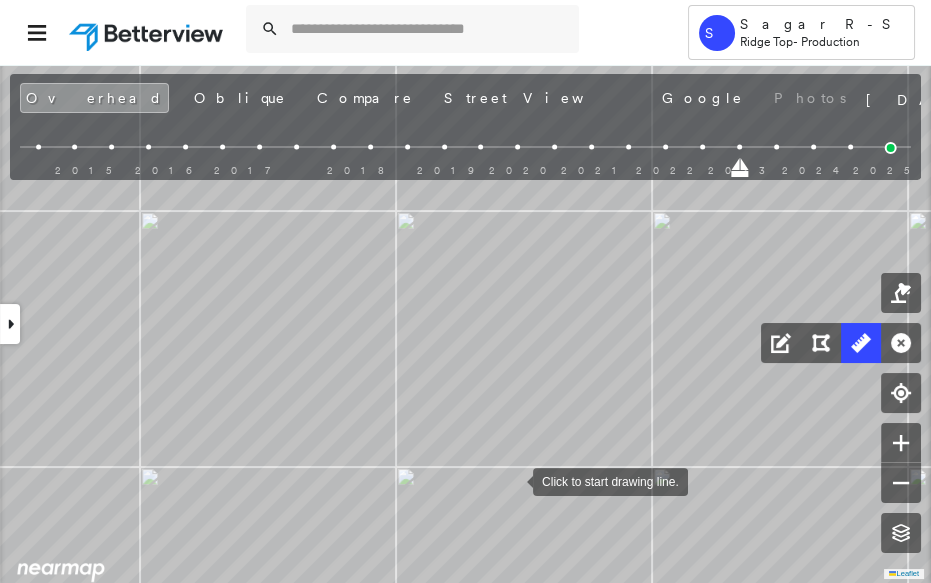 click at bounding box center [513, 480] 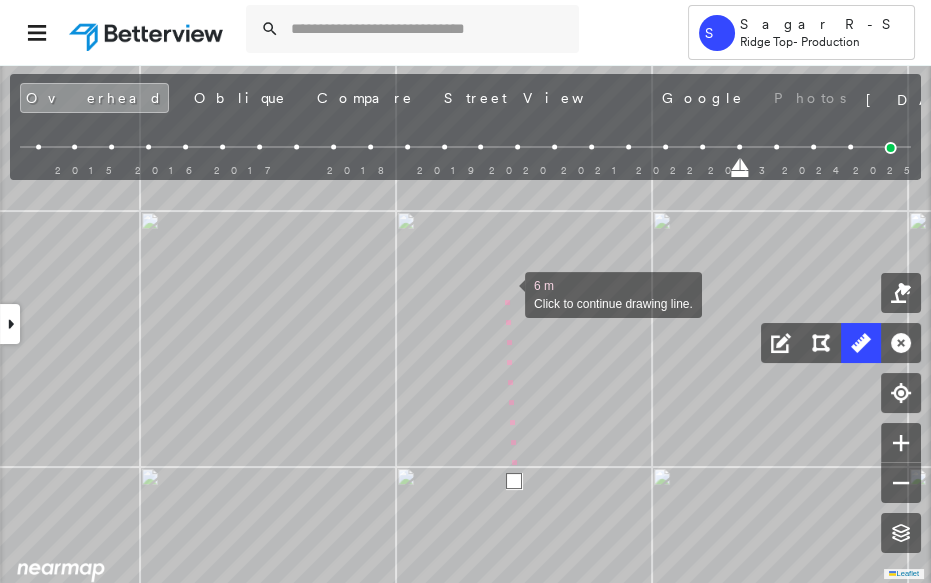 drag, startPoint x: 513, startPoint y: 390, endPoint x: 521, endPoint y: 491, distance: 101.31634 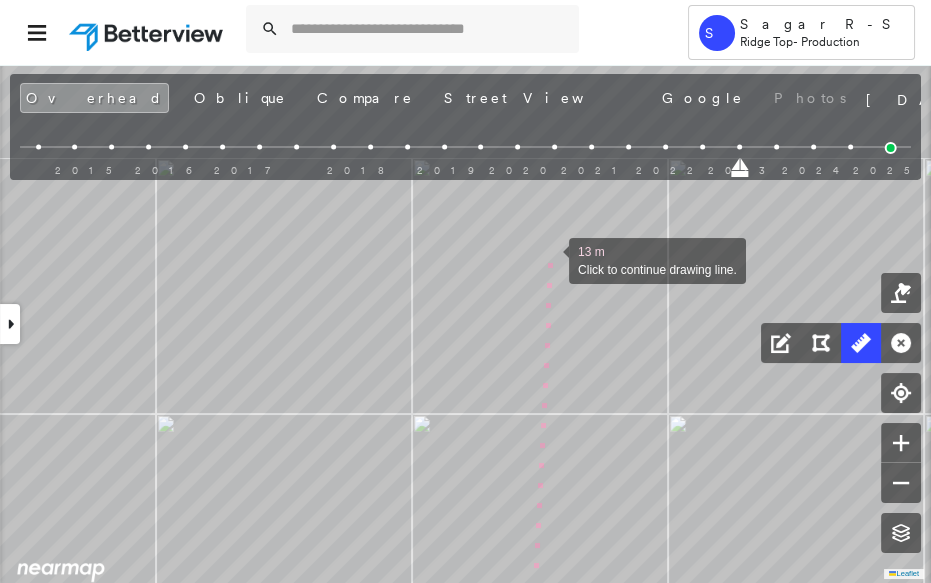 click on "13 m Click to continue drawing line." at bounding box center [-208, 356] 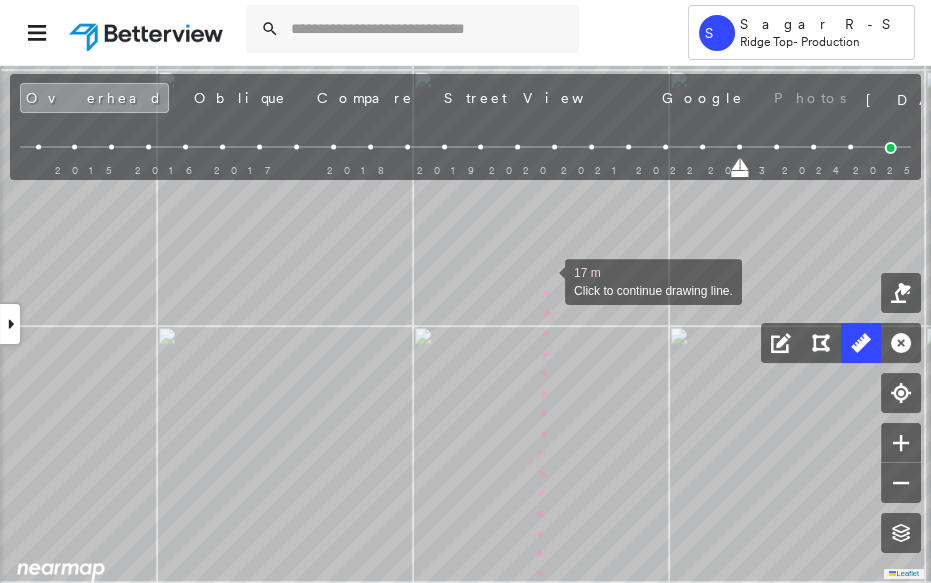 click at bounding box center [545, 280] 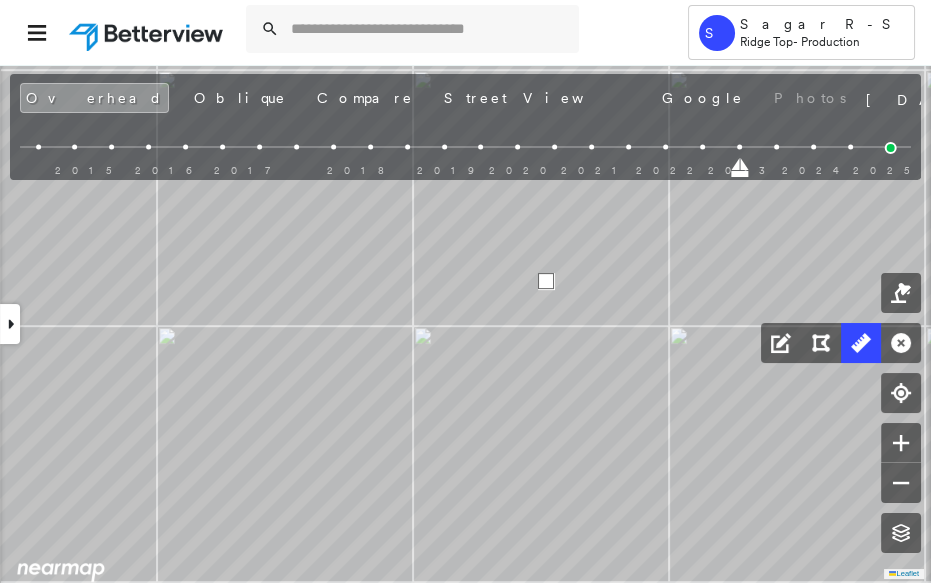 click at bounding box center [546, 281] 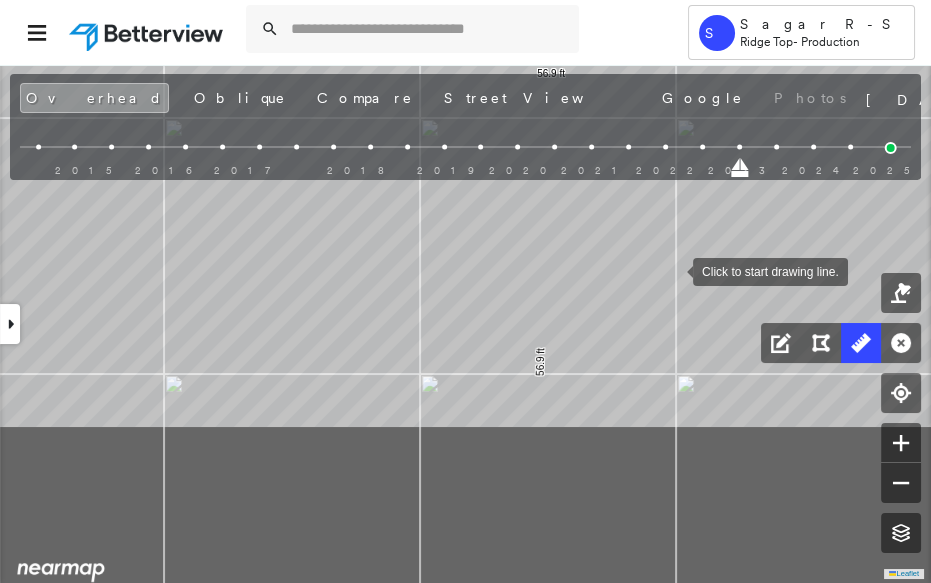 drag, startPoint x: 666, startPoint y: 480, endPoint x: 673, endPoint y: 272, distance: 208.11775 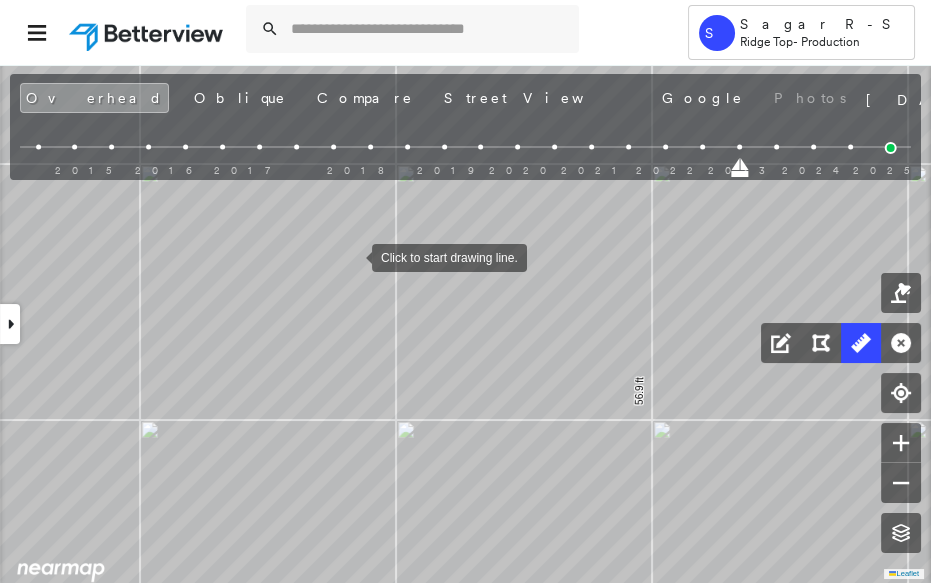 click at bounding box center (352, 256) 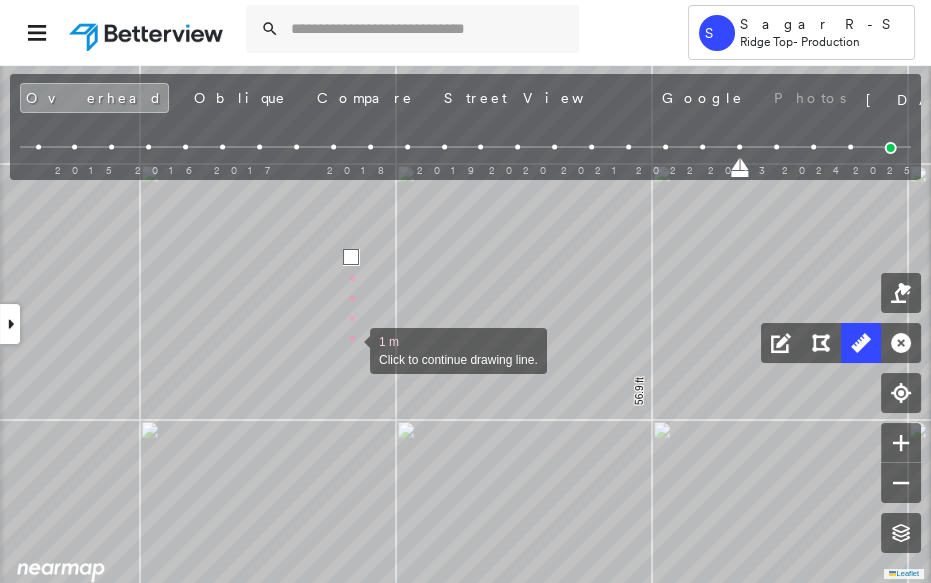 click at bounding box center (350, 349) 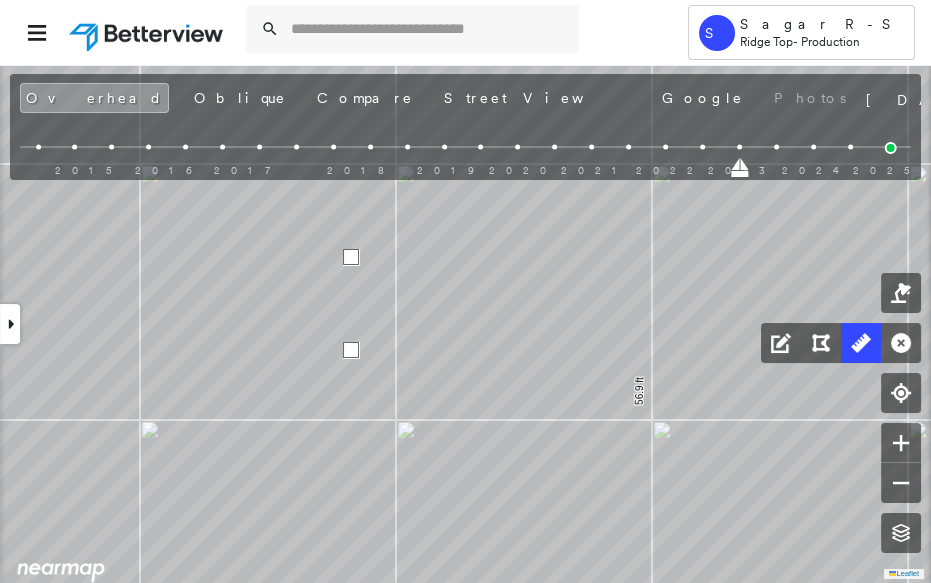 click at bounding box center [351, 350] 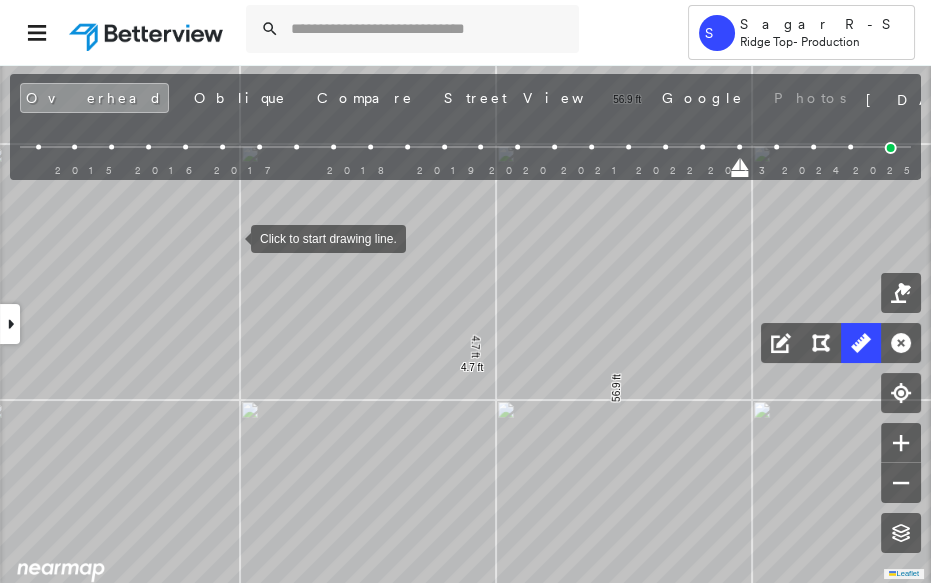 click at bounding box center [231, 237] 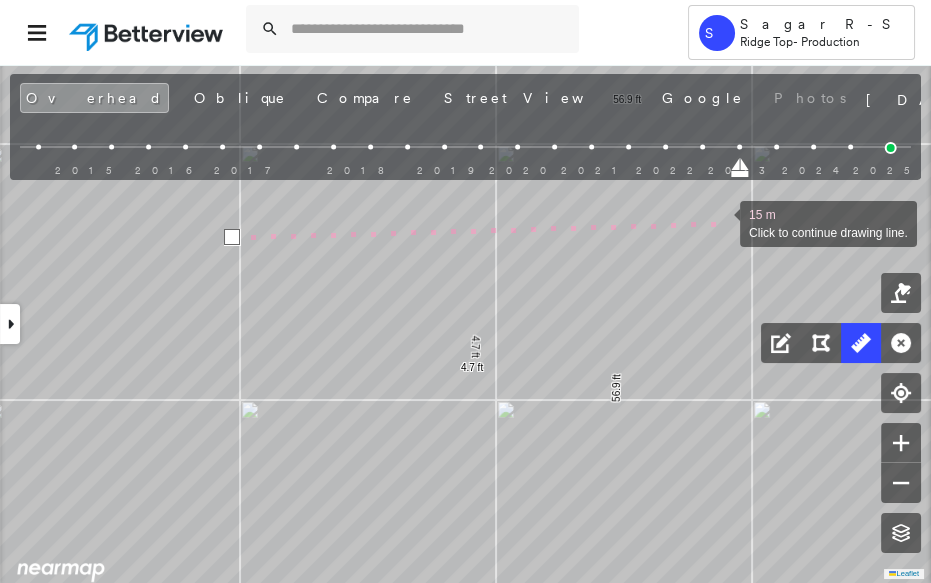 click at bounding box center [720, 222] 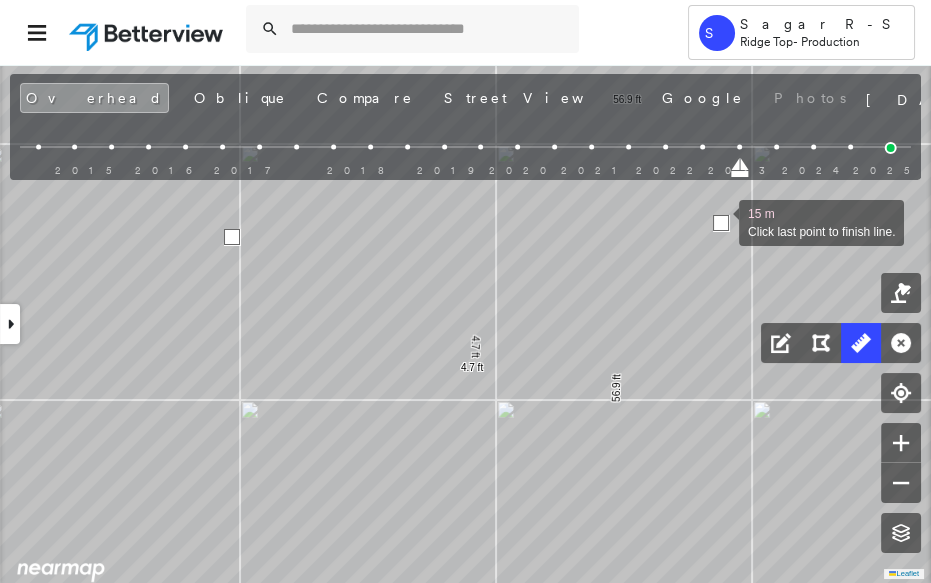 click at bounding box center [721, 223] 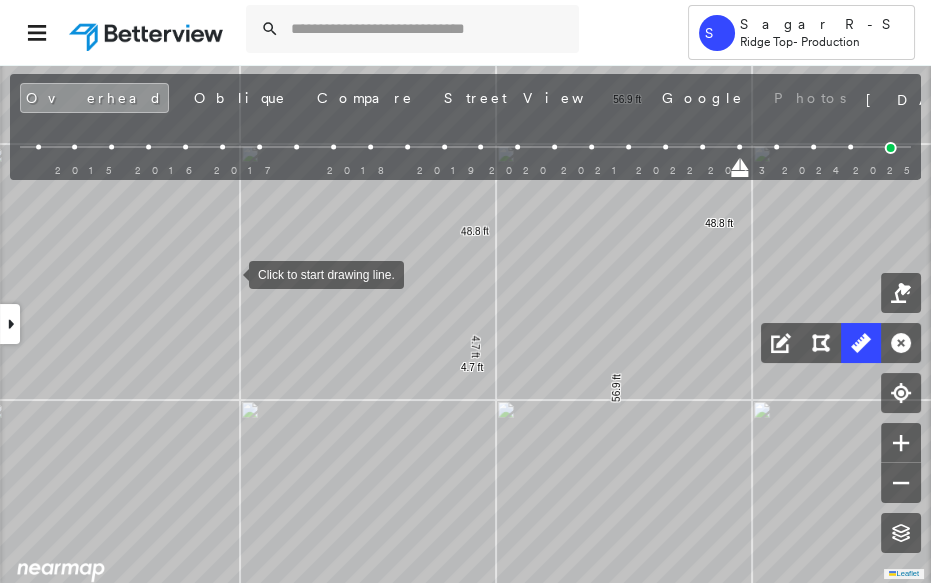 click at bounding box center [229, 273] 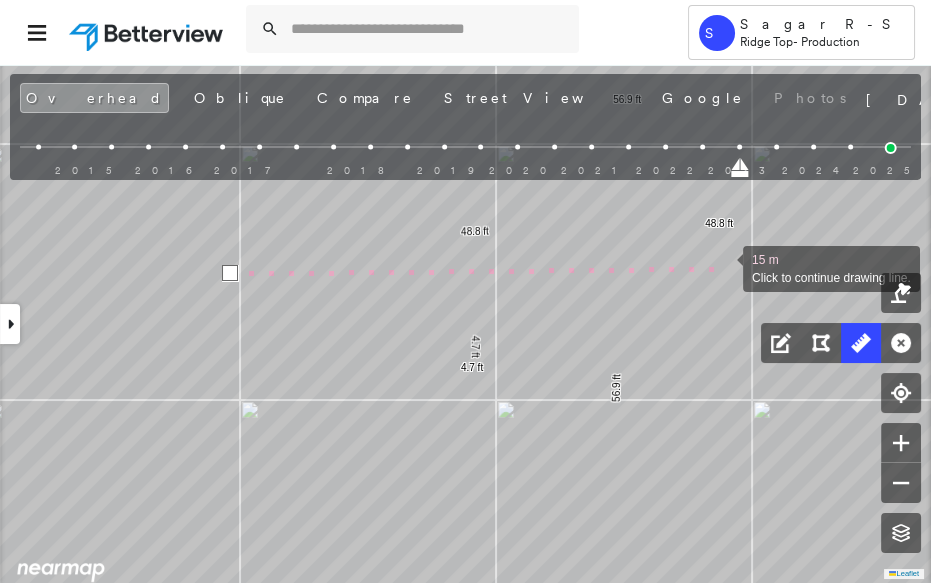 click at bounding box center (723, 267) 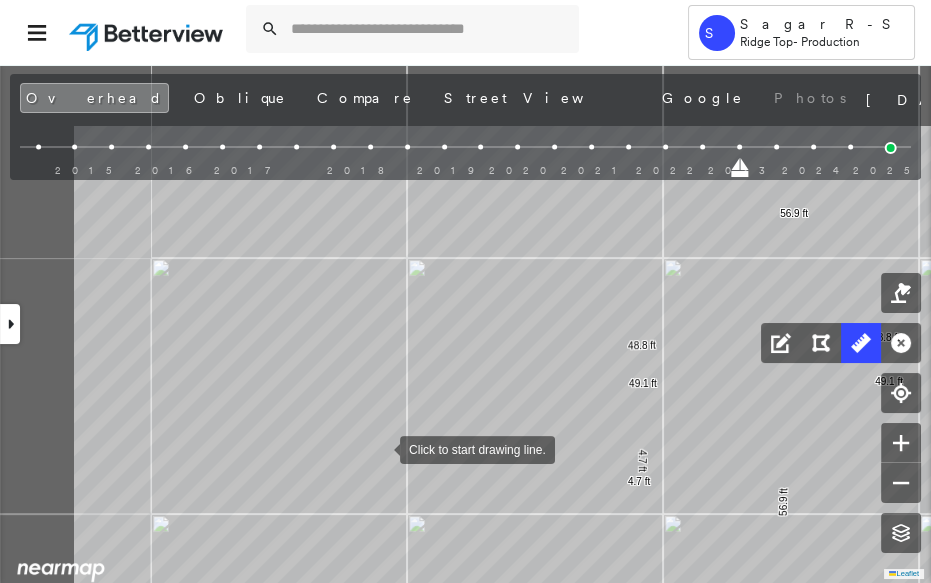 click on "56.9 ft 56.9 ft 4.7 ft 4.7 ft 48.8 ft 48.8 ft 49.1 ft 49.1 ft Click to start drawing line." at bounding box center [-33, 430] 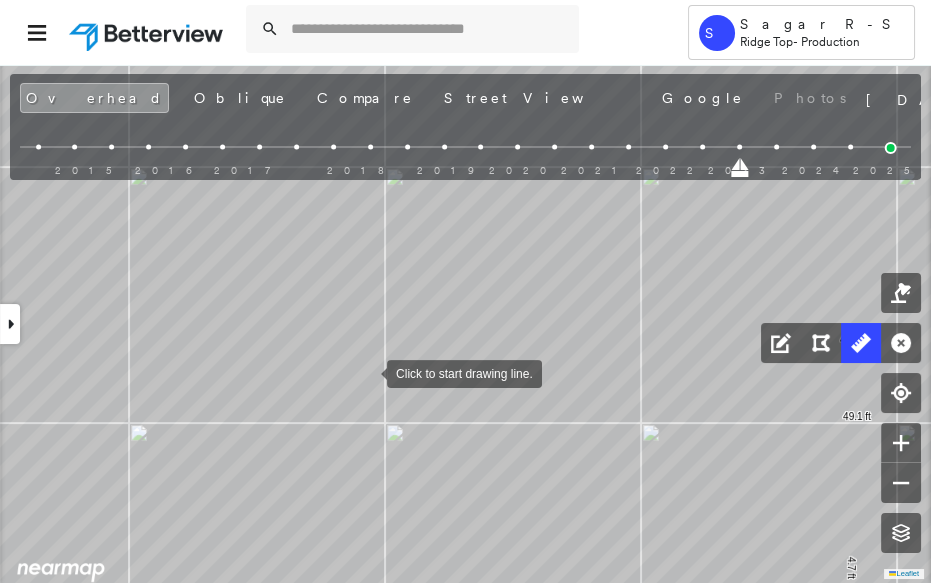 click at bounding box center (367, 372) 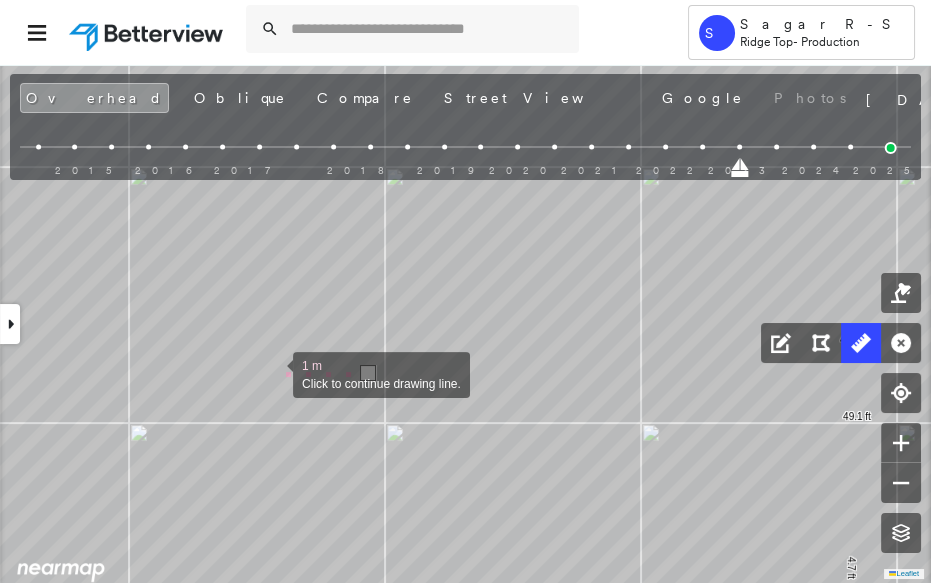 click at bounding box center (273, 373) 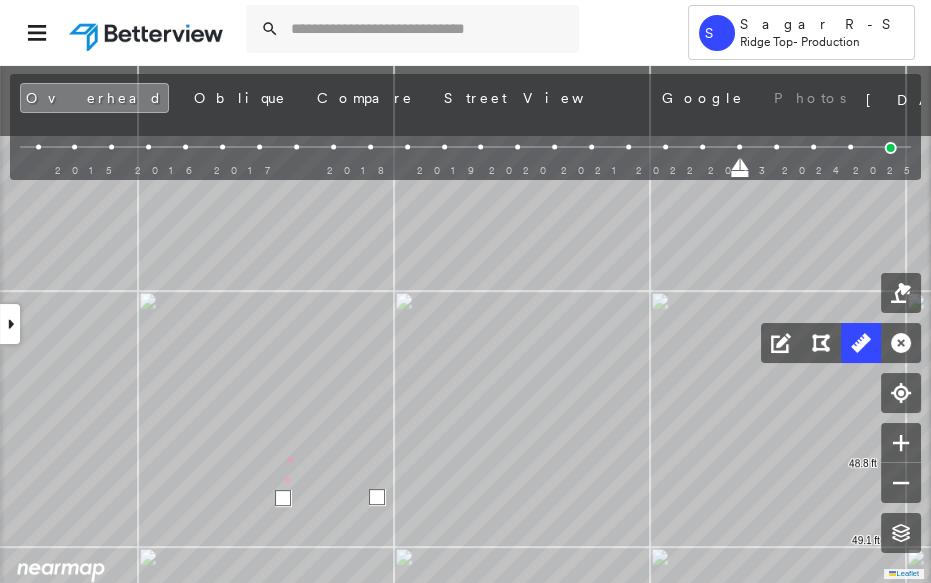 drag, startPoint x: 281, startPoint y: 293, endPoint x: 297, endPoint y: 460, distance: 167.76471 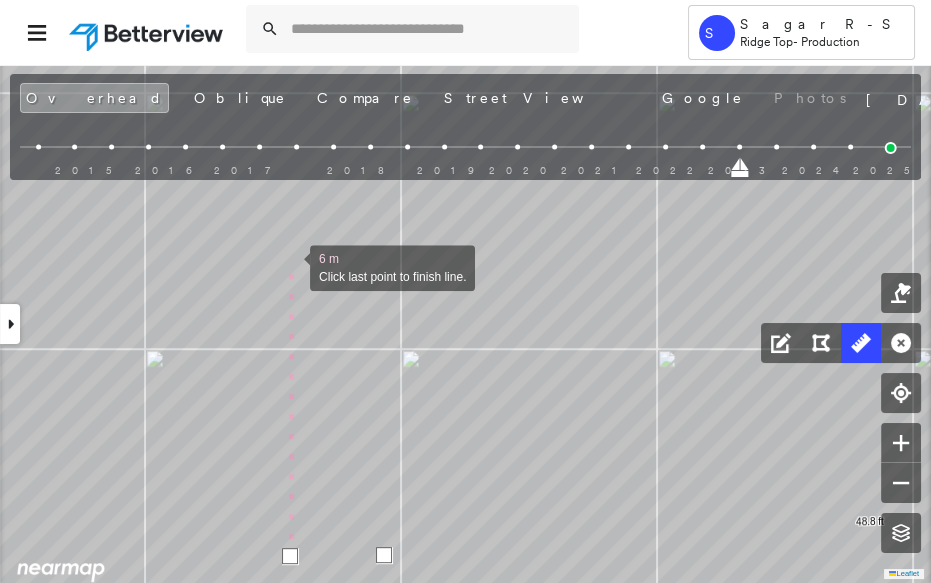 click at bounding box center [290, 266] 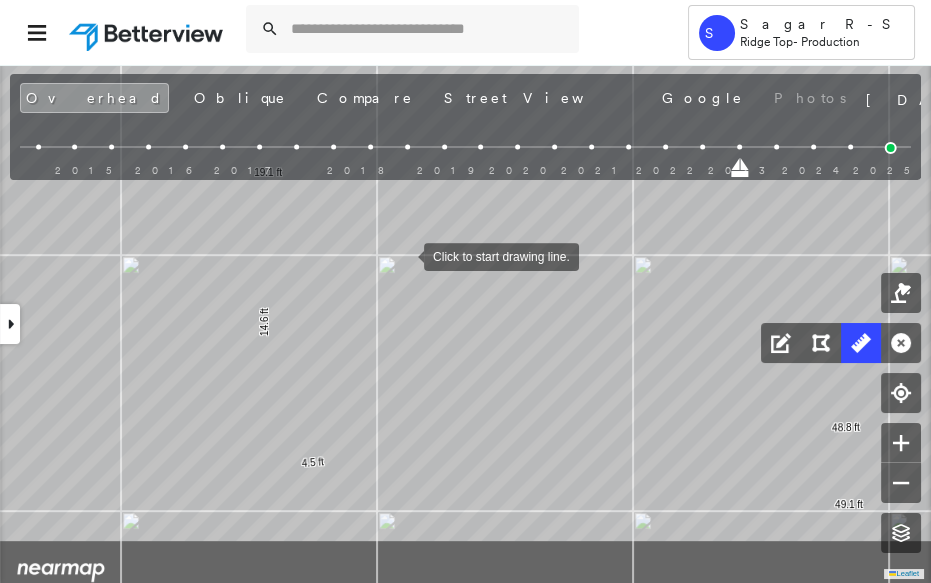 drag, startPoint x: 426, startPoint y: 347, endPoint x: 404, endPoint y: 256, distance: 93.62158 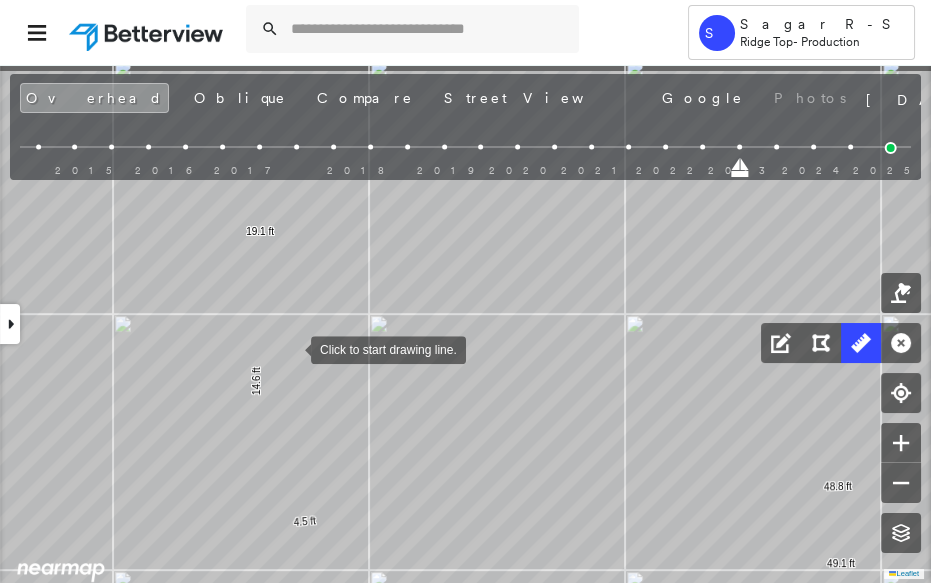 drag, startPoint x: 301, startPoint y: 281, endPoint x: 270, endPoint y: 400, distance: 122.97154 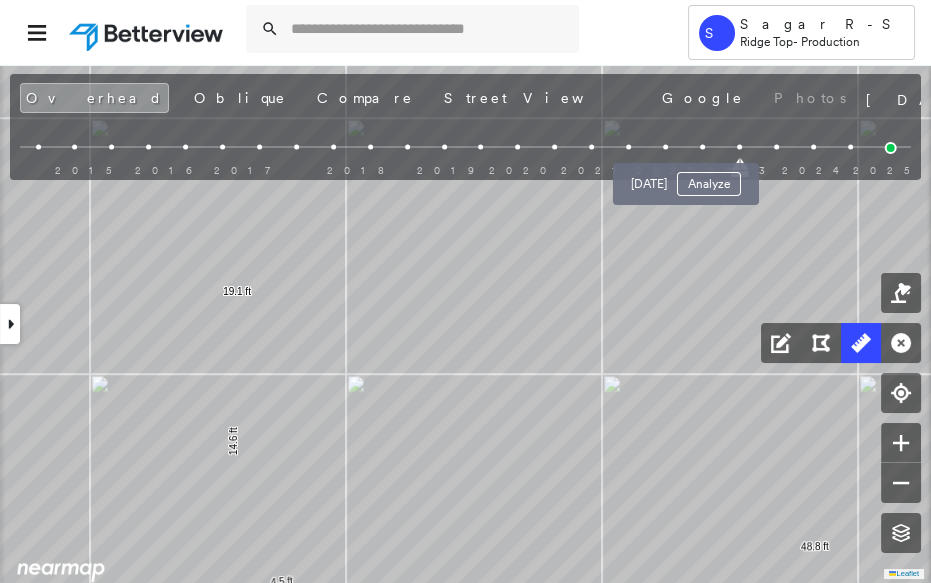 click at bounding box center [702, 147] 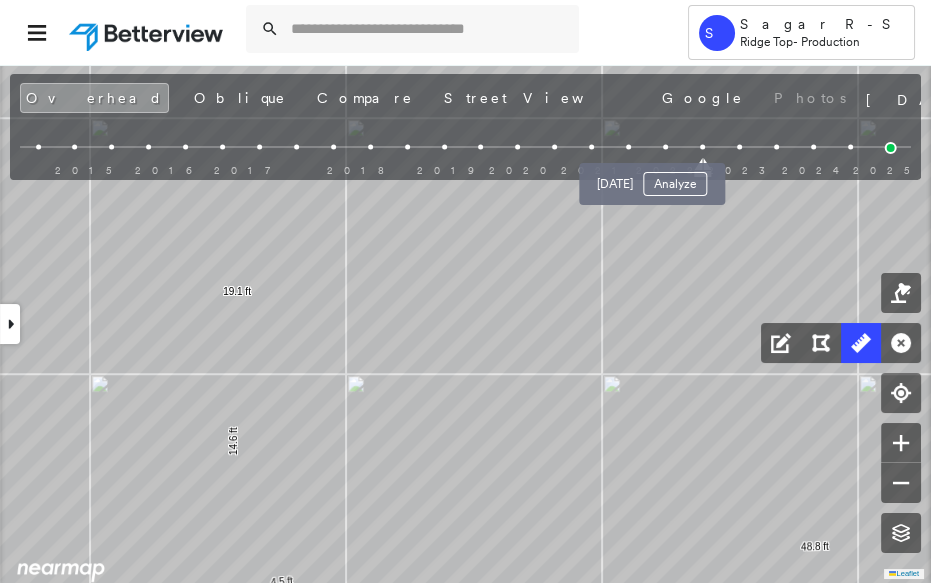 click at bounding box center [665, 147] 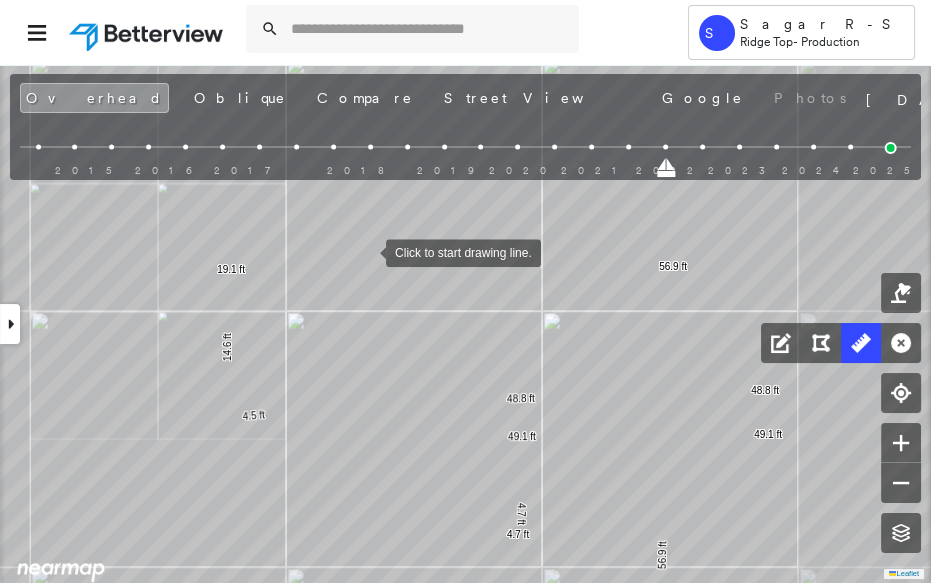 click at bounding box center (891, 148) 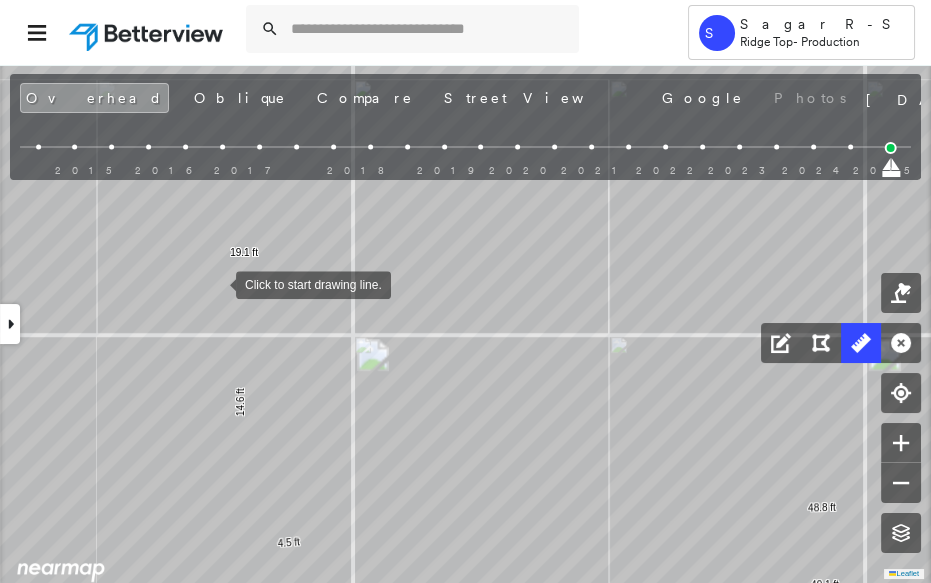 click at bounding box center [216, 283] 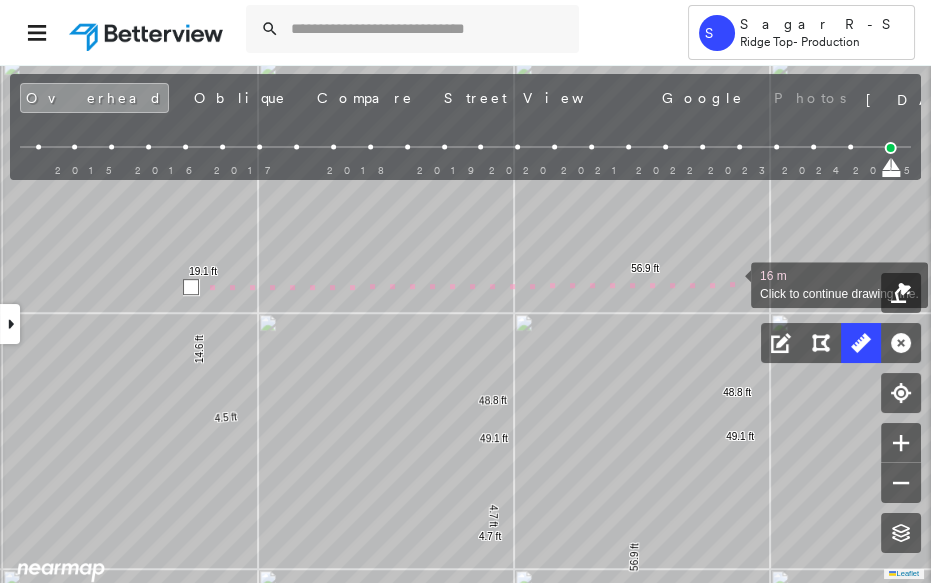 click at bounding box center (731, 283) 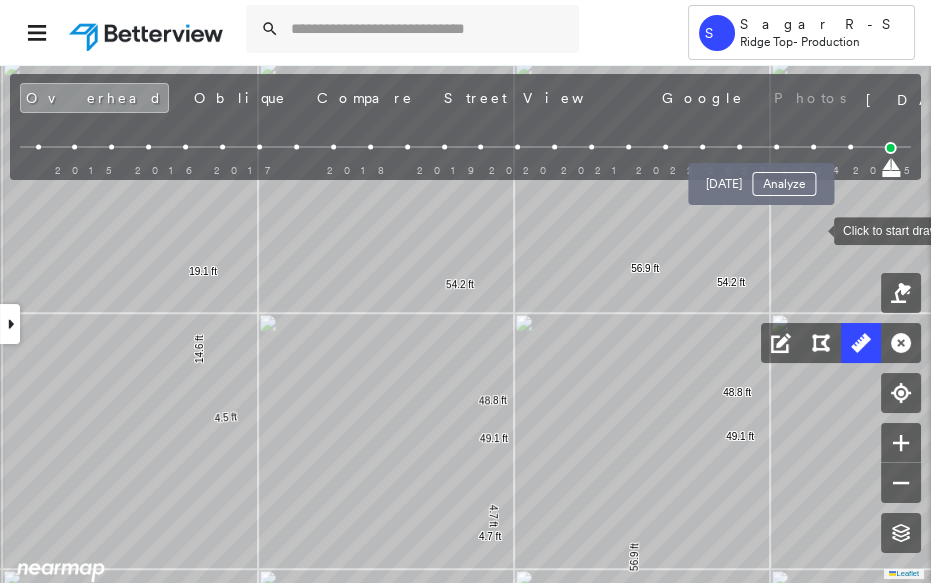 drag, startPoint x: 775, startPoint y: 144, endPoint x: 753, endPoint y: 155, distance: 24.596748 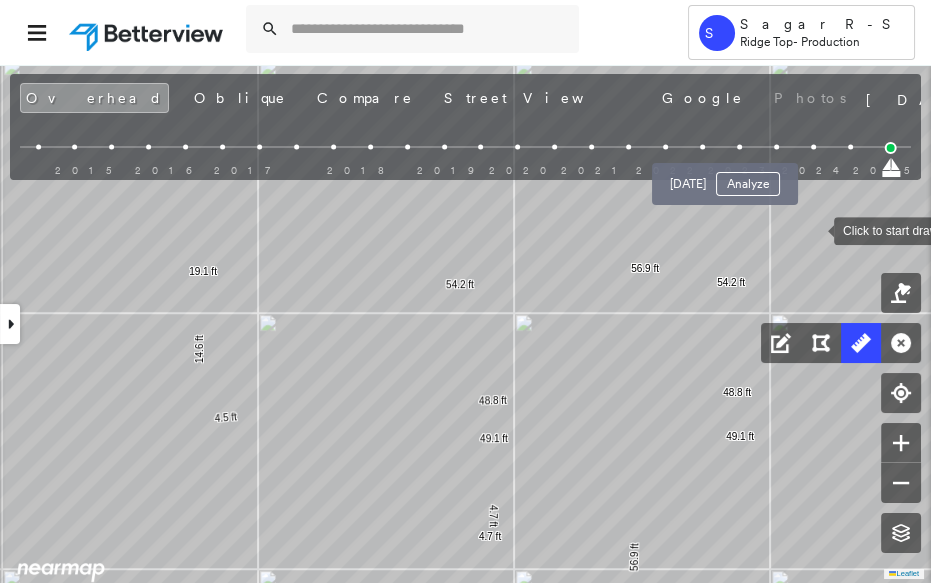 click at bounding box center (739, 147) 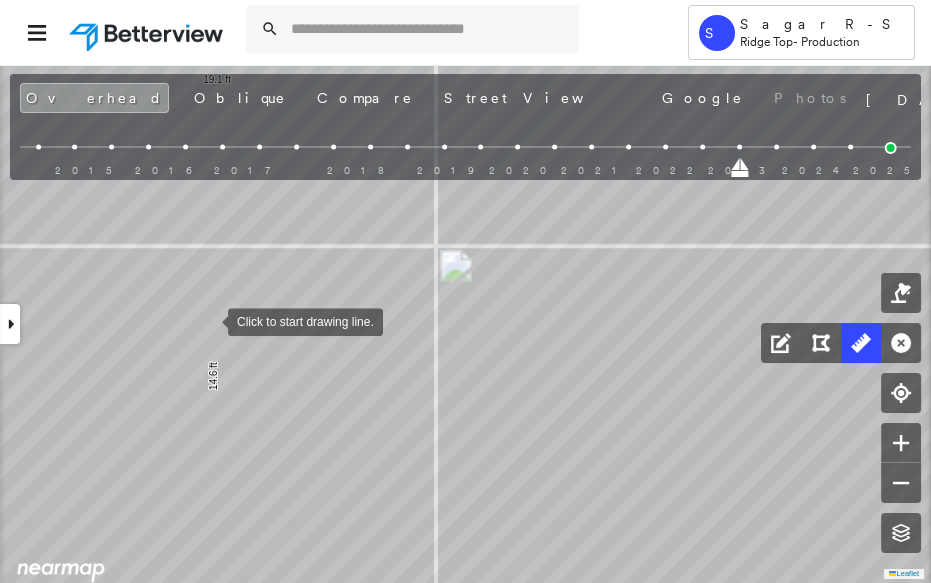 click at bounding box center (208, 320) 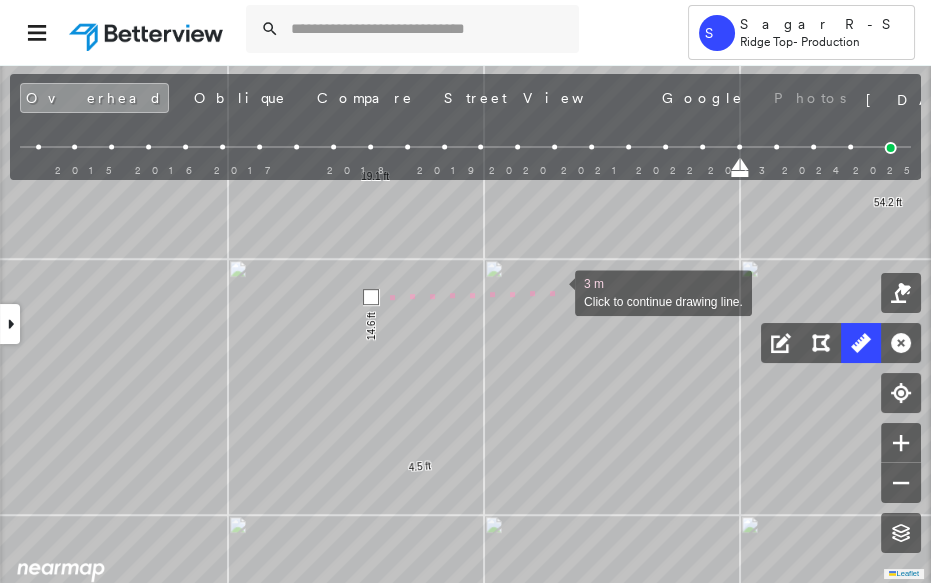 click at bounding box center (555, 291) 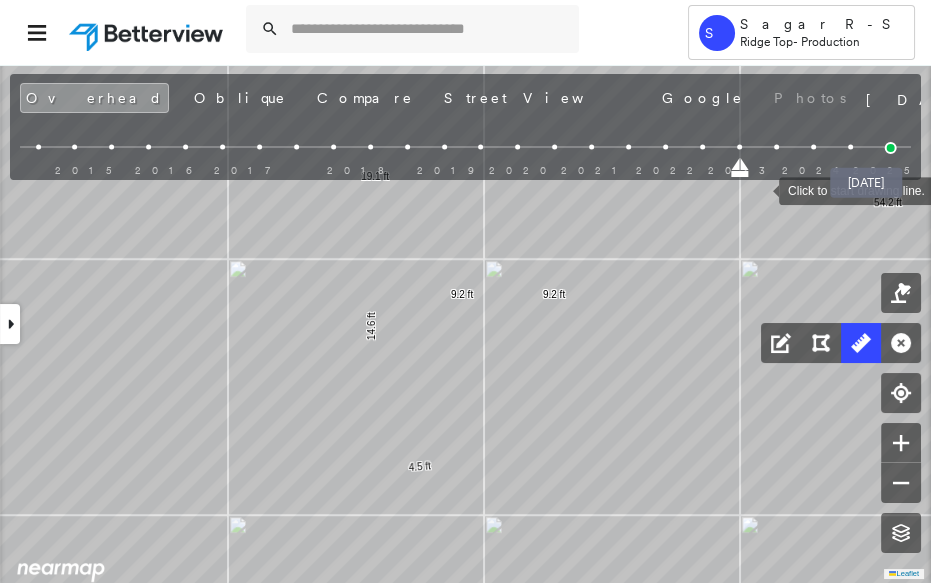 click at bounding box center (891, 148) 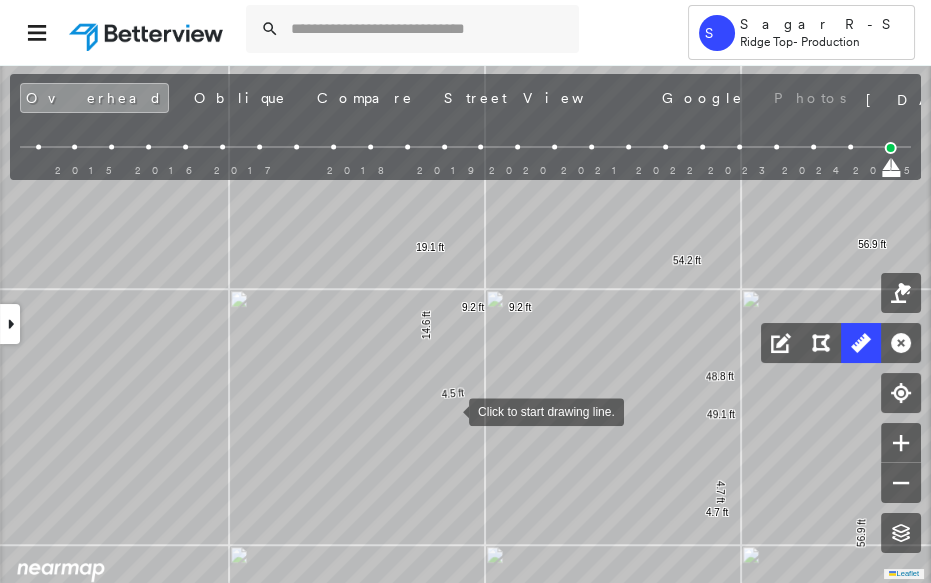 click at bounding box center [449, 410] 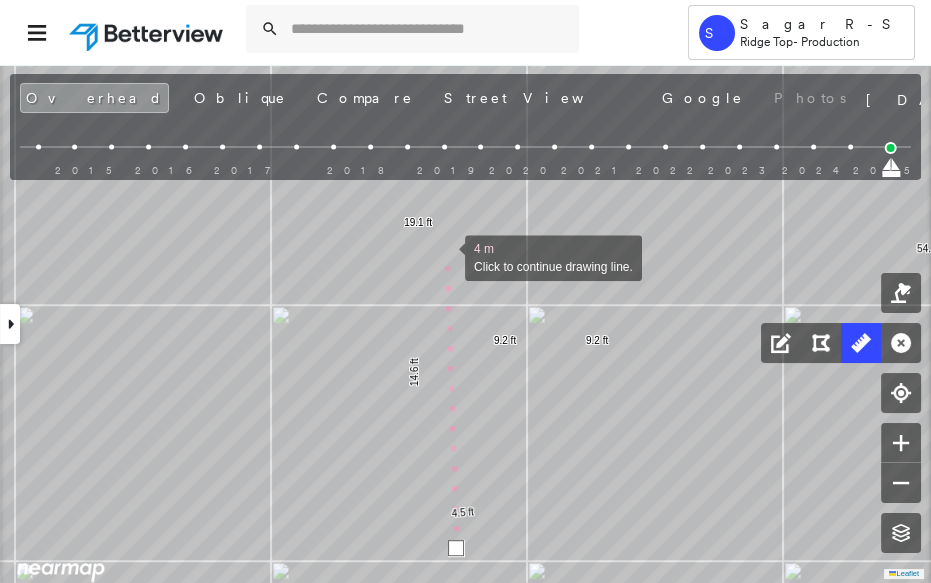click at bounding box center (445, 256) 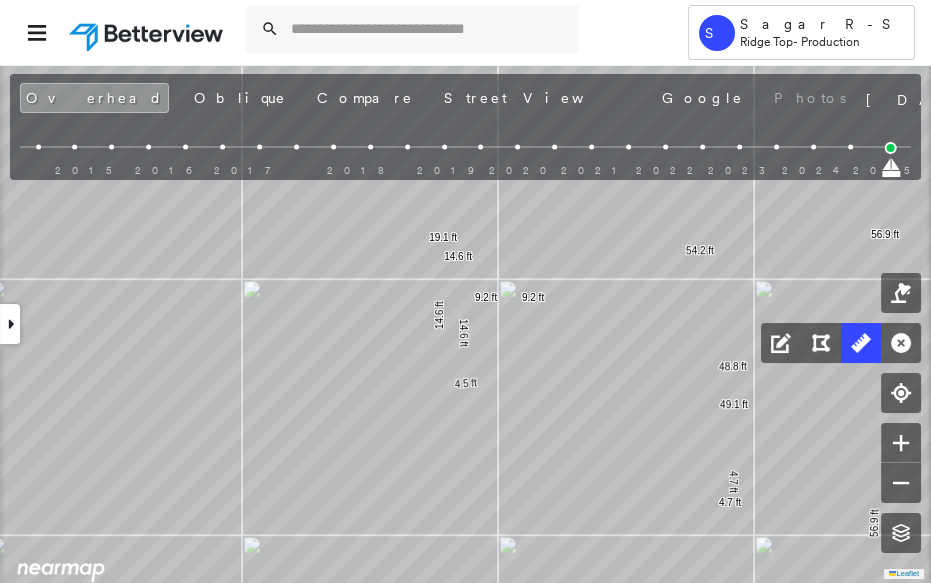 click at bounding box center [776, 147] 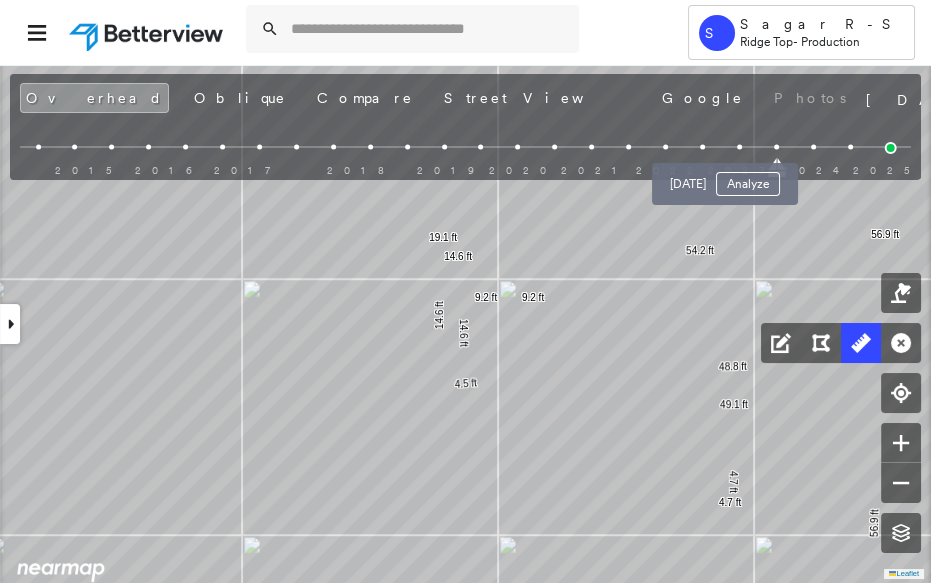 click at bounding box center (739, 147) 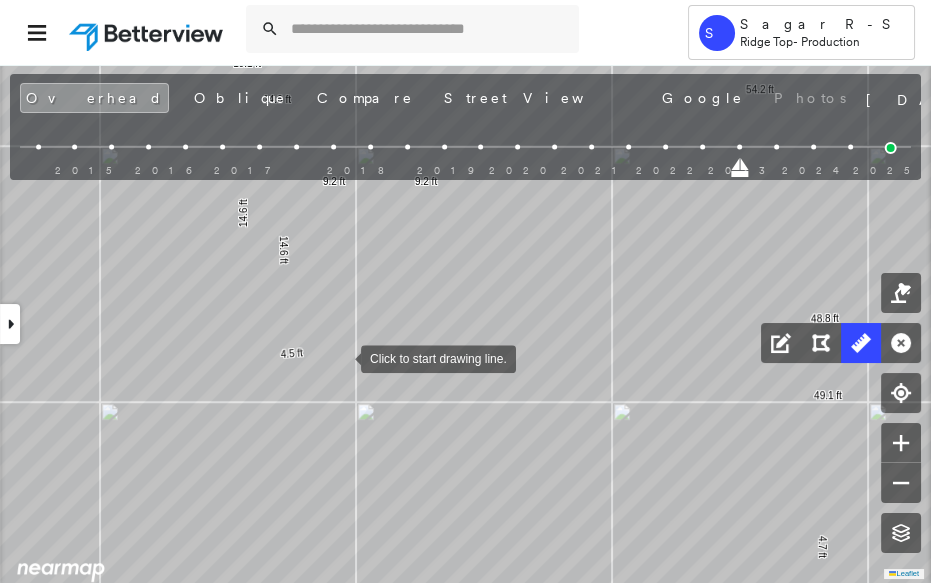drag, startPoint x: 341, startPoint y: 357, endPoint x: 330, endPoint y: 357, distance: 11 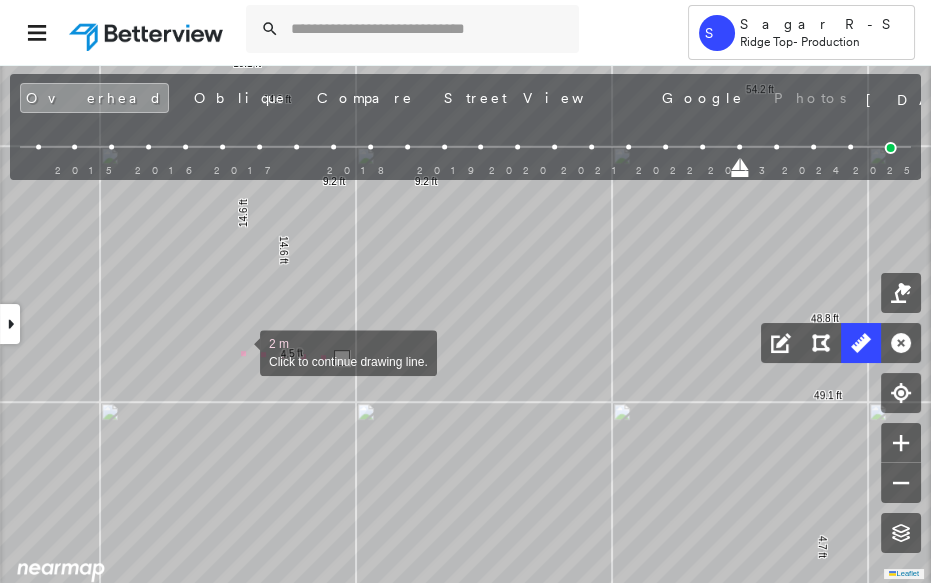 click at bounding box center (240, 351) 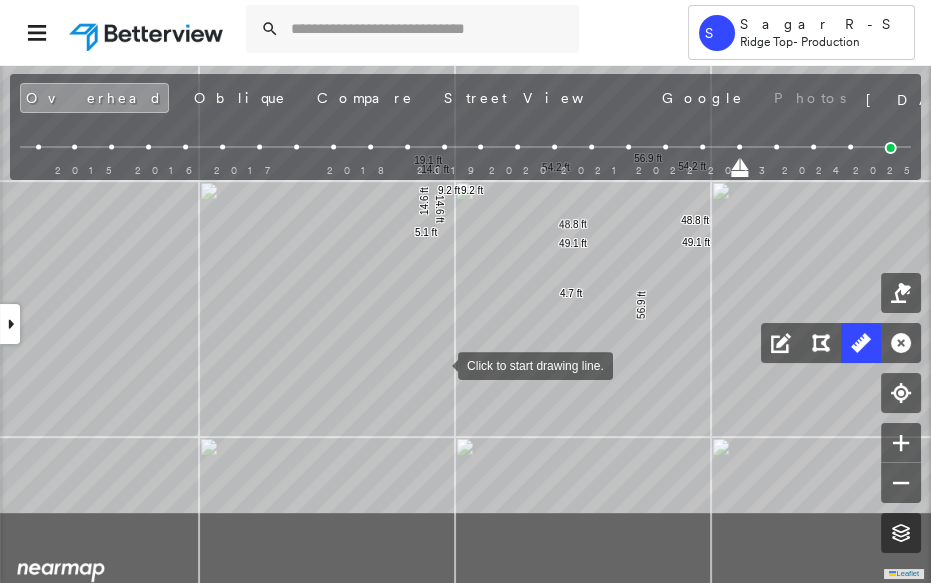 drag, startPoint x: 427, startPoint y: 384, endPoint x: 438, endPoint y: 365, distance: 21.954498 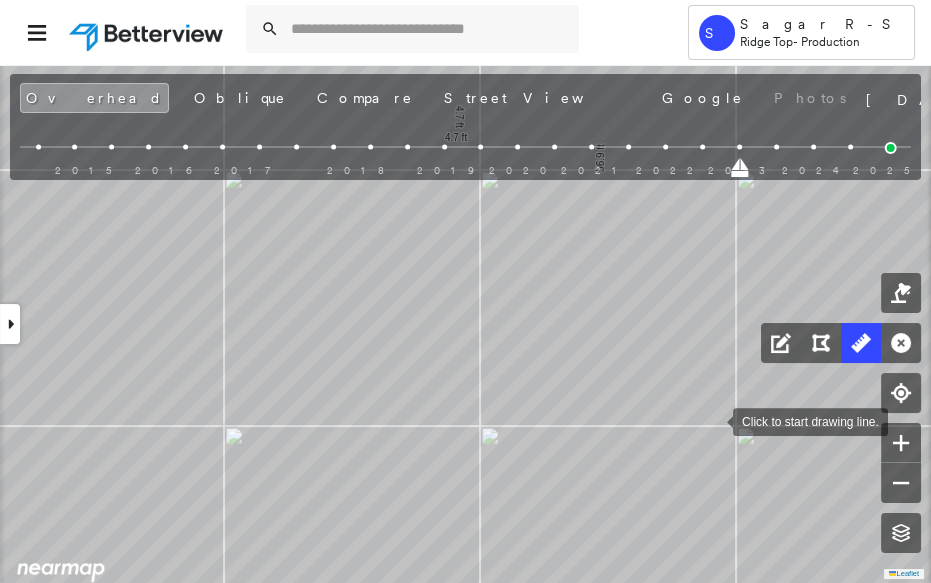 click at bounding box center [713, 420] 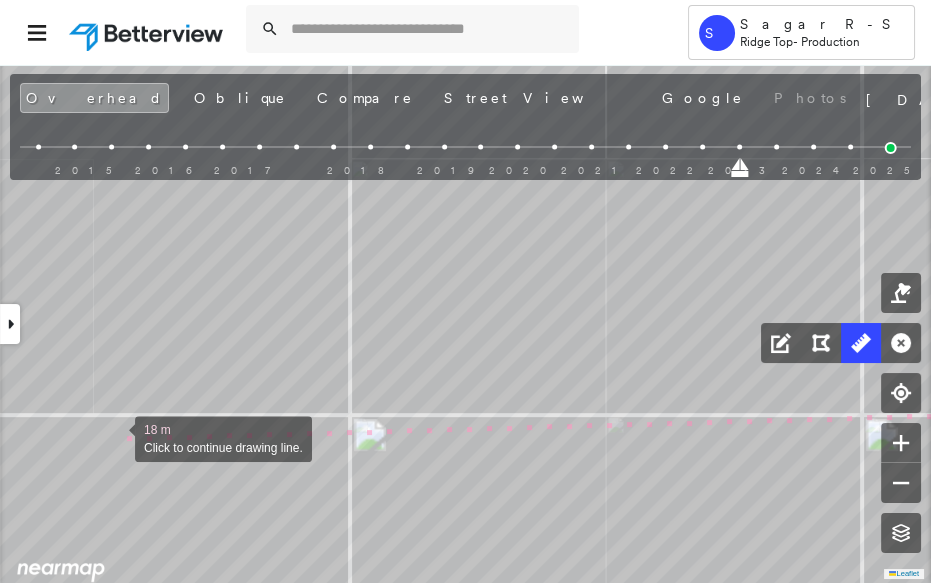 click at bounding box center [115, 437] 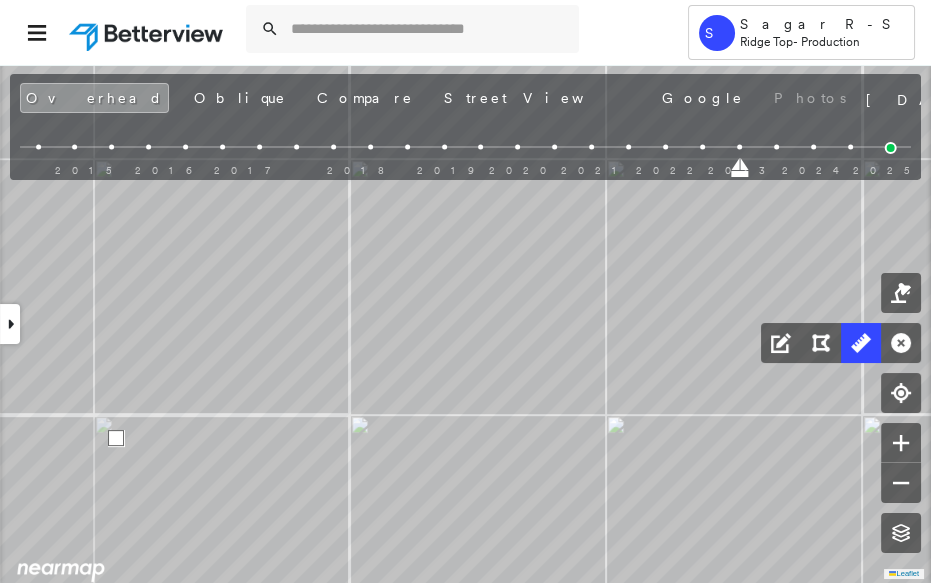 click at bounding box center [116, 438] 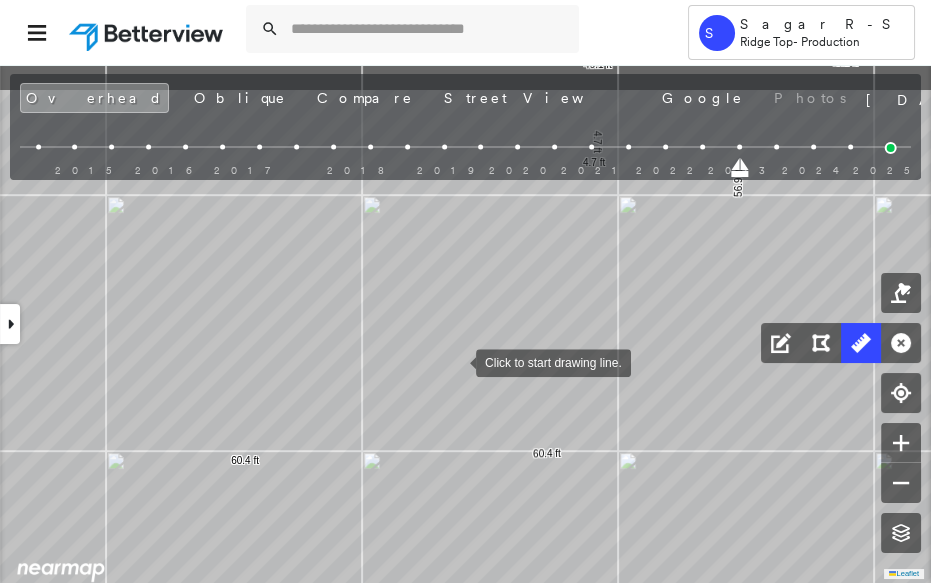 click at bounding box center [456, 361] 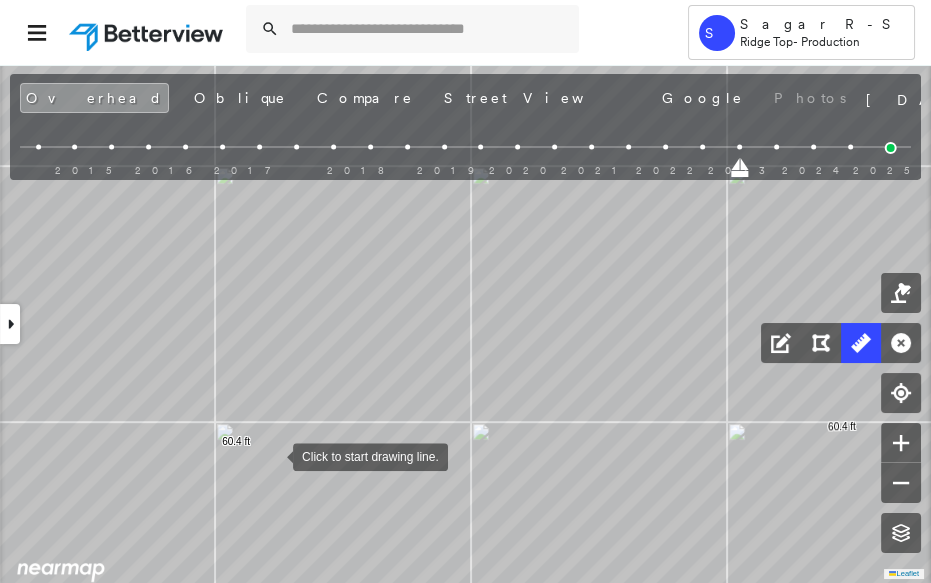 click at bounding box center [273, 455] 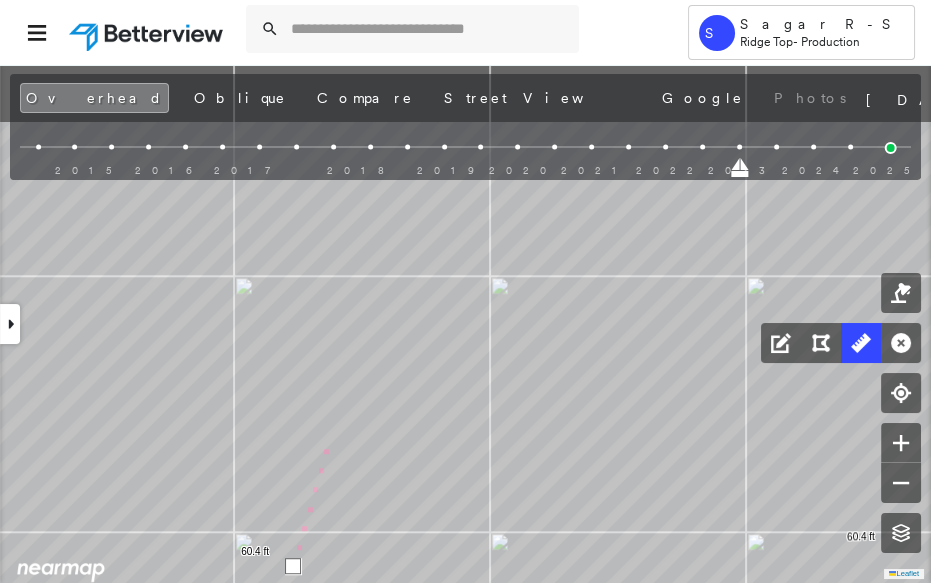 drag, startPoint x: 304, startPoint y: 291, endPoint x: 307, endPoint y: 412, distance: 121.037186 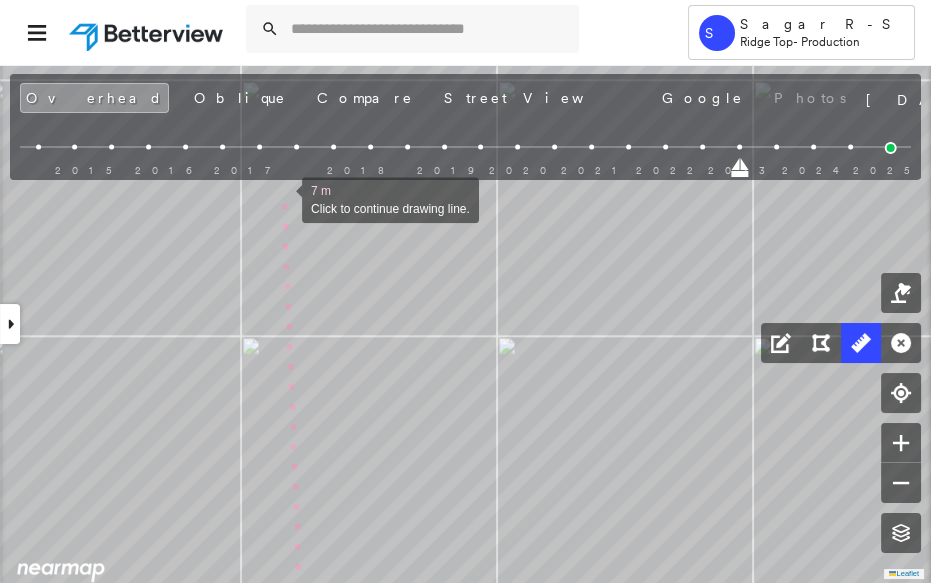click at bounding box center [282, 198] 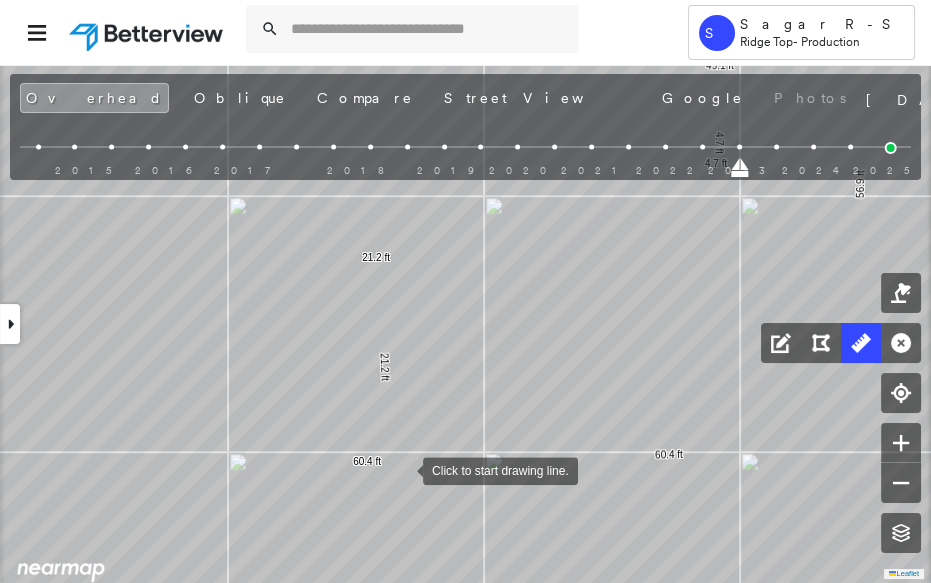 click at bounding box center [403, 469] 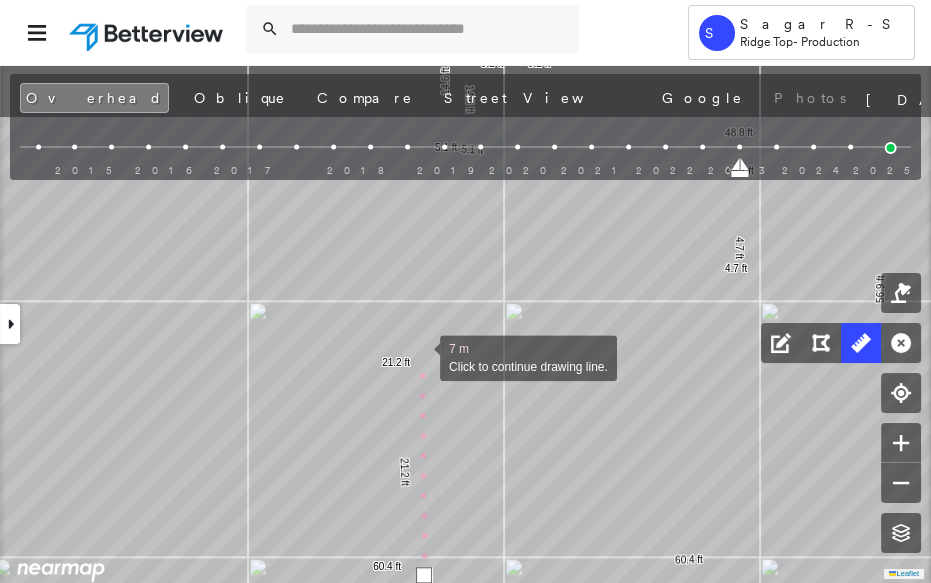 drag, startPoint x: 403, startPoint y: 277, endPoint x: 420, endPoint y: 355, distance: 79.83107 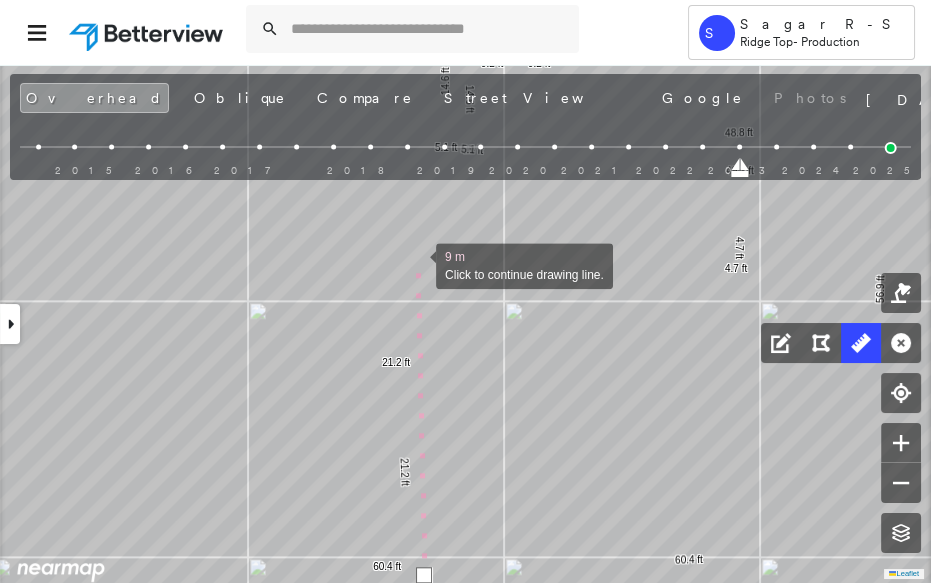 click at bounding box center [416, 264] 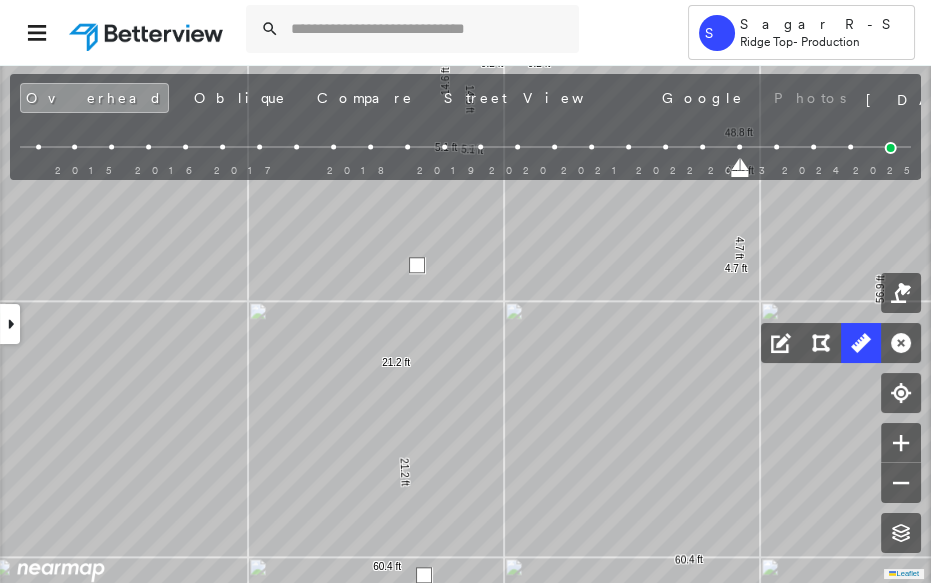 click at bounding box center (417, 265) 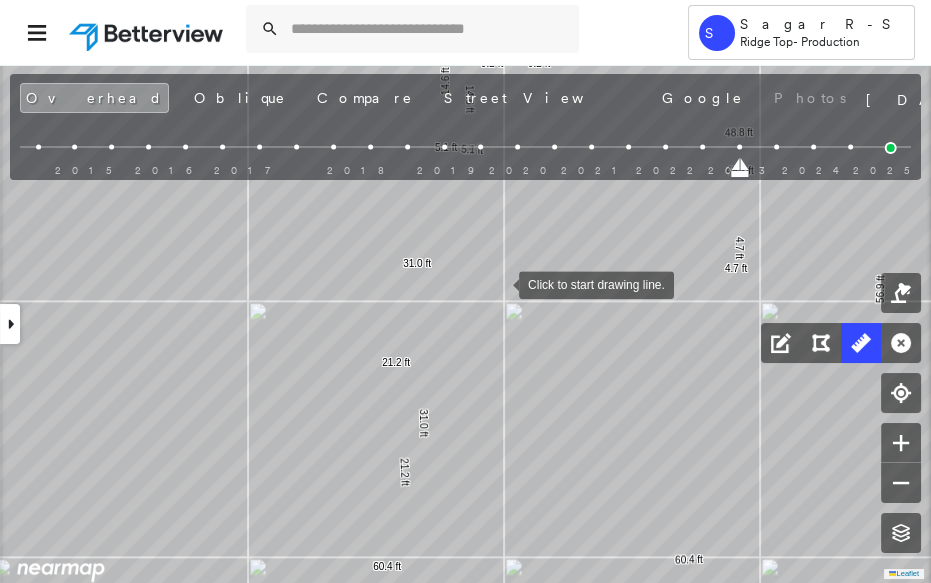 click at bounding box center (499, 283) 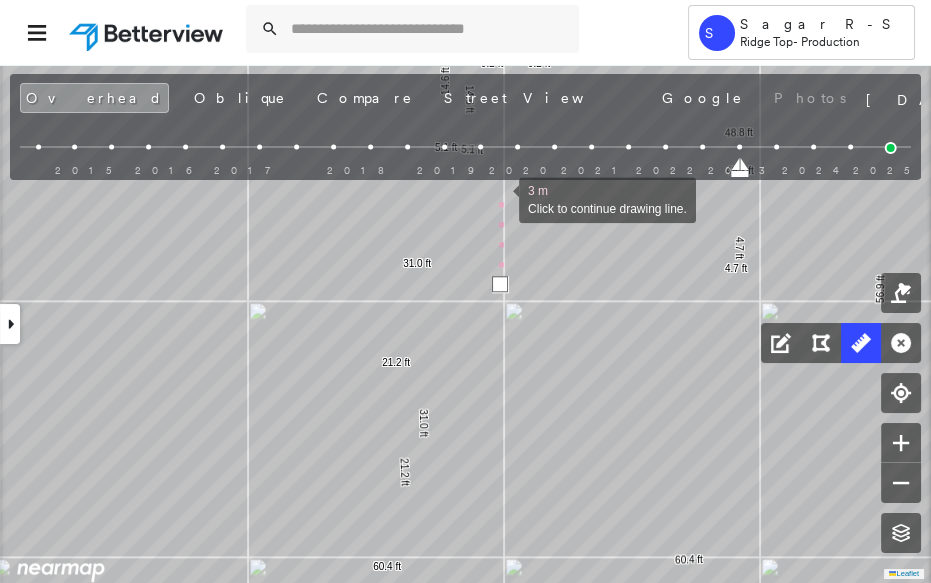 click at bounding box center (499, 198) 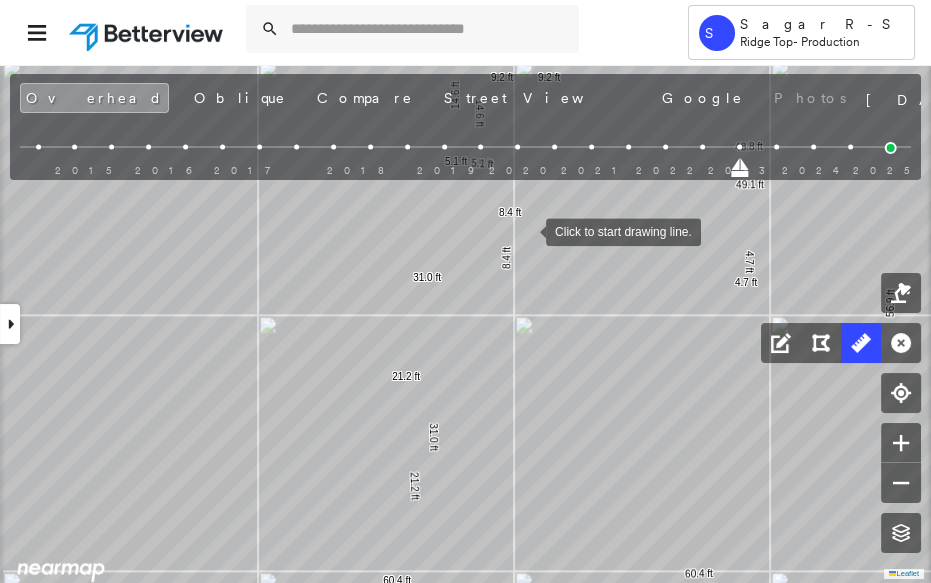 drag, startPoint x: 520, startPoint y: 222, endPoint x: 544, endPoint y: 269, distance: 52.773098 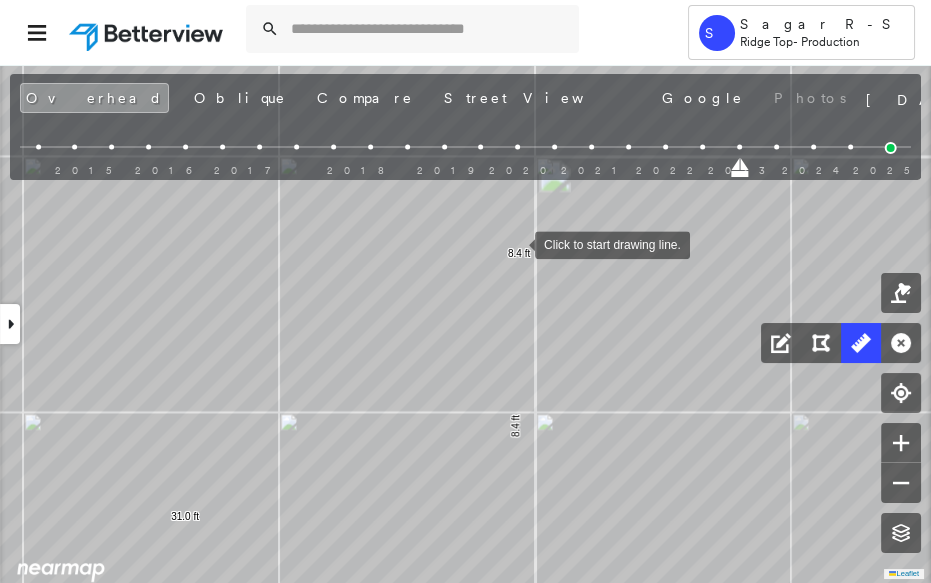 click at bounding box center [515, 243] 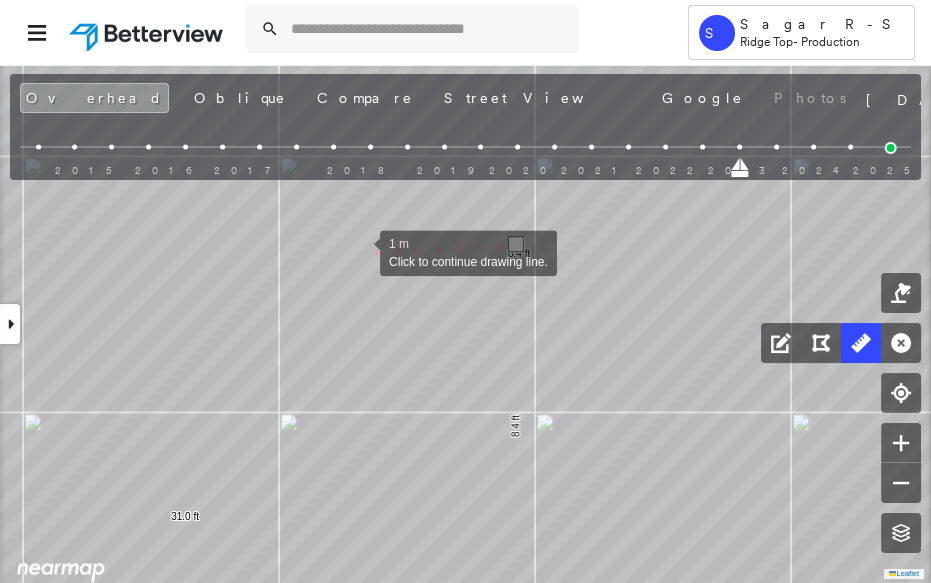 click at bounding box center (360, 251) 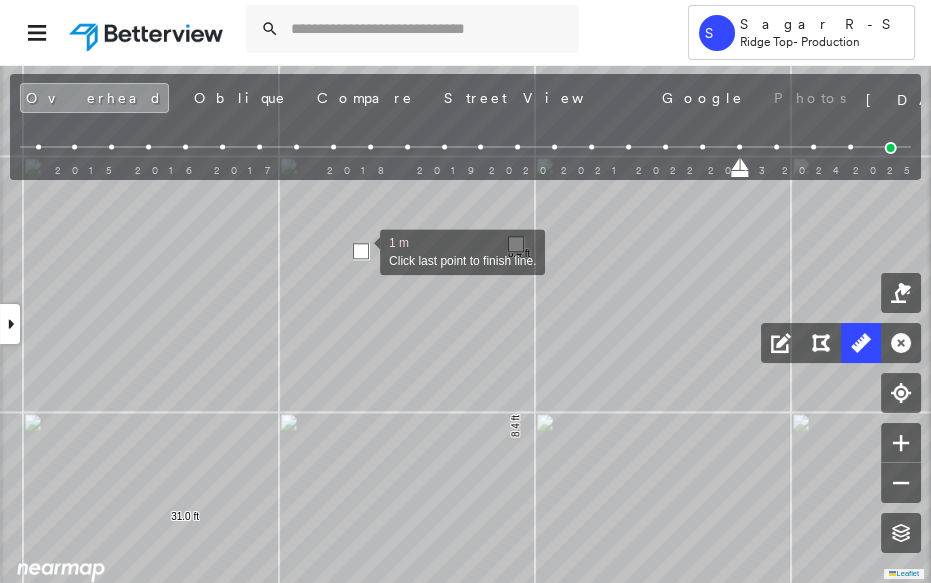 click at bounding box center (361, 251) 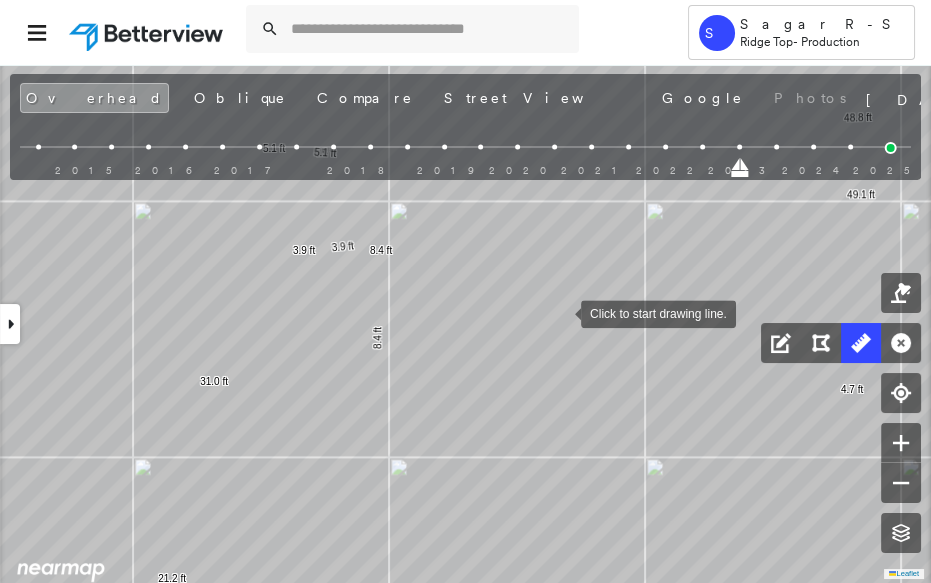 click at bounding box center (561, 312) 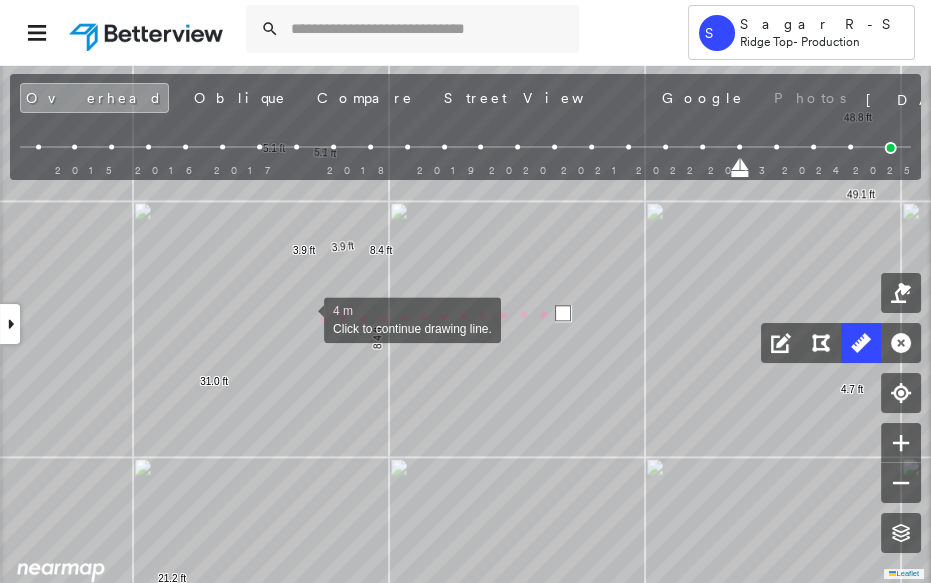 click at bounding box center (304, 318) 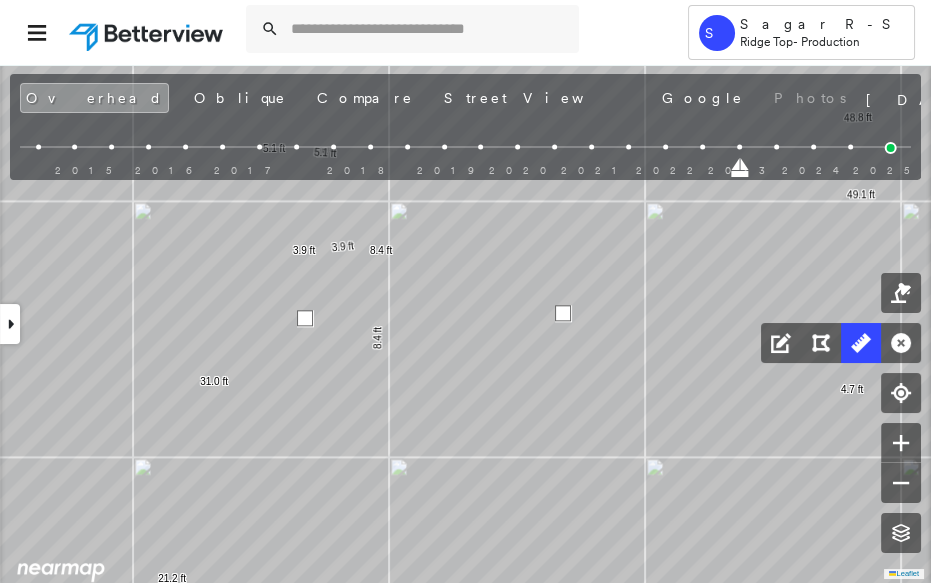 click at bounding box center (305, 318) 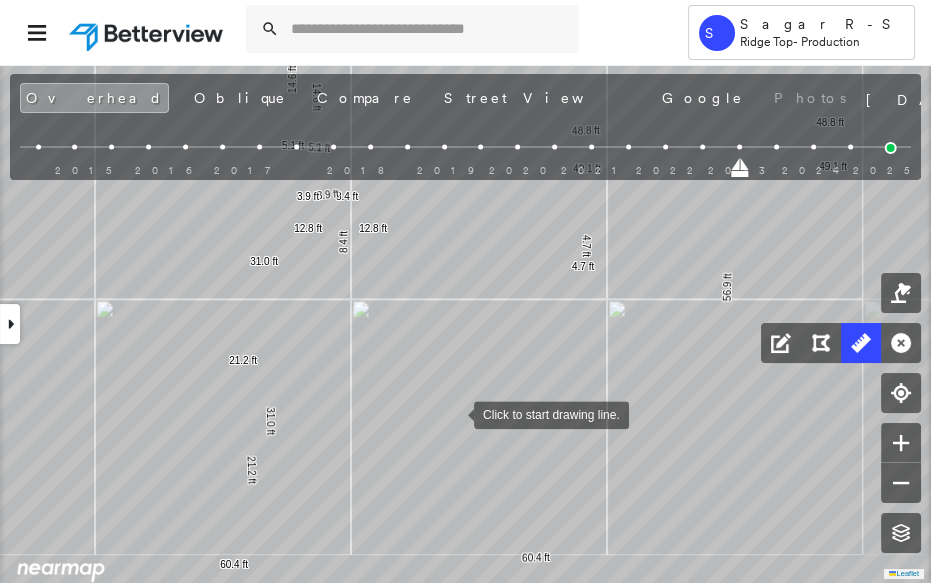drag, startPoint x: 530, startPoint y: 452, endPoint x: 401, endPoint y: 382, distance: 146.76852 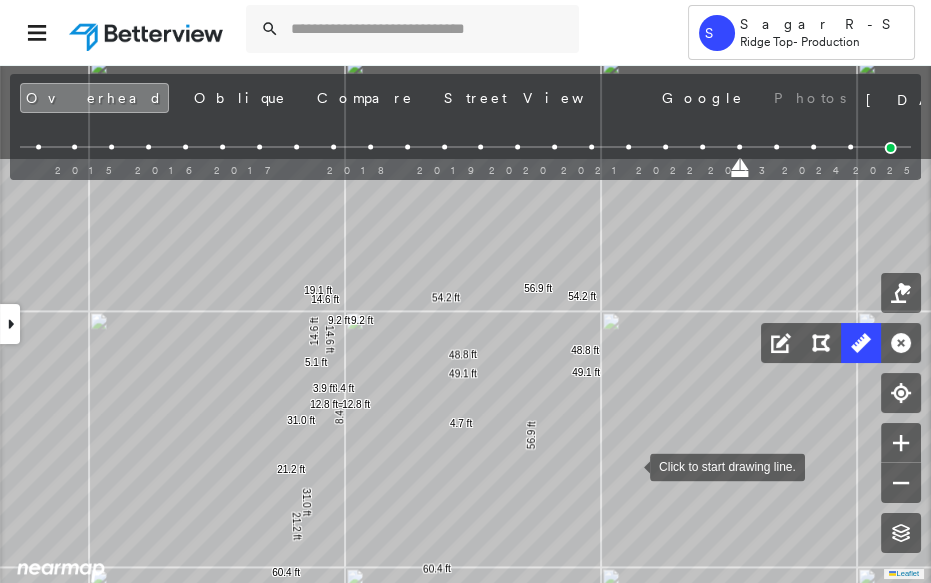 drag, startPoint x: 613, startPoint y: 356, endPoint x: 630, endPoint y: 460, distance: 105.380264 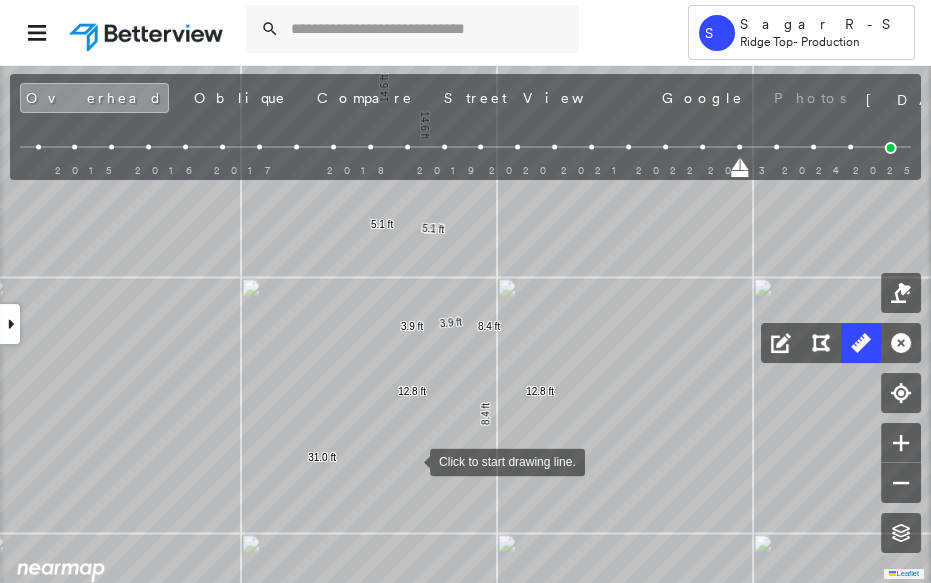 click at bounding box center (410, 460) 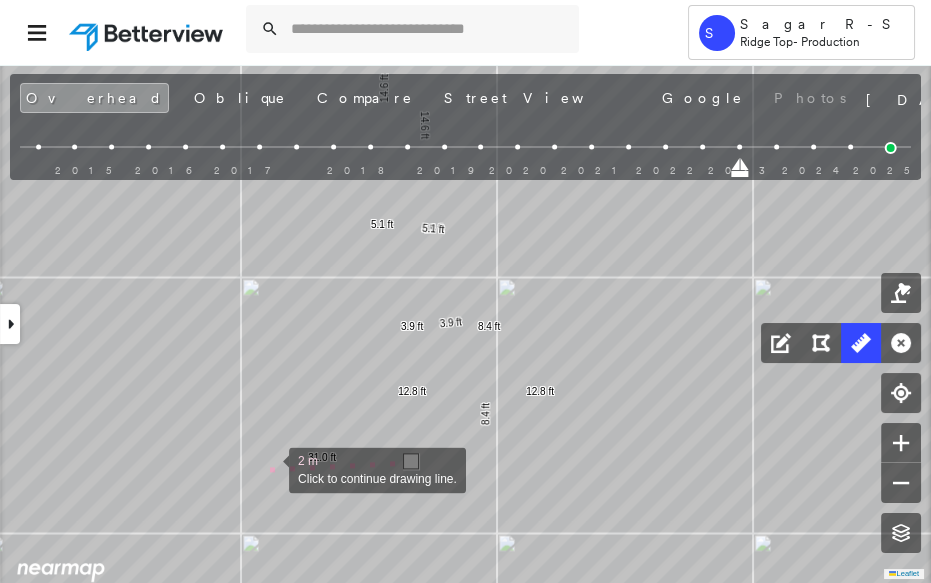 click at bounding box center [269, 468] 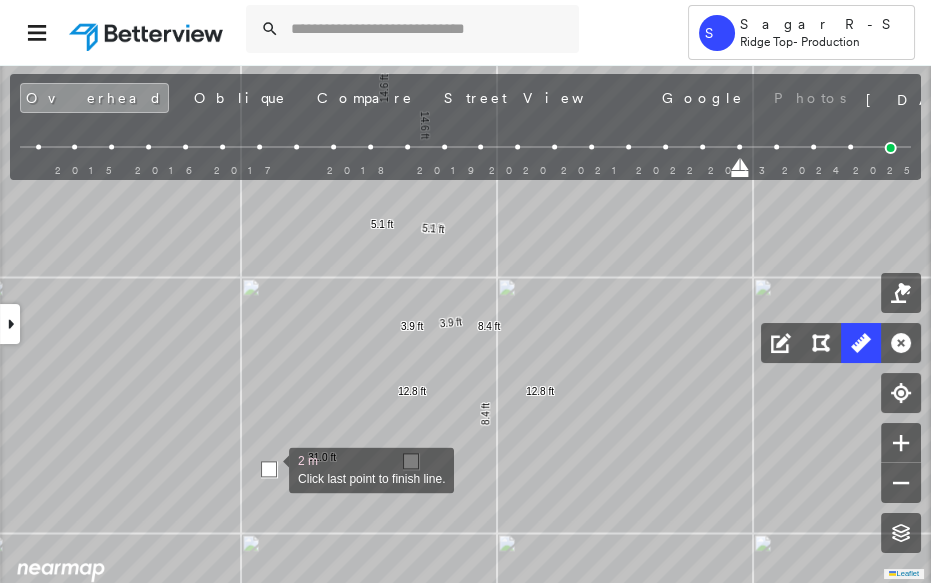 click at bounding box center [269, 469] 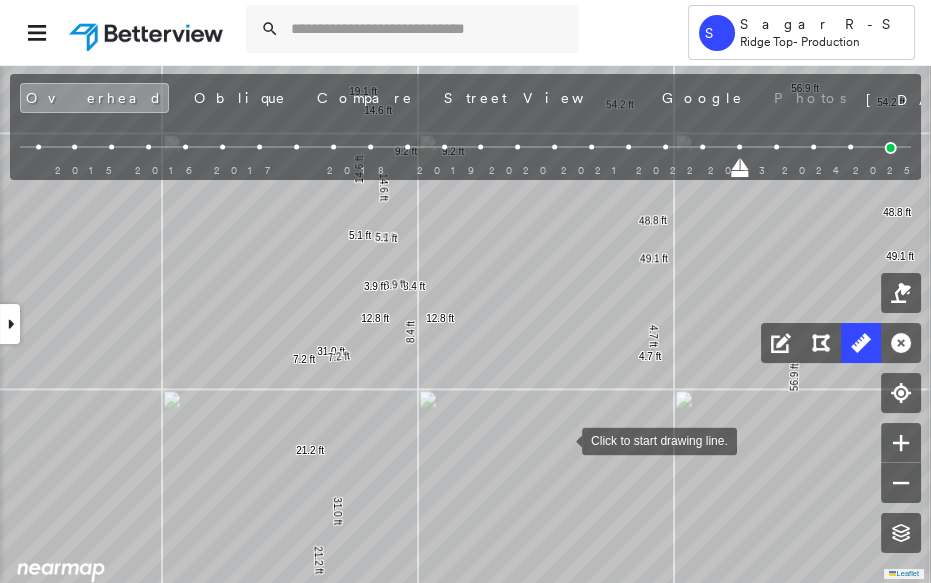 drag, startPoint x: 575, startPoint y: 449, endPoint x: 443, endPoint y: 383, distance: 147.58049 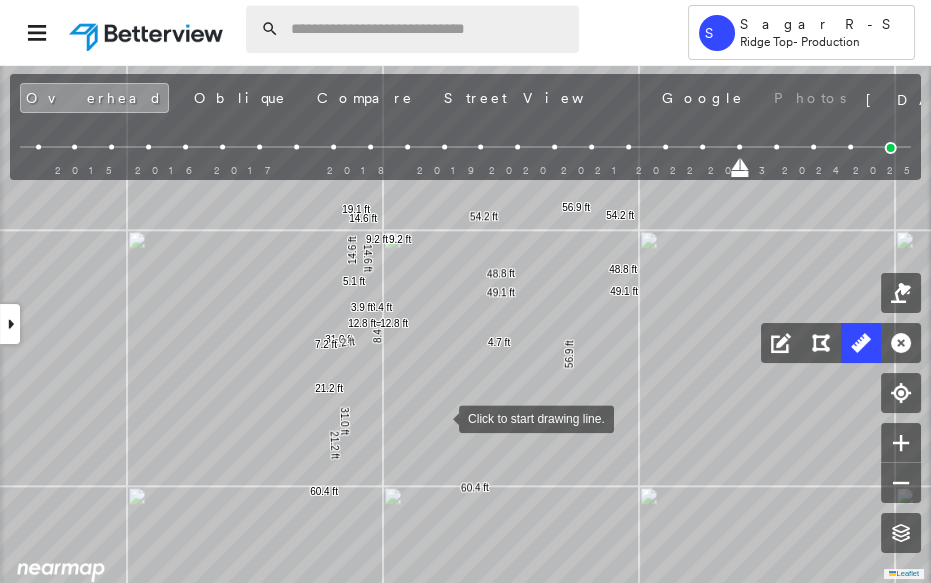 click at bounding box center [429, 29] 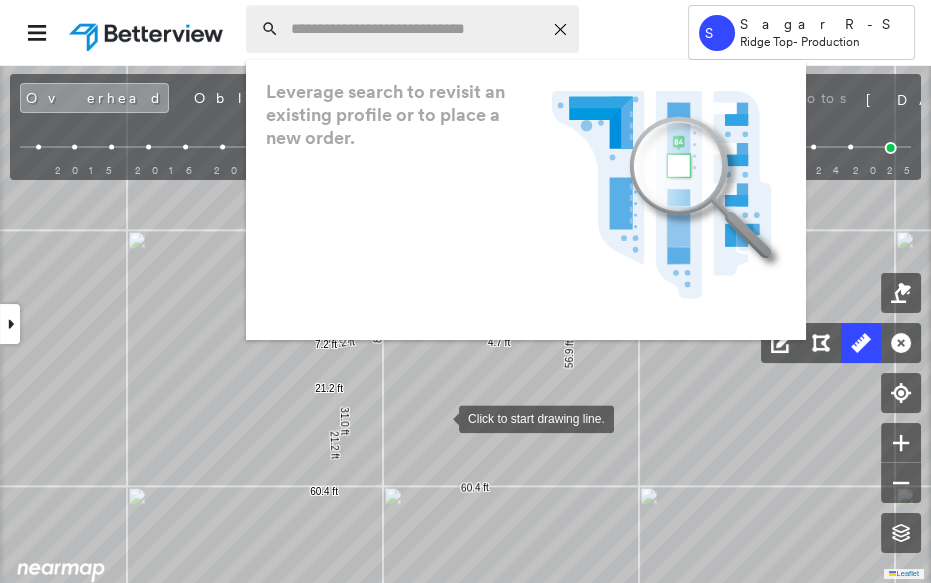 paste on "**********" 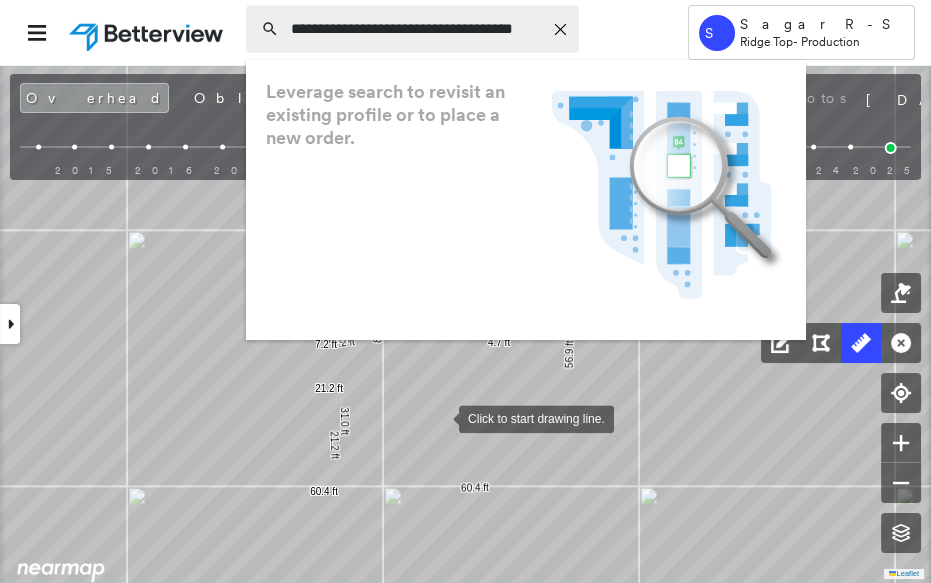 scroll, scrollTop: 0, scrollLeft: 38, axis: horizontal 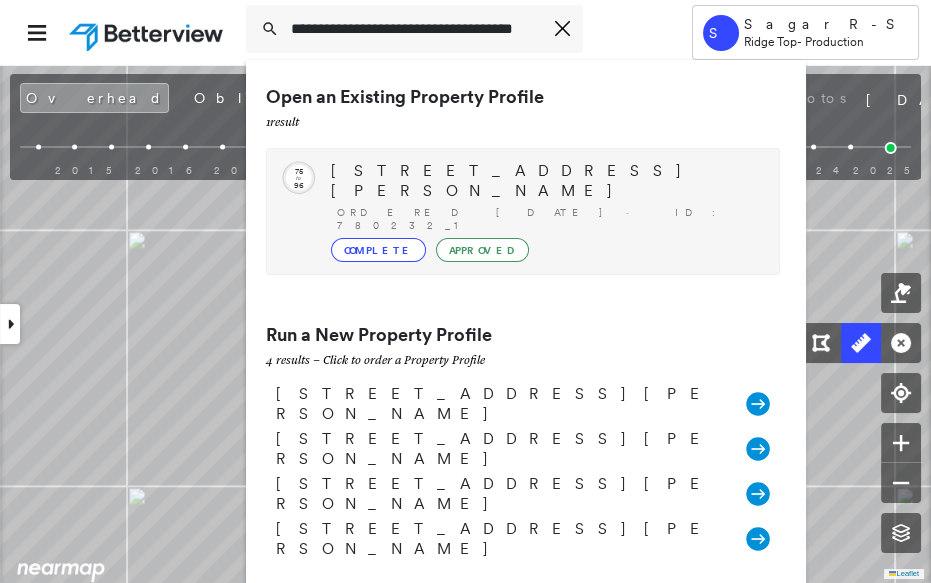 type on "**********" 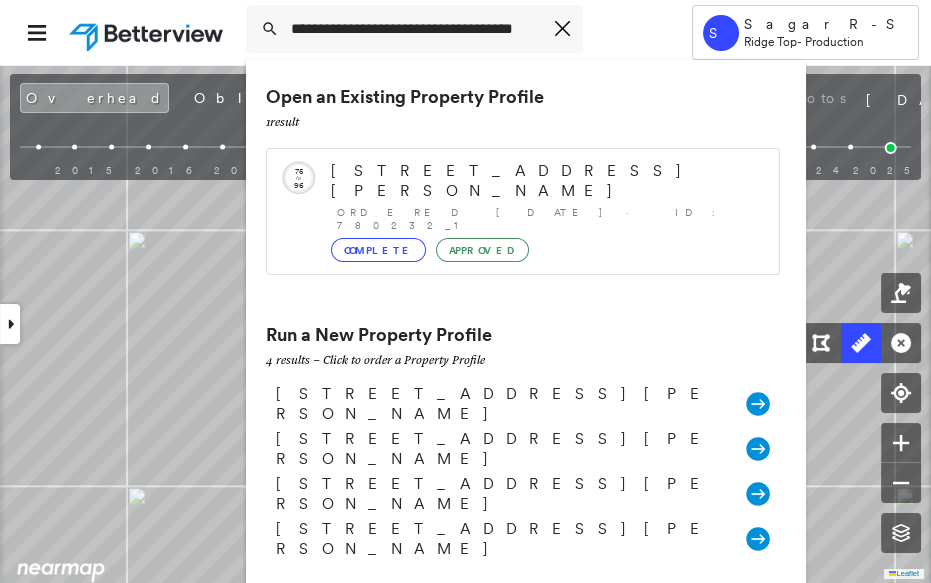 click on "[STREET_ADDRESS][PERSON_NAME]" at bounding box center [545, 181] 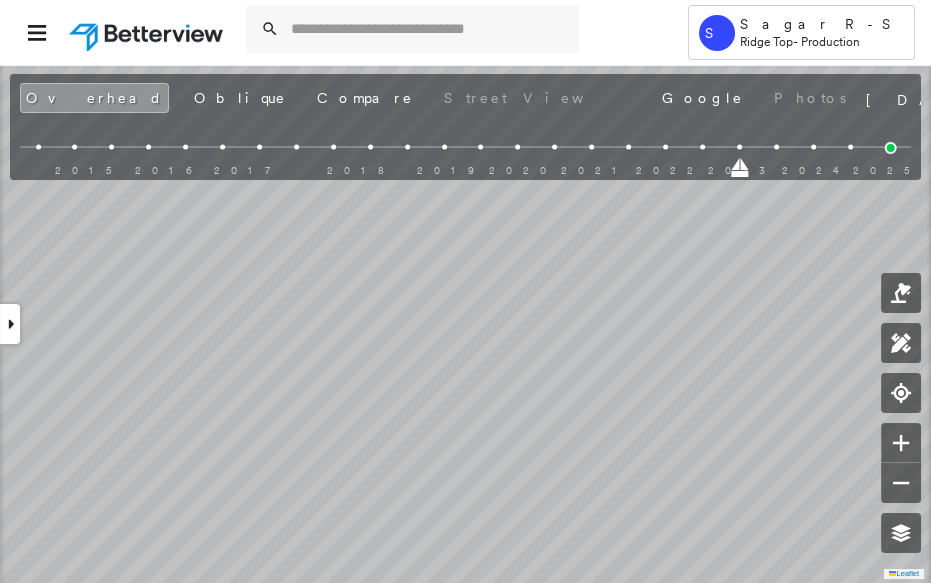 scroll, scrollTop: 0, scrollLeft: 0, axis: both 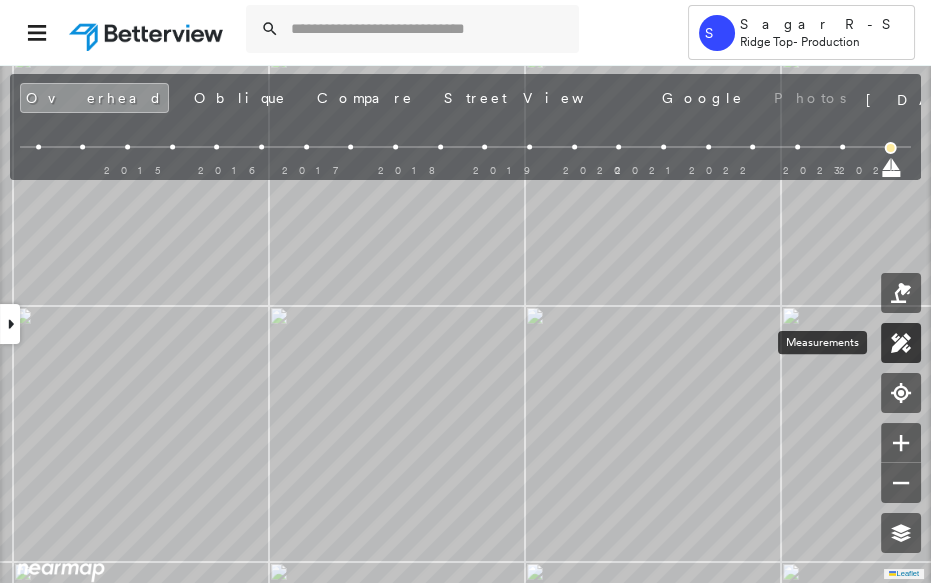 click 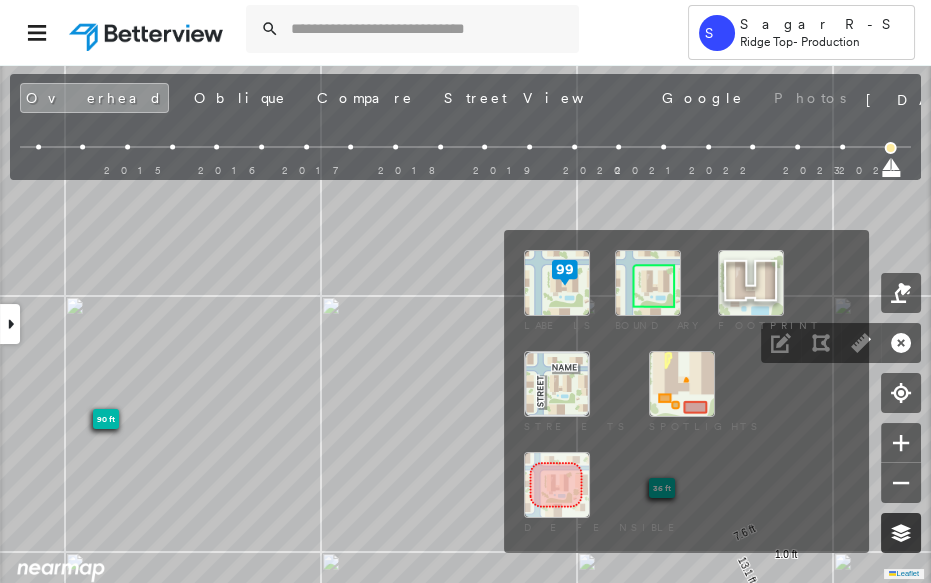 click 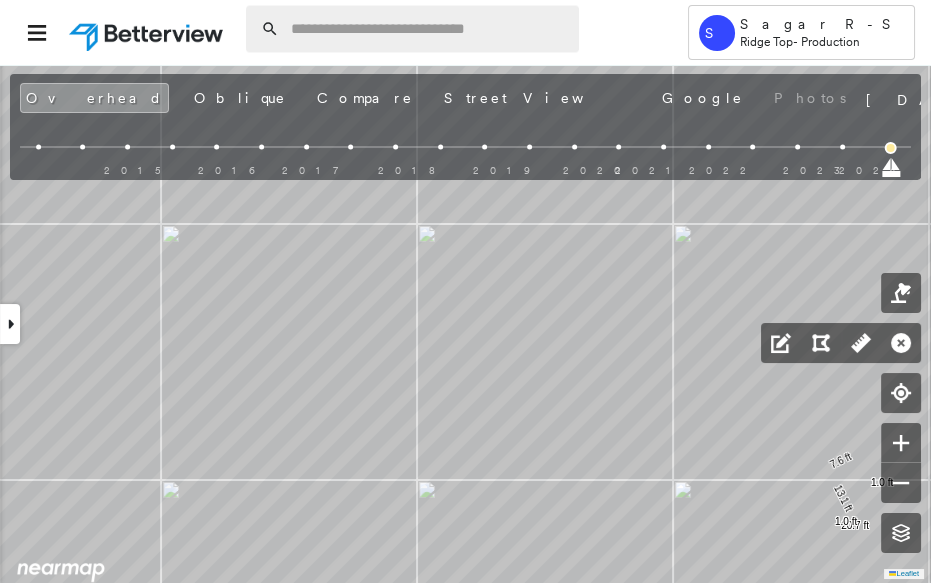 click at bounding box center [429, 29] 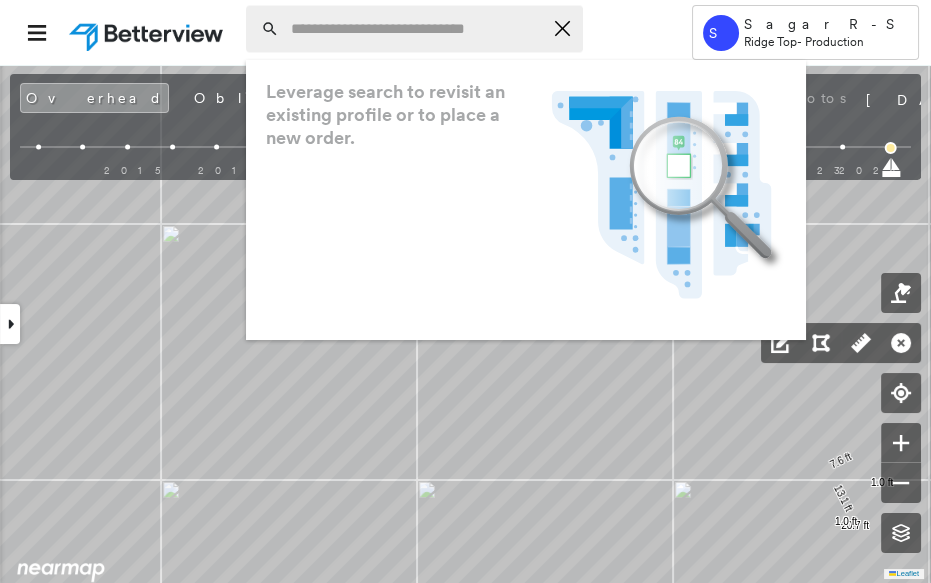 click at bounding box center (416, 29) 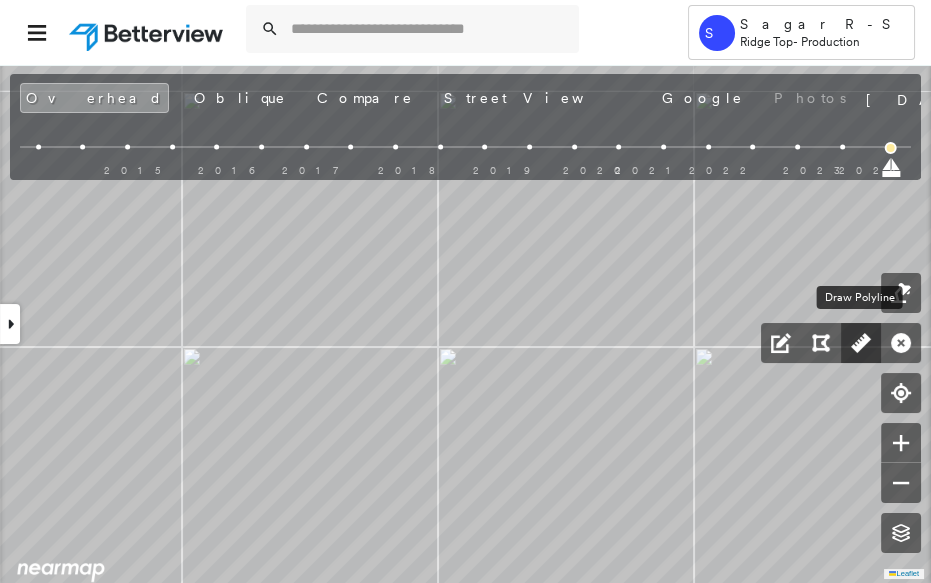 click 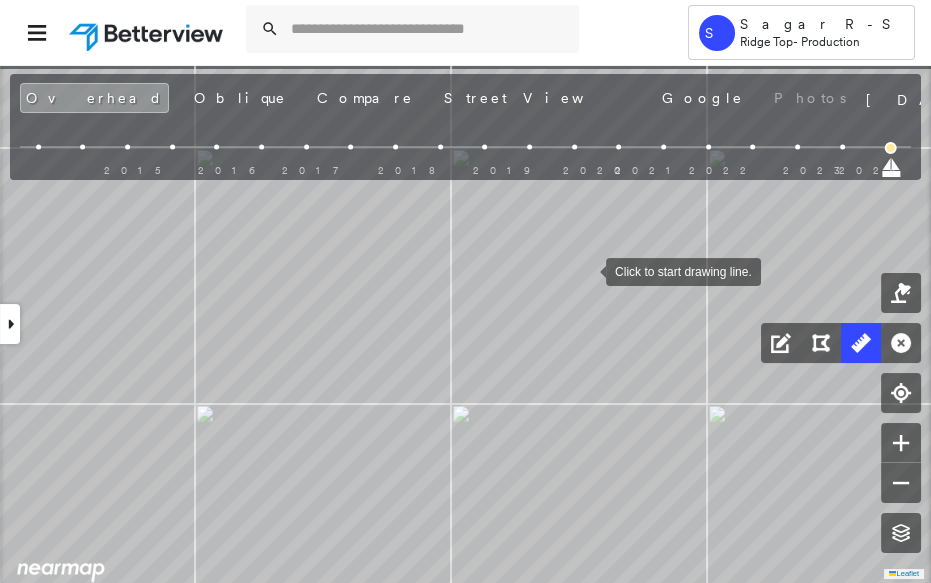 drag, startPoint x: 572, startPoint y: 210, endPoint x: 585, endPoint y: 267, distance: 58.463665 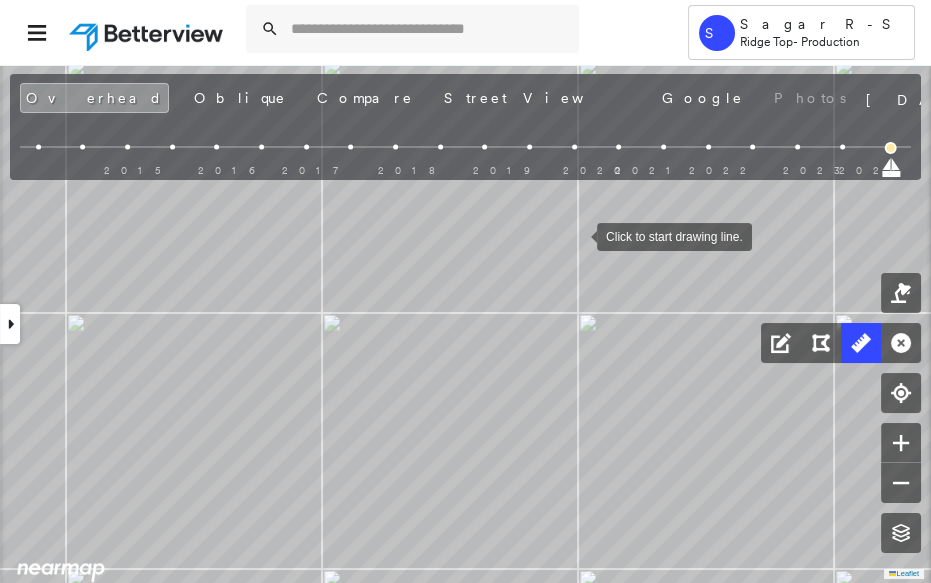 click at bounding box center [577, 235] 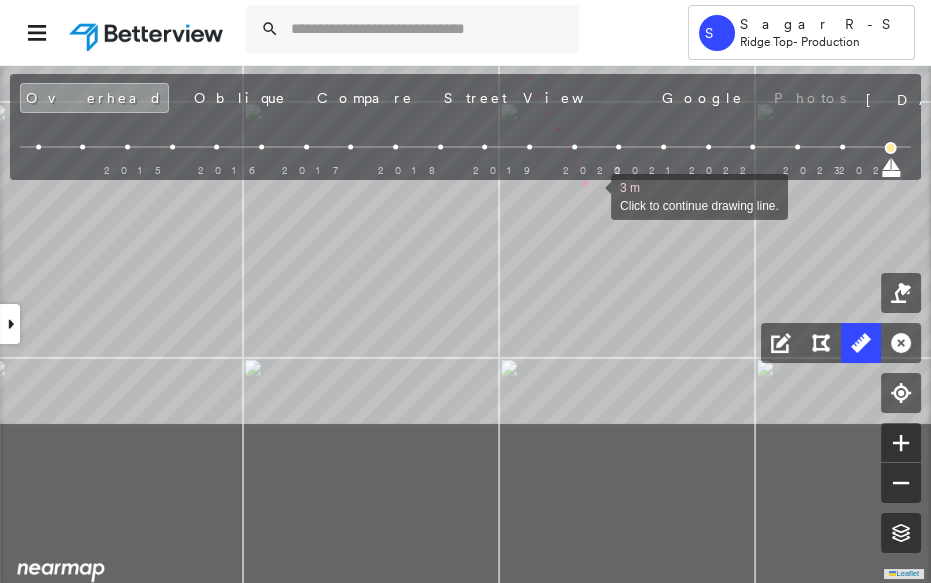 drag, startPoint x: 650, startPoint y: 338, endPoint x: 594, endPoint y: 196, distance: 152.64337 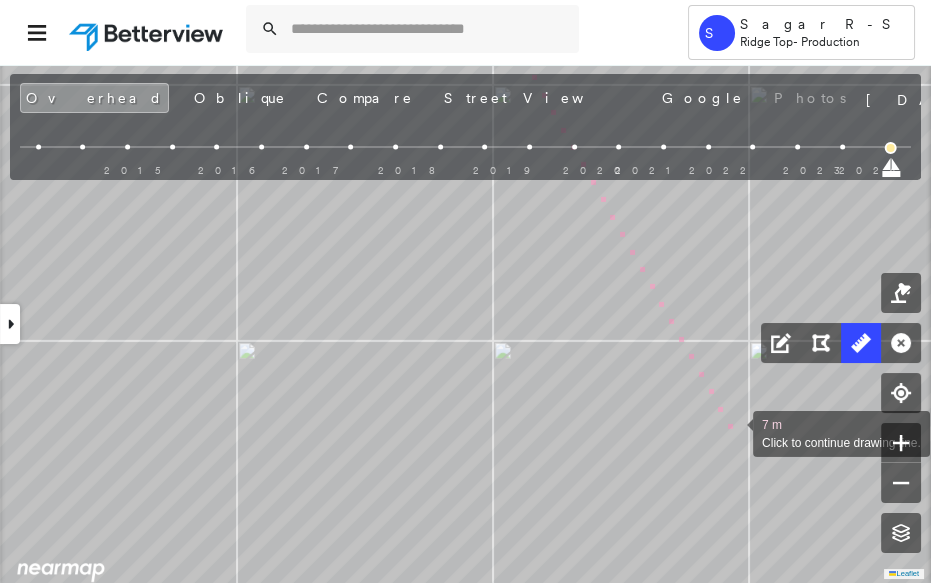 click at bounding box center (733, 432) 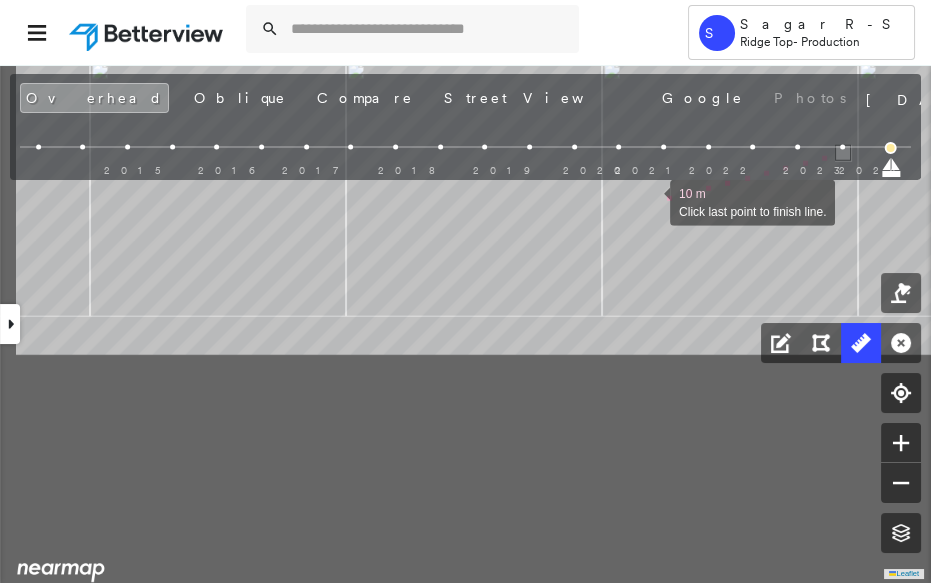 drag, startPoint x: 539, startPoint y: 488, endPoint x: 652, endPoint y: 225, distance: 286.24814 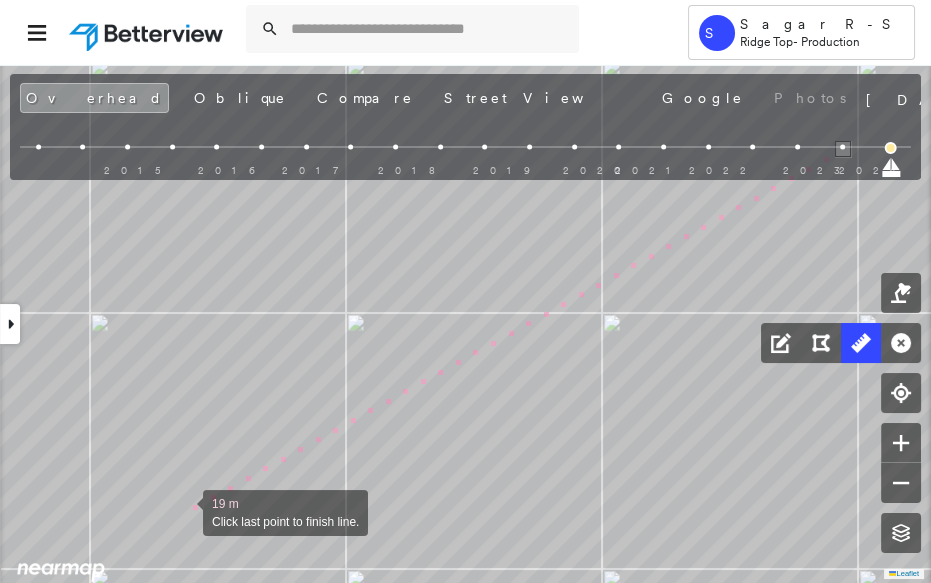 drag, startPoint x: 183, startPoint y: 511, endPoint x: 285, endPoint y: 444, distance: 122.03688 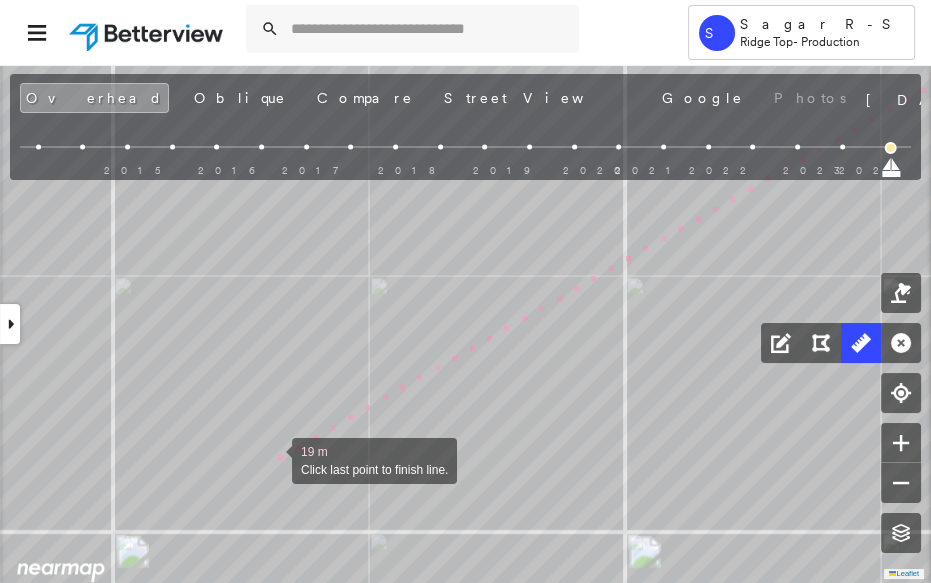 click at bounding box center (272, 459) 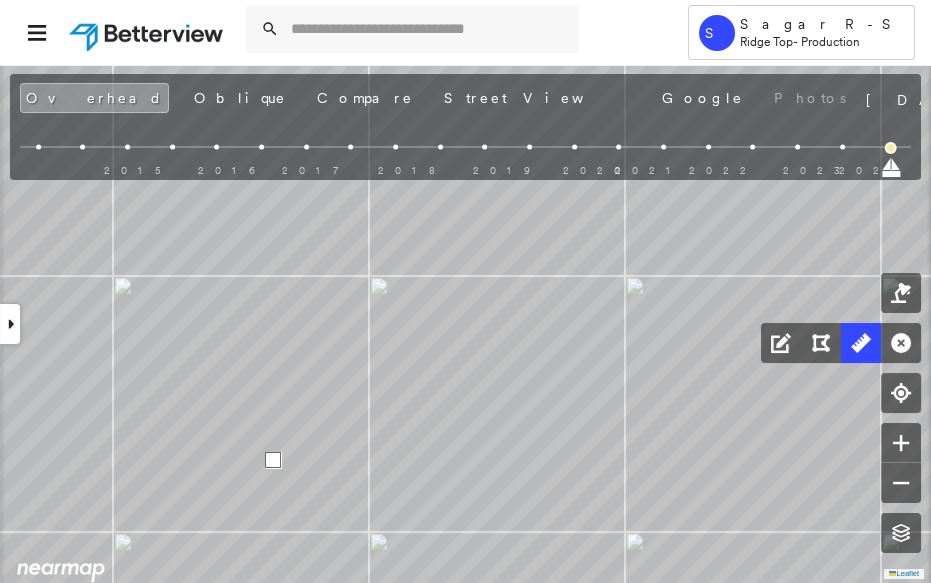 click at bounding box center [273, 460] 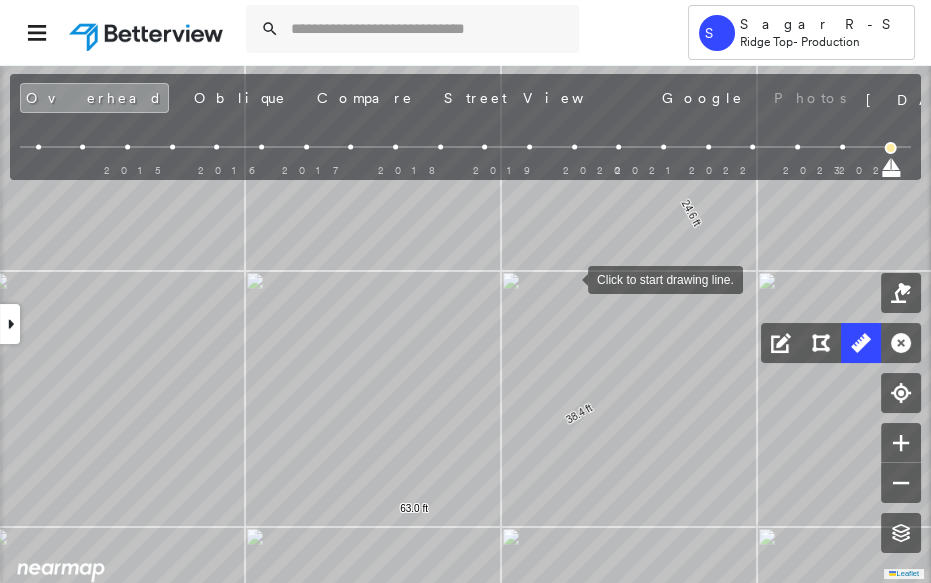 drag, startPoint x: 533, startPoint y: 240, endPoint x: 595, endPoint y: 221, distance: 64.84597 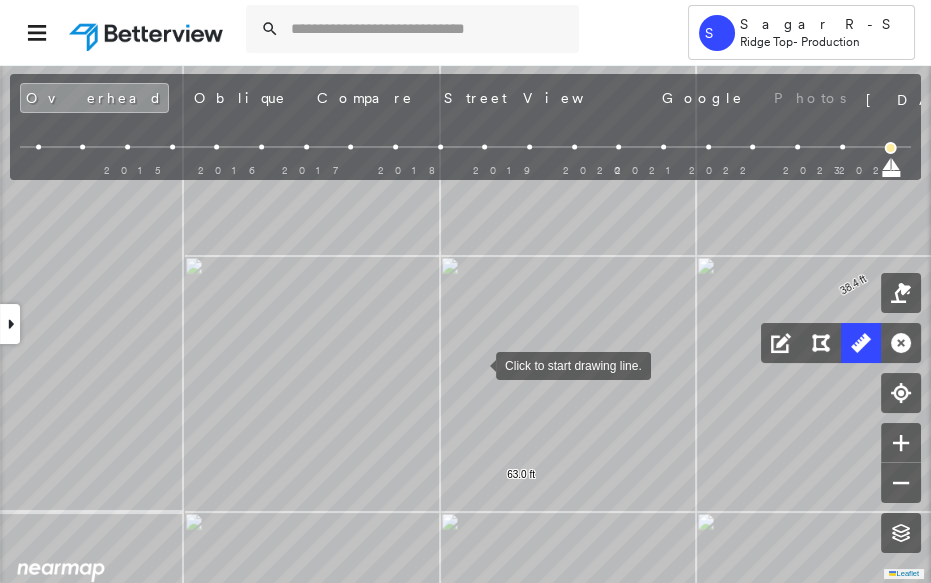 click on "7.6 ft 13.1 ft 20.7 ft 1.0 ft 1.0 ft 24.6 ft 38.4 ft 63.0 ft Click to start drawing line." at bounding box center [388, -515] 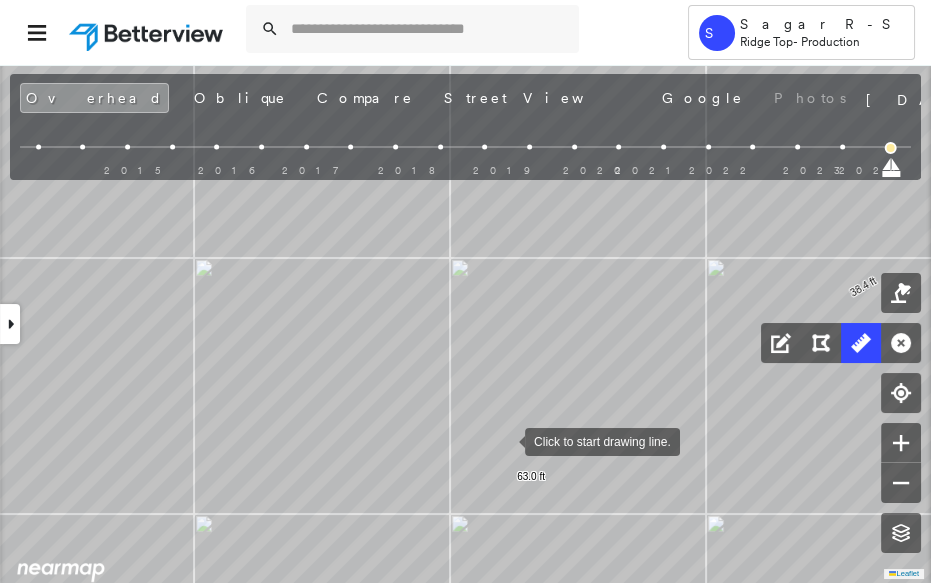 click at bounding box center (505, 440) 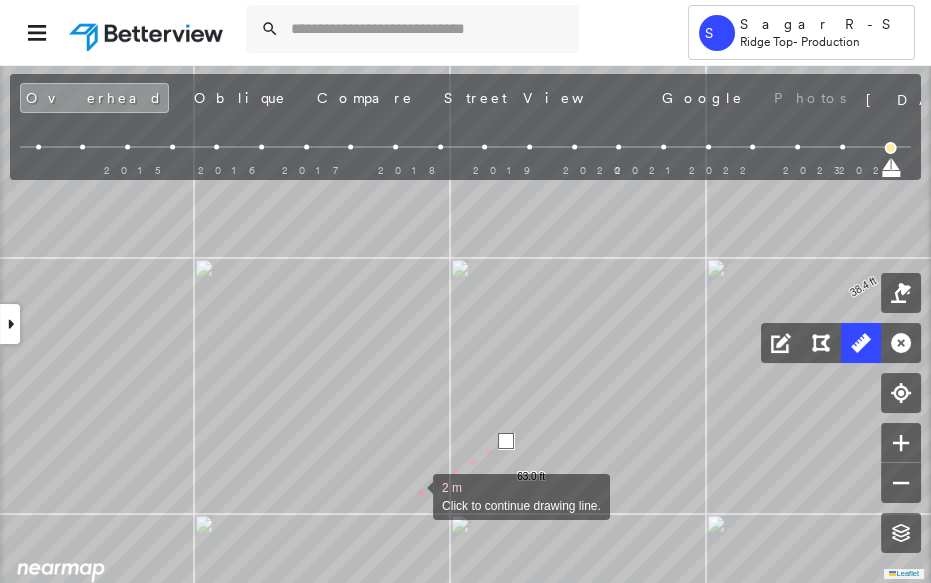 click at bounding box center (413, 495) 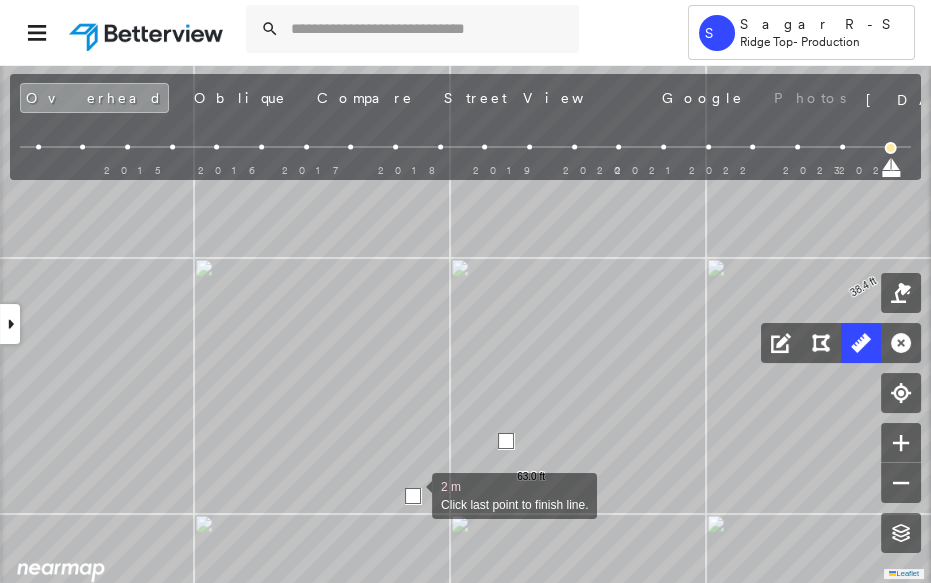 click at bounding box center (413, 496) 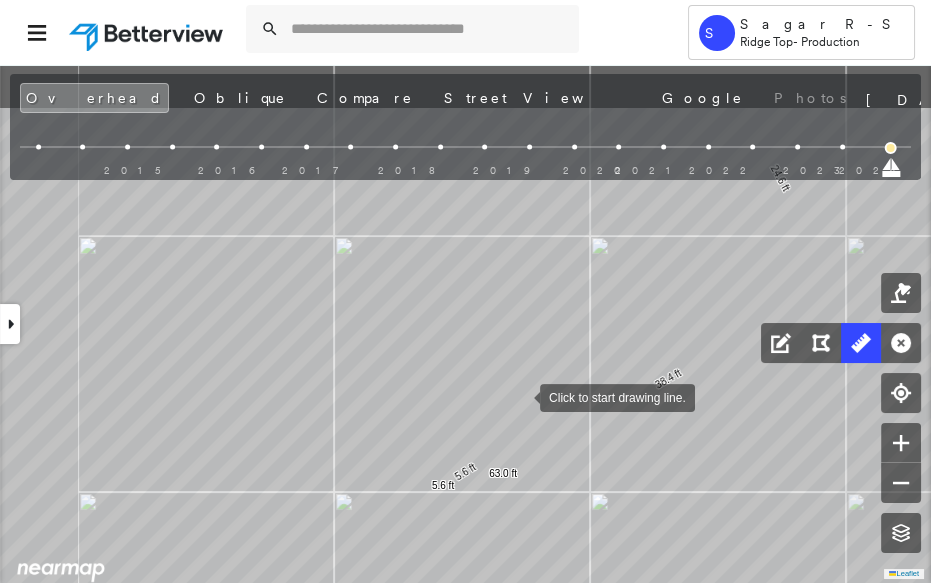 drag, startPoint x: 521, startPoint y: 336, endPoint x: 527, endPoint y: 498, distance: 162.11107 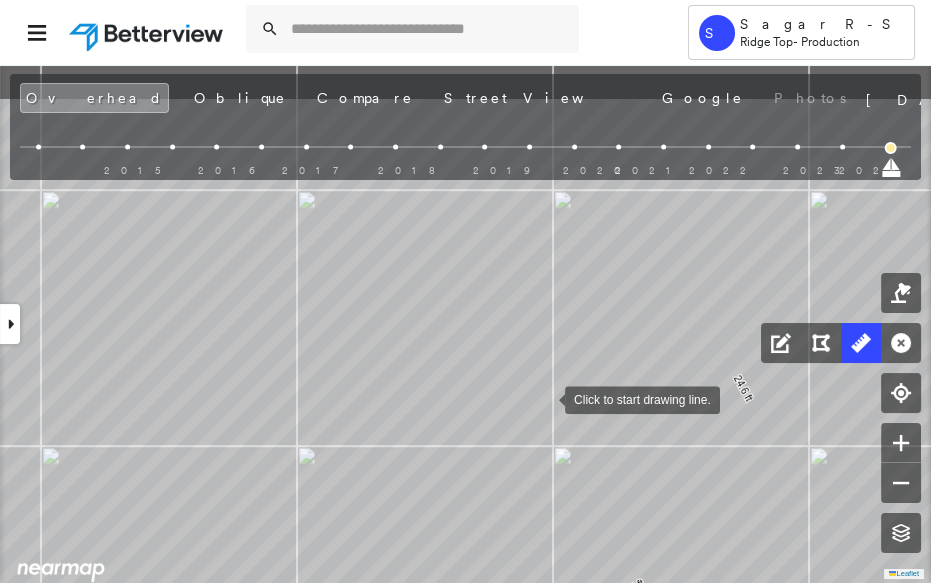drag, startPoint x: 578, startPoint y: 345, endPoint x: 547, endPoint y: 395, distance: 58.830265 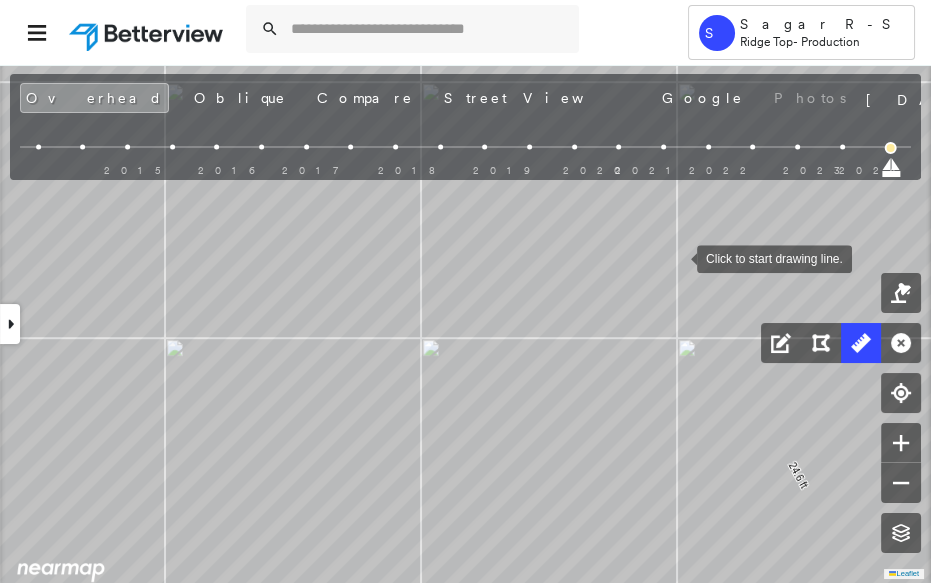 click at bounding box center (677, 257) 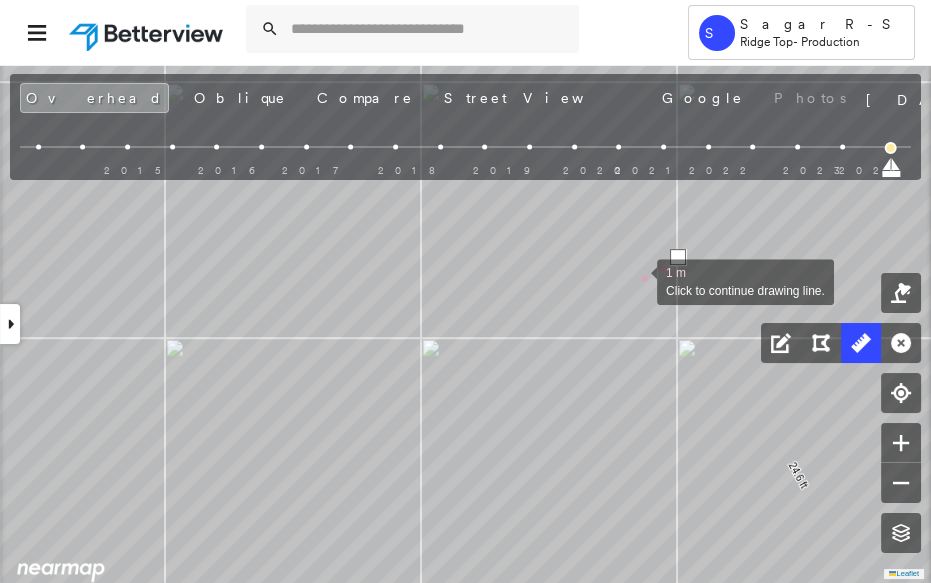 click at bounding box center [637, 280] 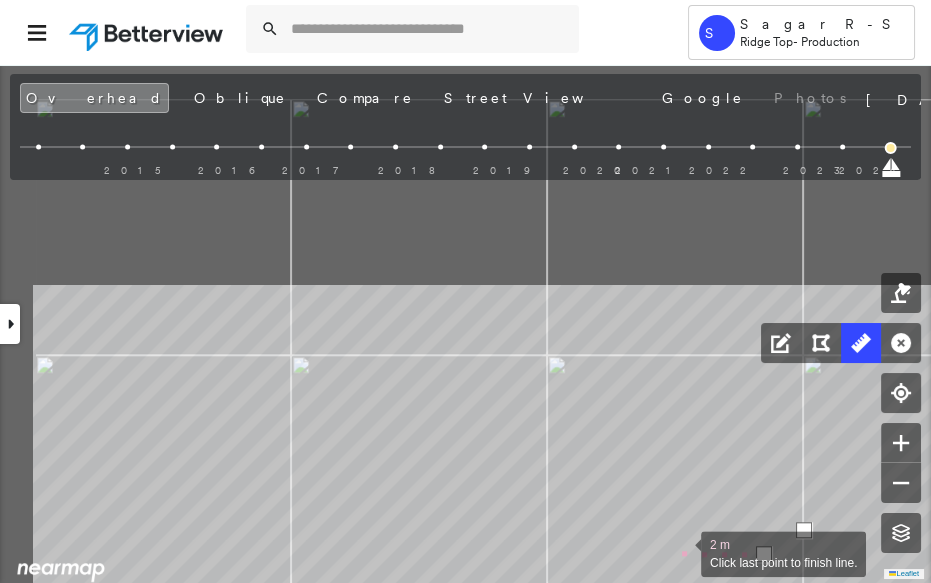 drag, startPoint x: 553, startPoint y: 275, endPoint x: 678, endPoint y: 532, distance: 285.78662 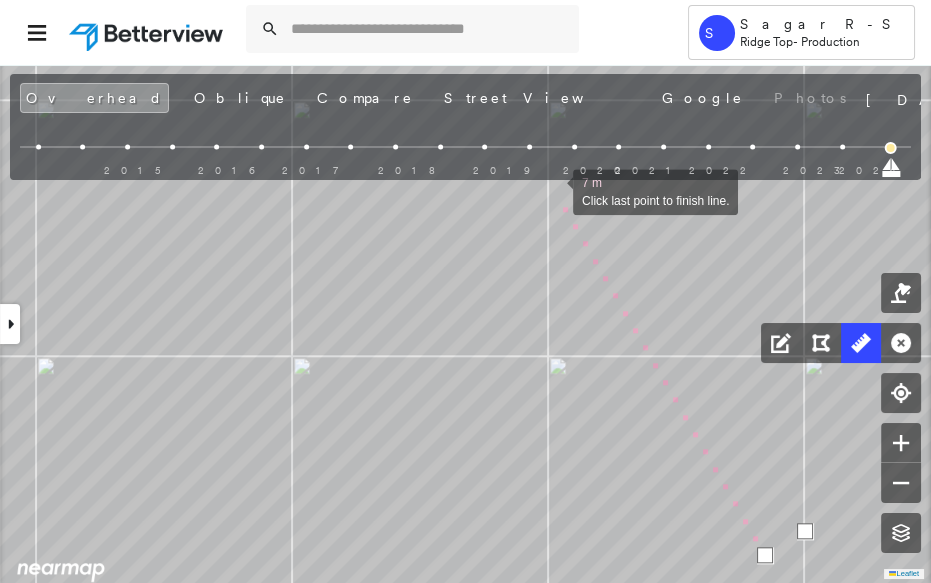 click at bounding box center (553, 190) 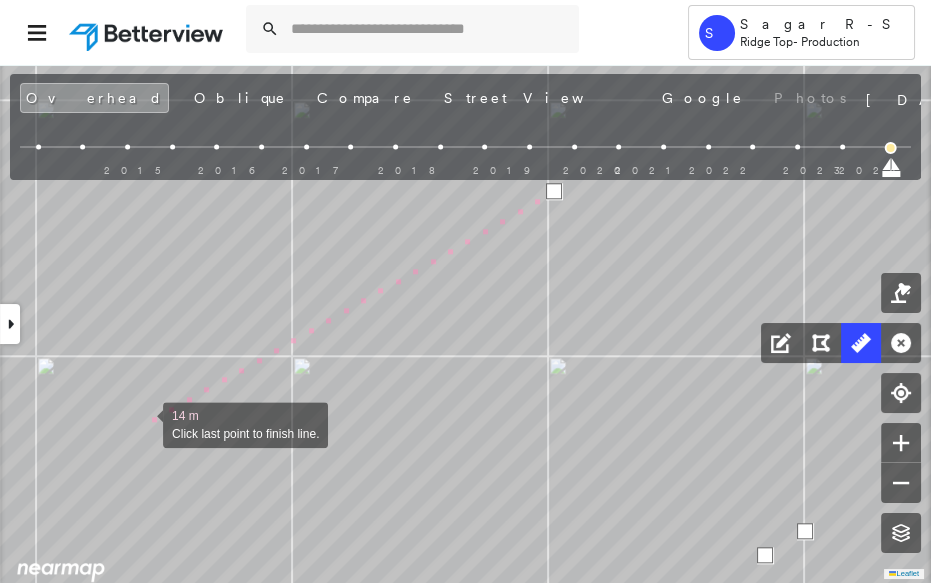click at bounding box center [143, 423] 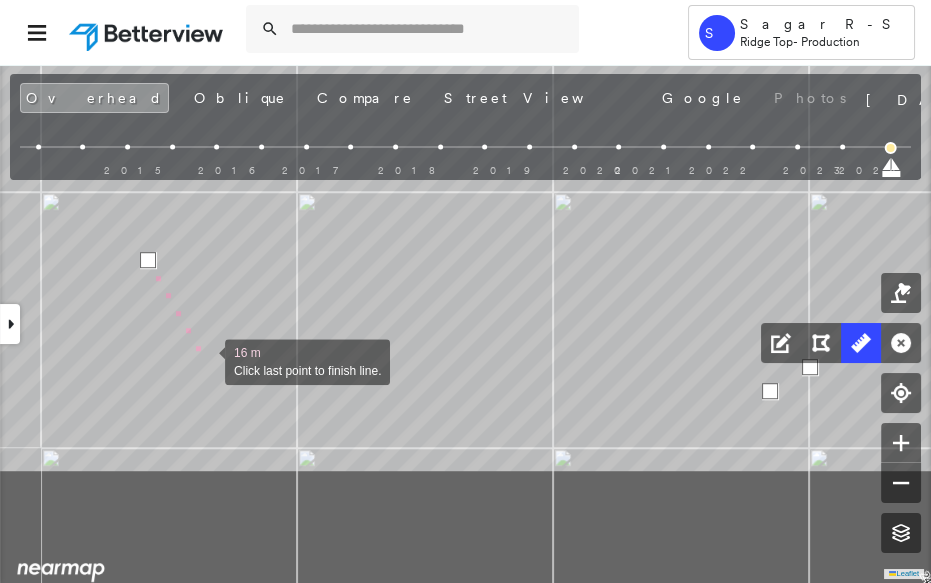 drag, startPoint x: 194, startPoint y: 517, endPoint x: 200, endPoint y: 338, distance: 179.10052 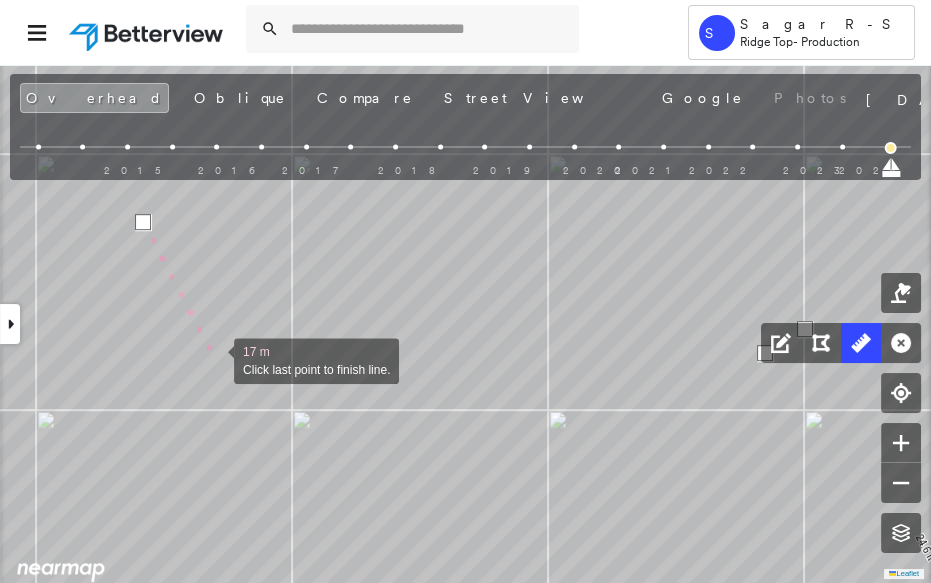 click at bounding box center (214, 359) 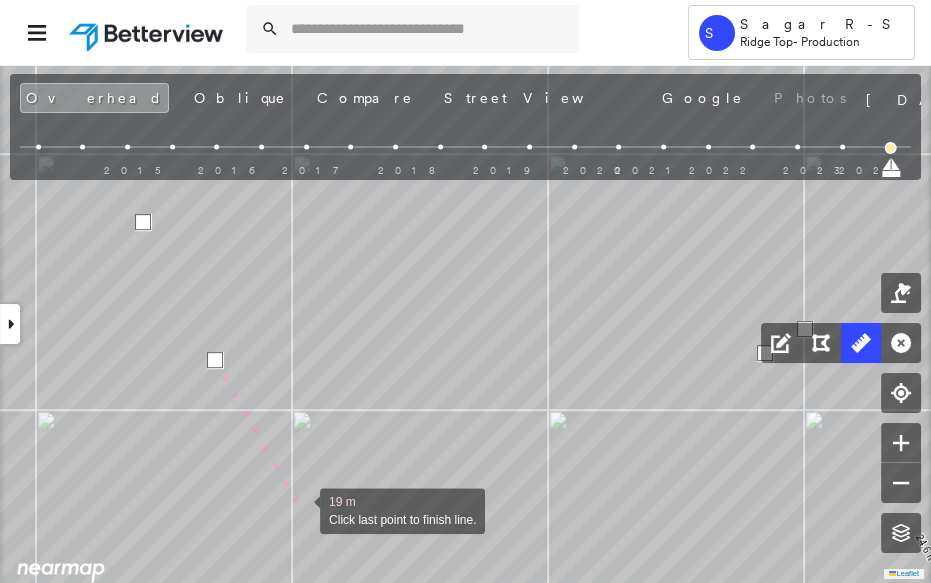 click at bounding box center [300, 509] 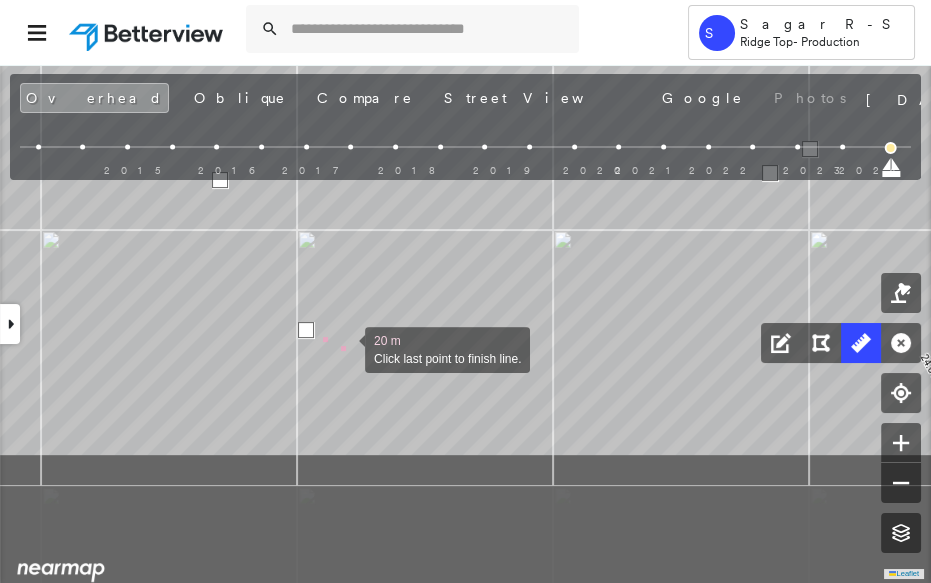 drag, startPoint x: 340, startPoint y: 530, endPoint x: 344, endPoint y: 350, distance: 180.04443 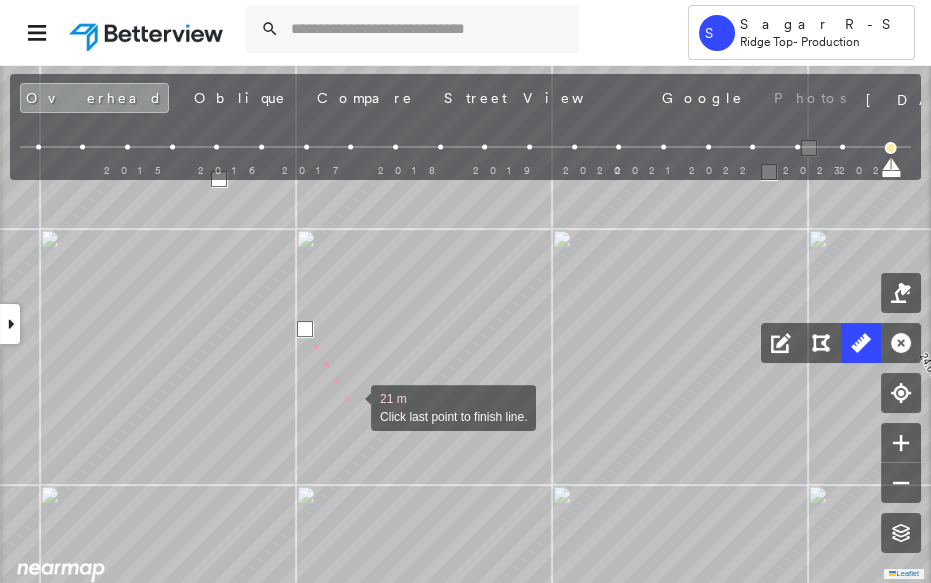 click at bounding box center [351, 406] 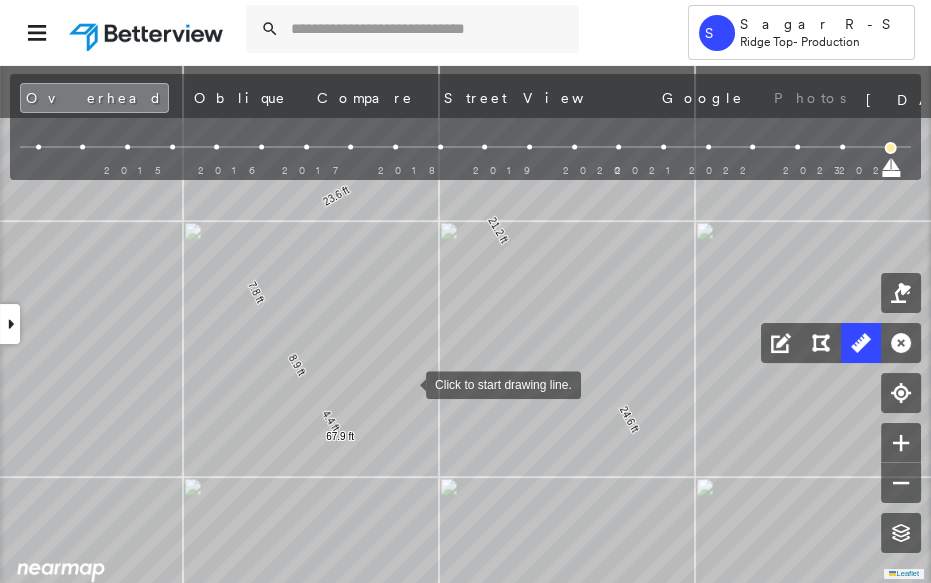drag, startPoint x: 428, startPoint y: 277, endPoint x: 408, endPoint y: 379, distance: 103.94229 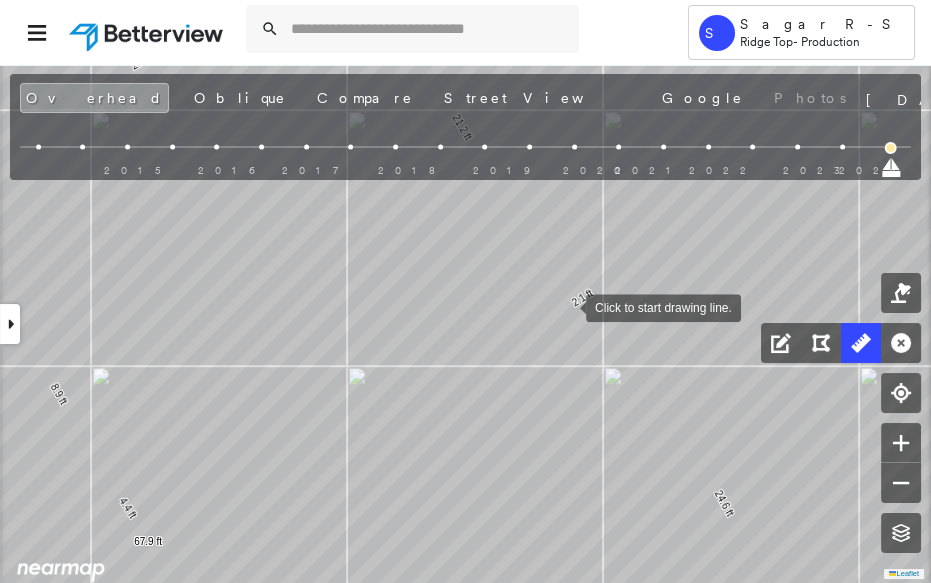 click at bounding box center [566, 306] 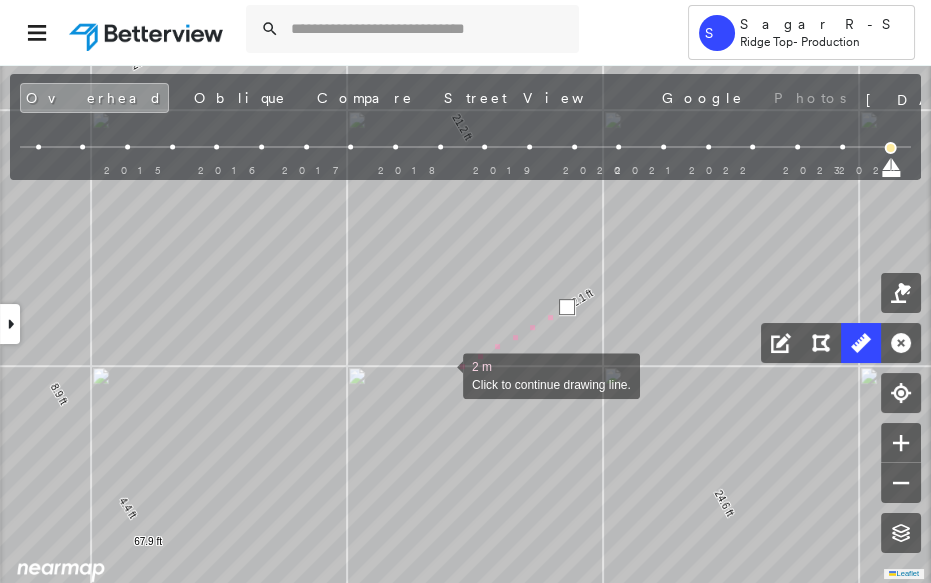 click at bounding box center (443, 374) 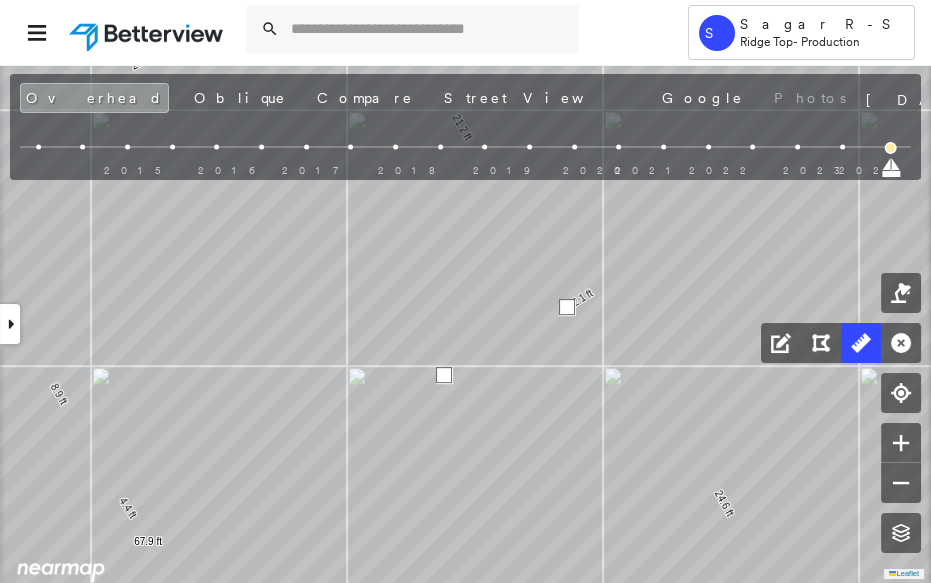 click at bounding box center (444, 375) 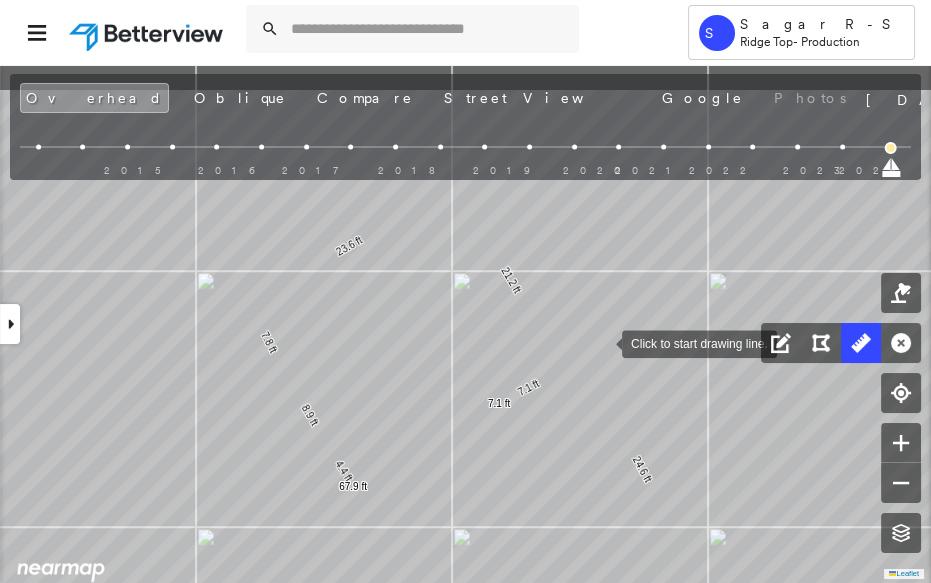 drag, startPoint x: 649, startPoint y: 252, endPoint x: 594, endPoint y: 364, distance: 124.7758 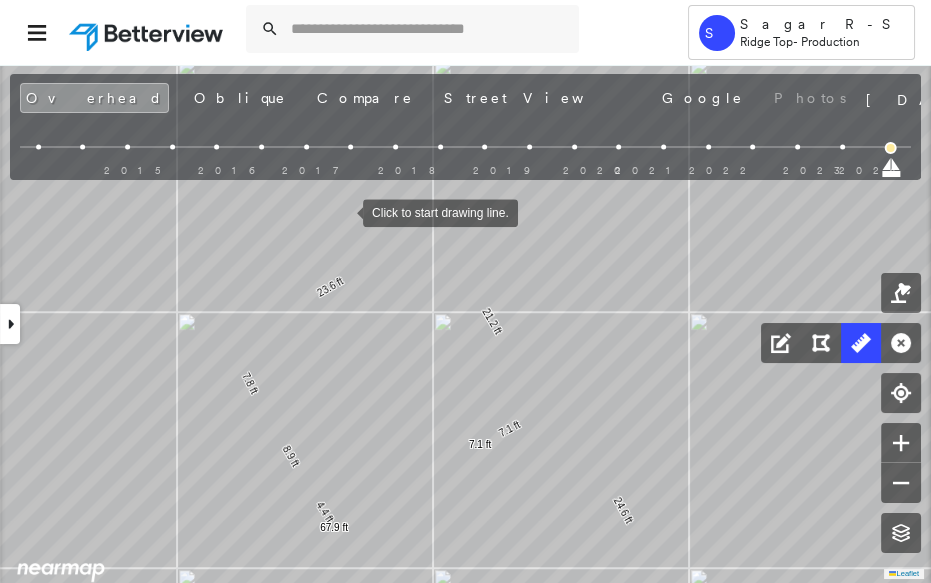 click on "Overhead Oblique Compare Street View Google Photos" at bounding box center (435, 98) 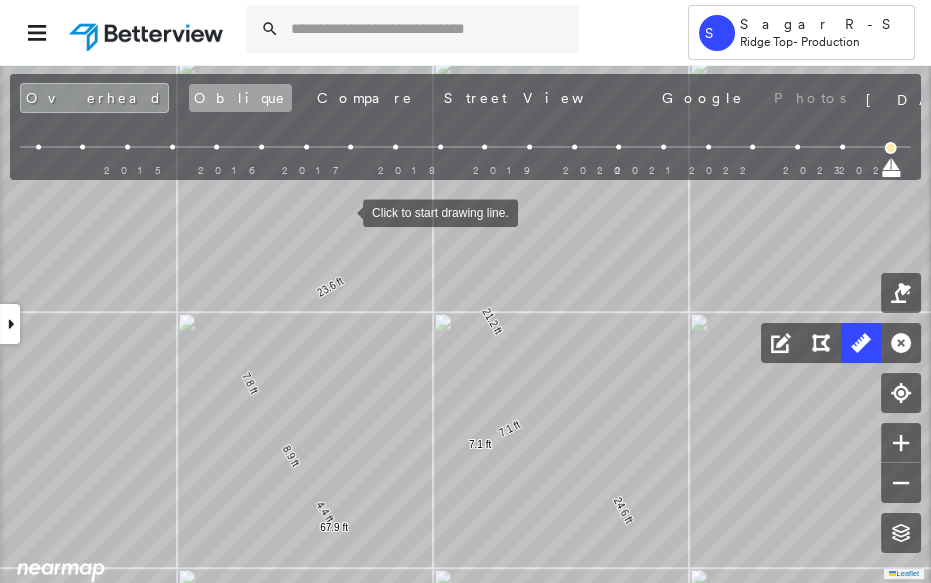 click on "Oblique" at bounding box center (240, 98) 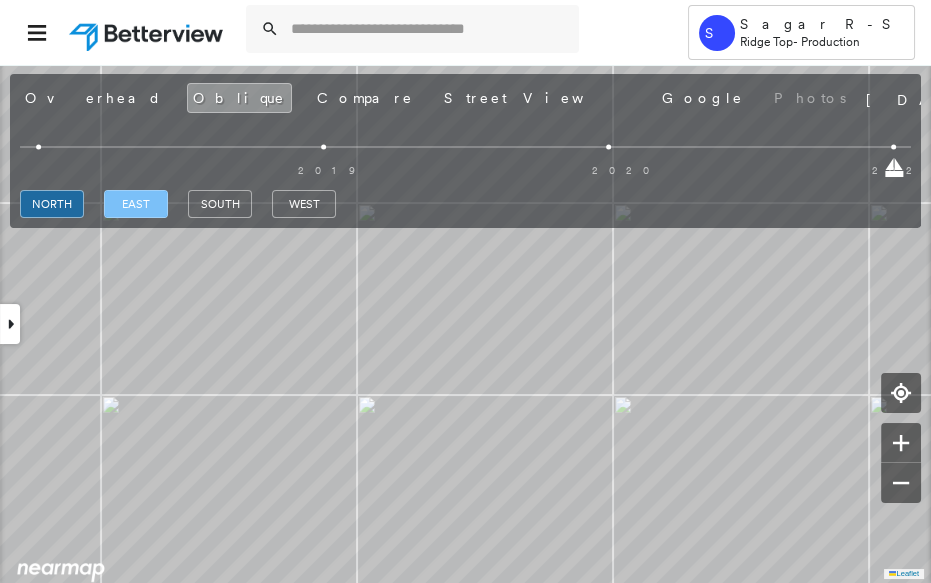 click on "east" at bounding box center [136, 204] 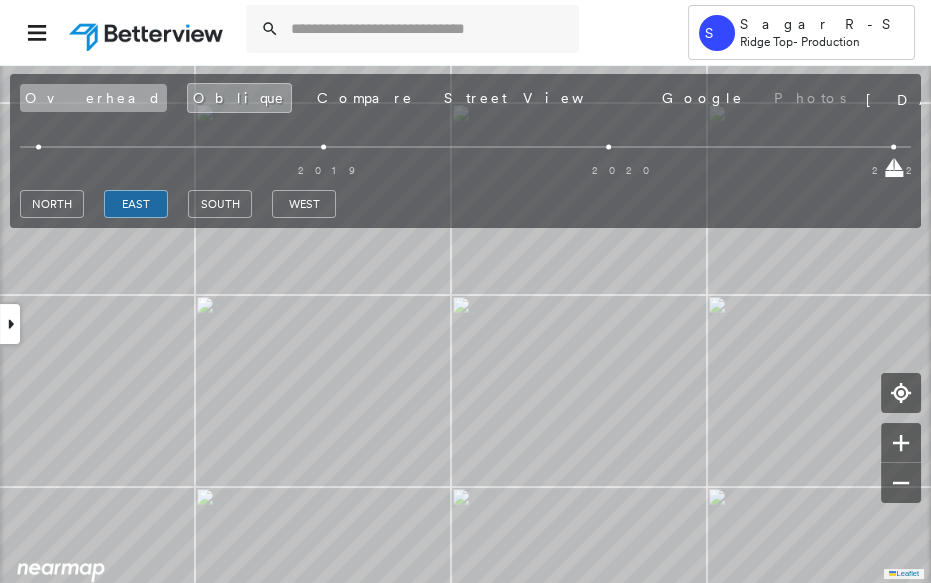 click on "Overhead" at bounding box center (93, 98) 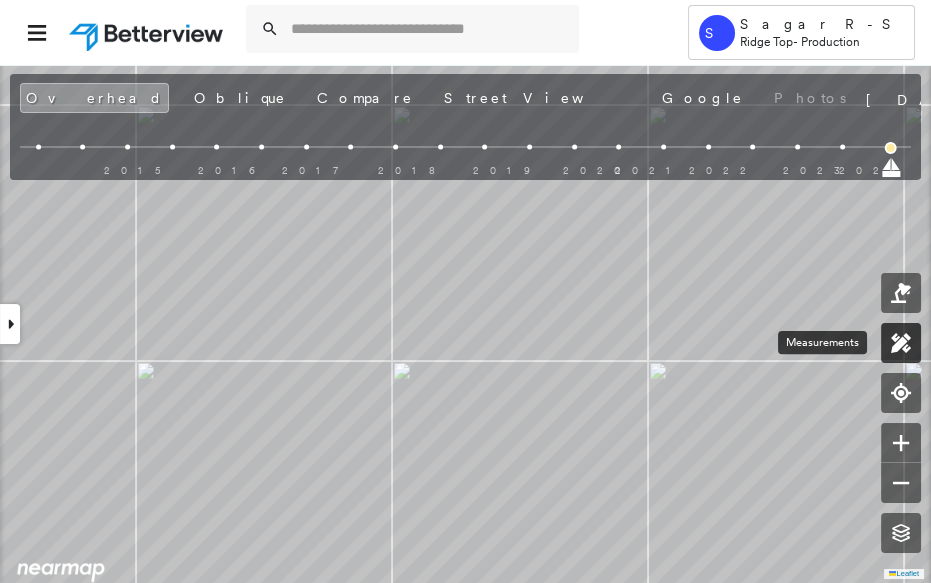 click 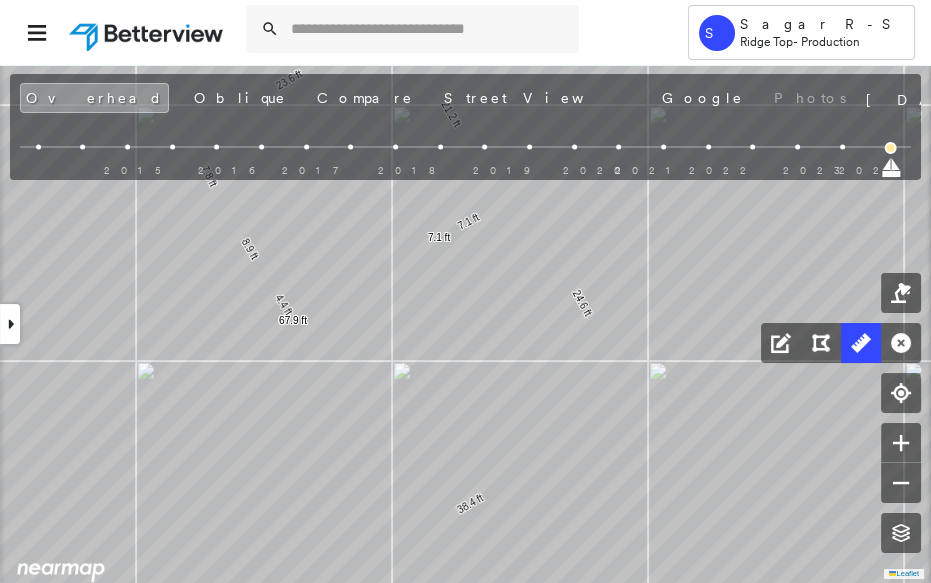 click at bounding box center (842, 147) 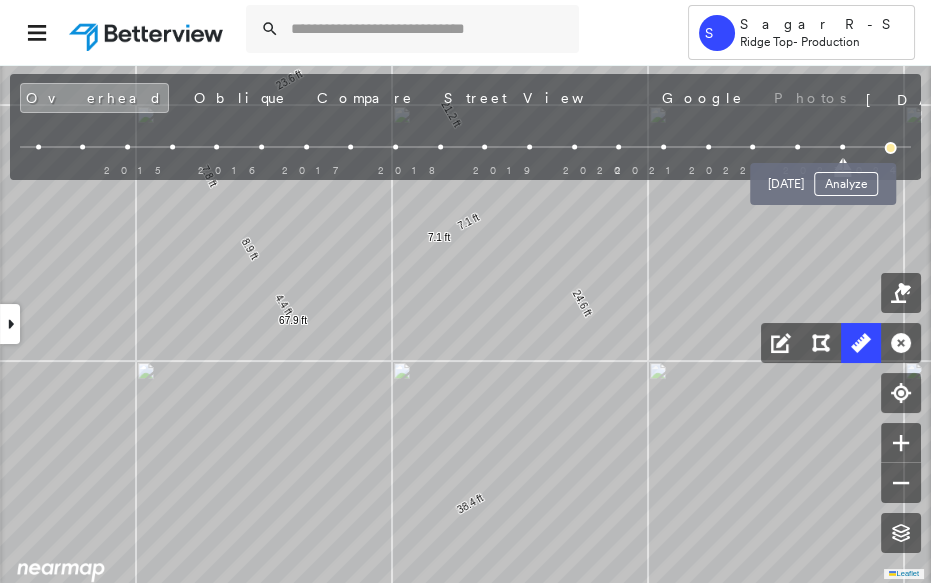 click at bounding box center [842, 147] 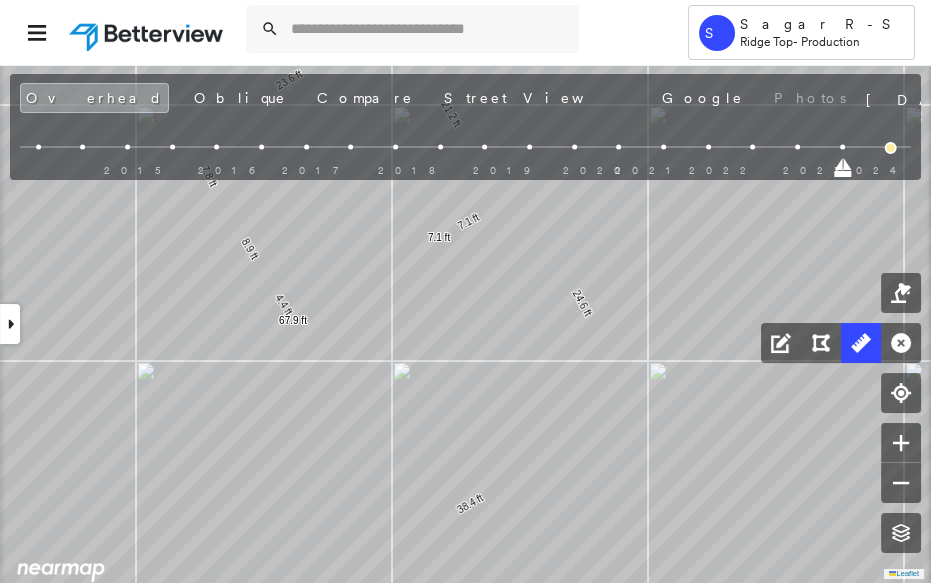 click on "2015 2016 2017 2018 2019 2020 2021 2022 2023 2024" at bounding box center [460, 163] 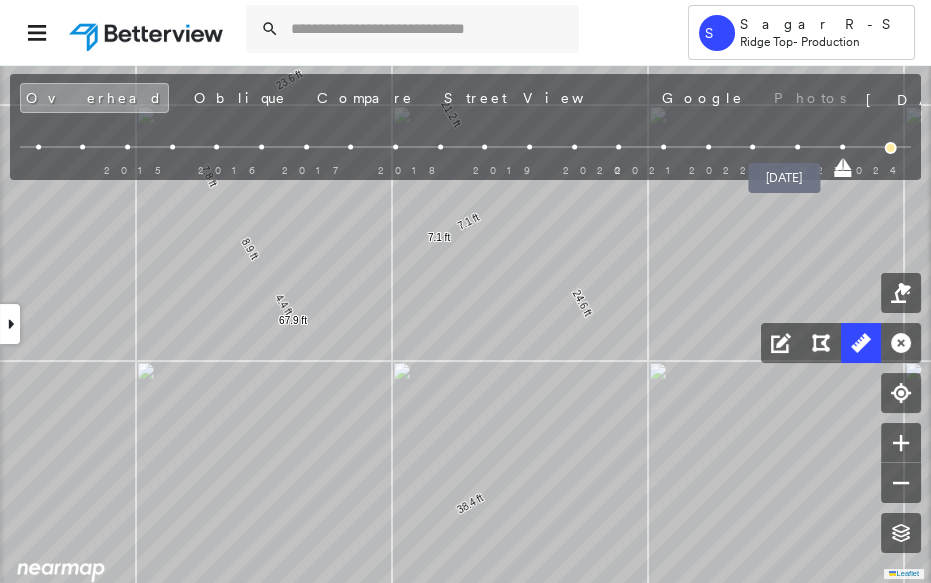 click at bounding box center [797, 147] 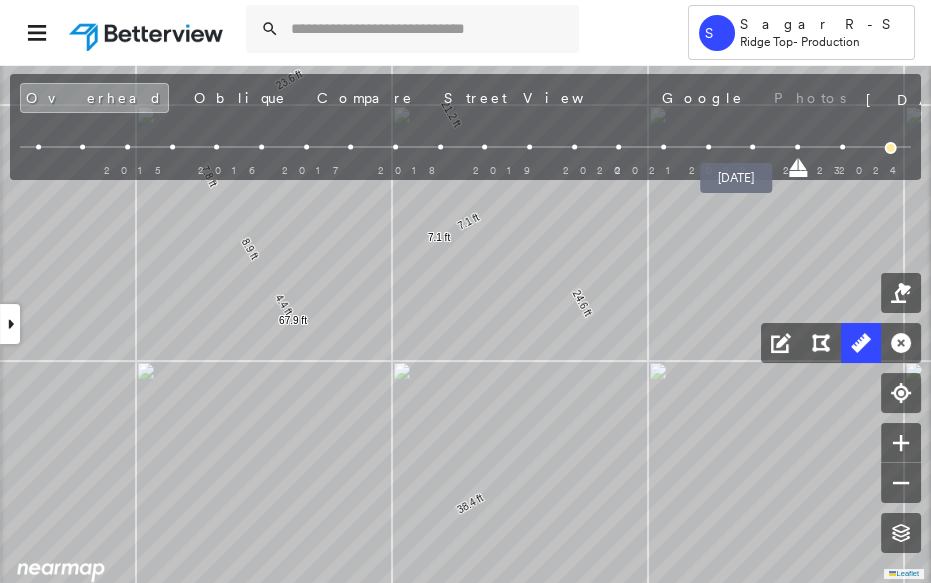 click at bounding box center [753, 147] 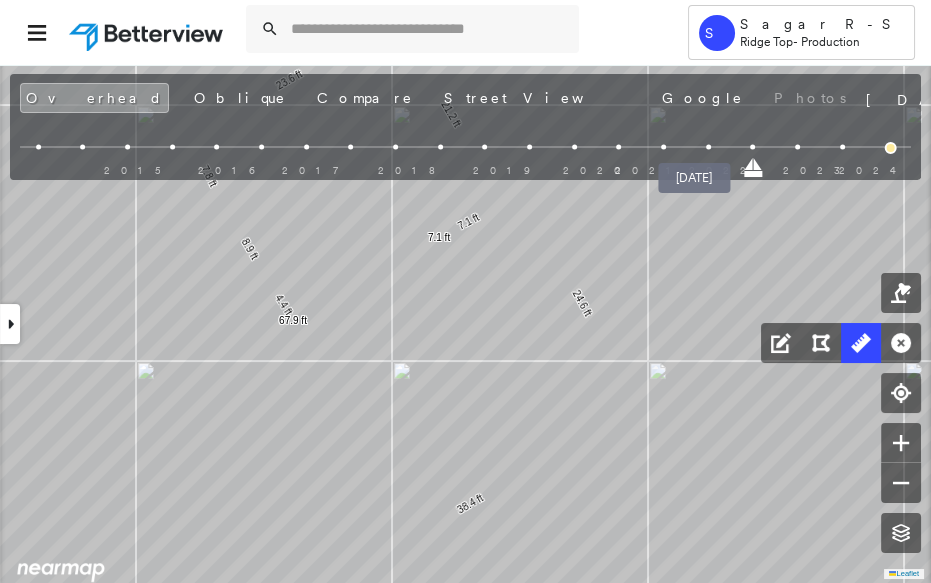 click at bounding box center (708, 147) 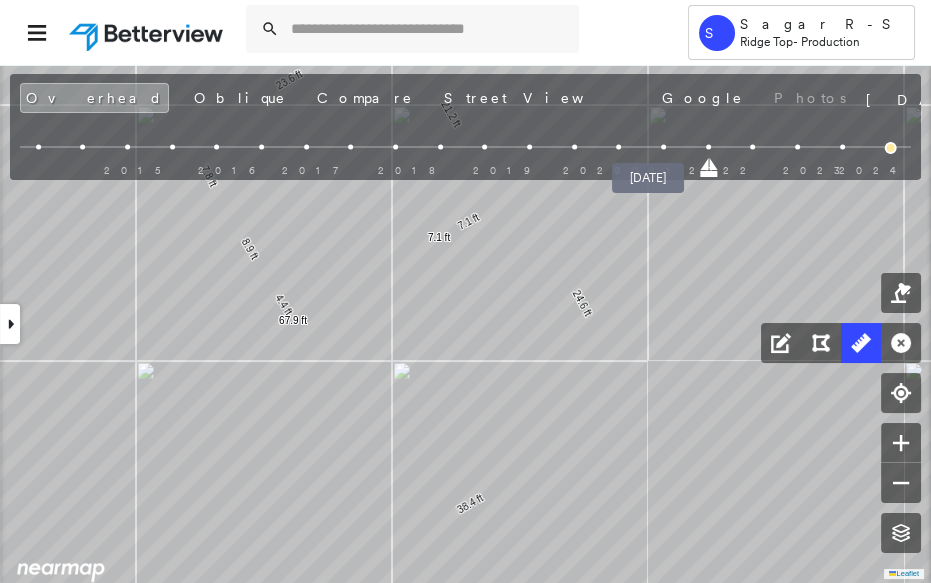 click at bounding box center (663, 147) 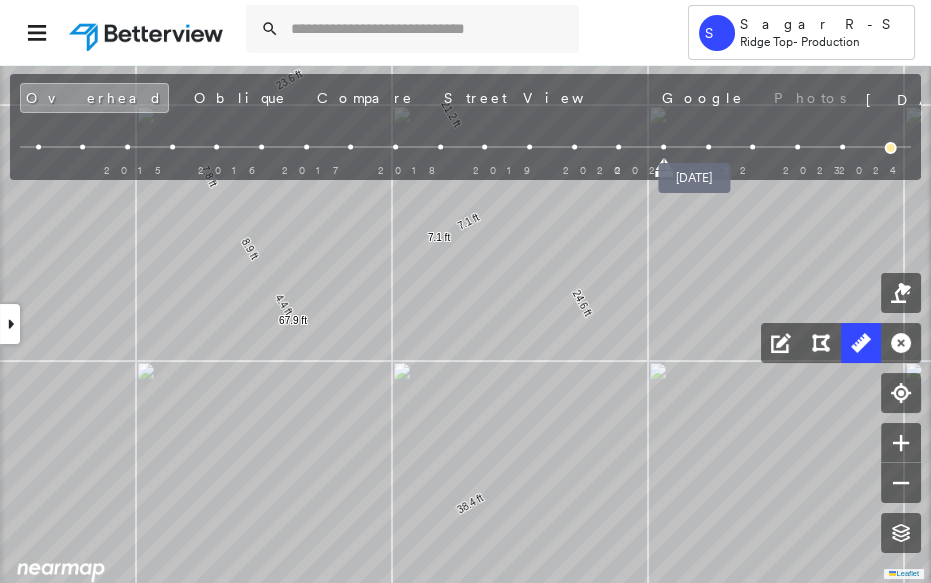 click at bounding box center [708, 147] 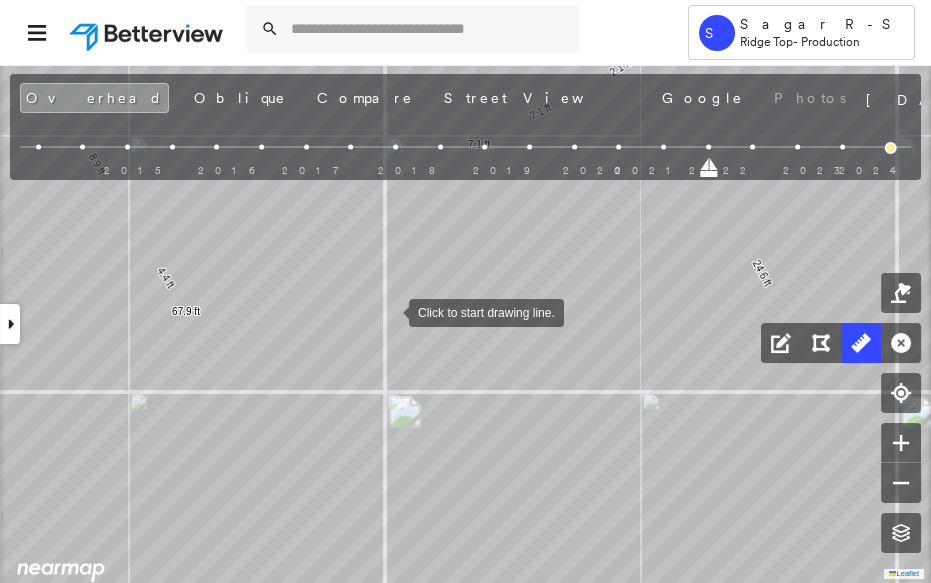 click at bounding box center (389, 311) 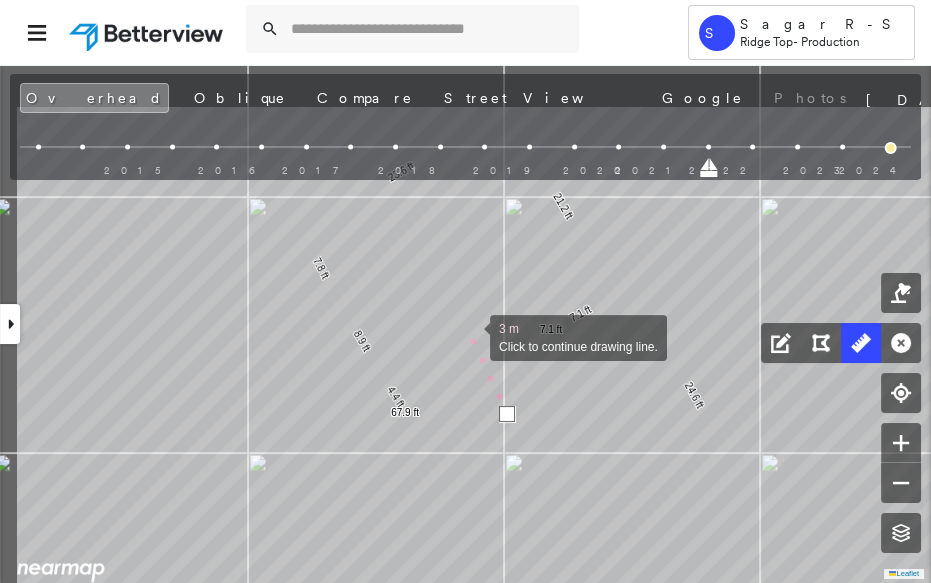 drag, startPoint x: 356, startPoint y: 237, endPoint x: 466, endPoint y: 332, distance: 145.34442 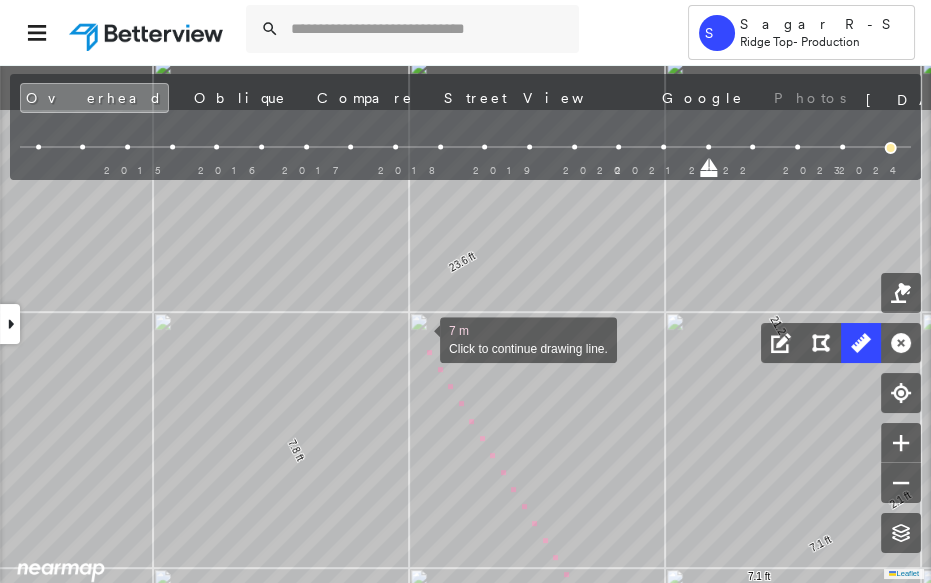 drag, startPoint x: 401, startPoint y: 244, endPoint x: 420, endPoint y: 337, distance: 94.92102 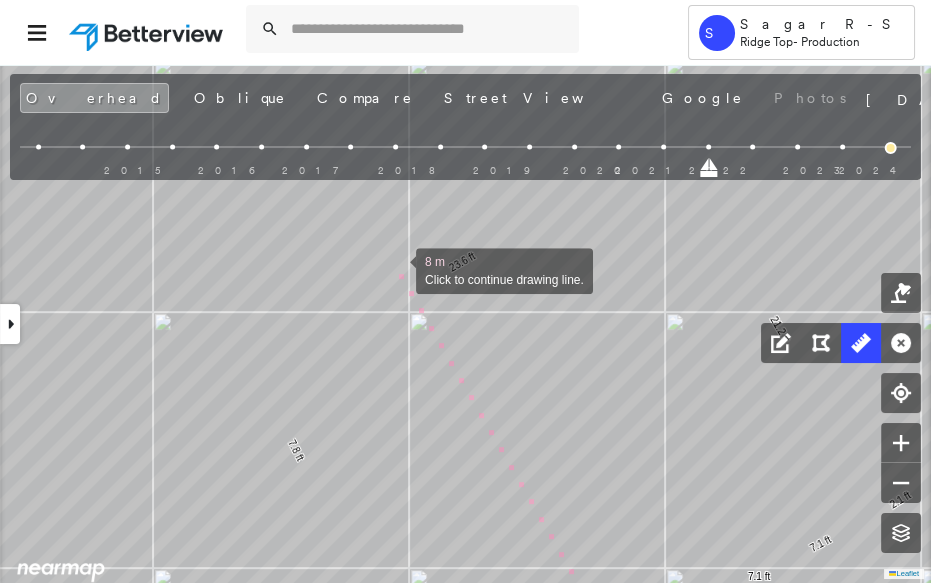 click at bounding box center (396, 269) 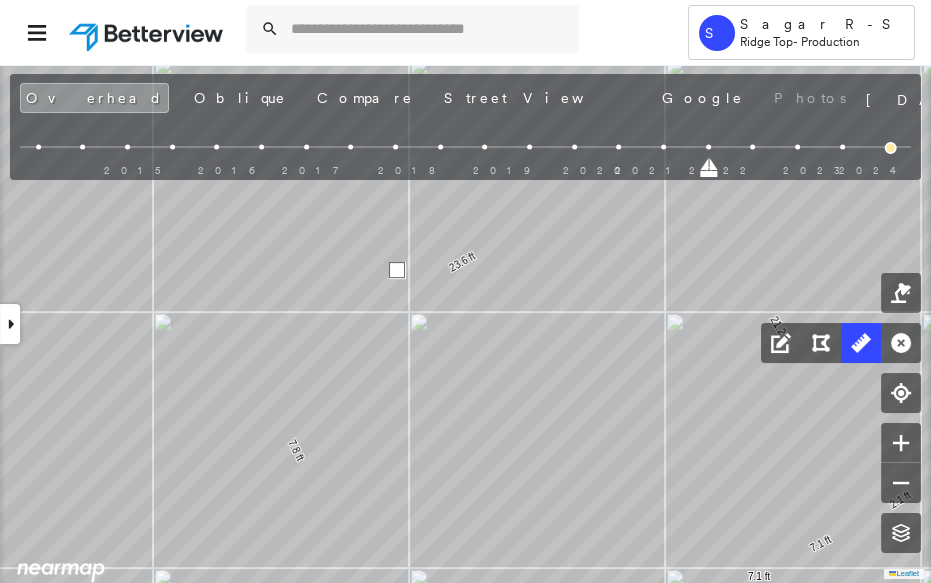 click at bounding box center (397, 270) 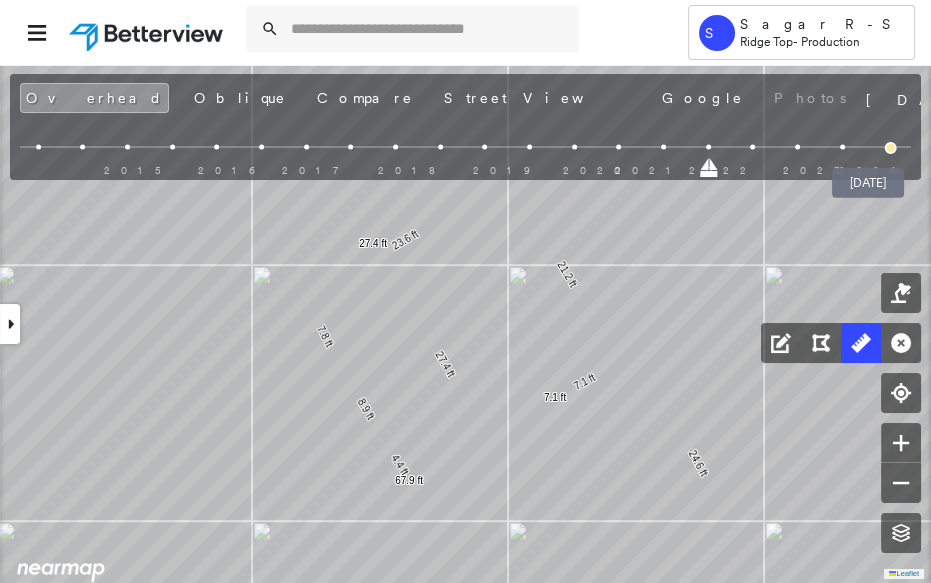 drag, startPoint x: 888, startPoint y: 143, endPoint x: 720, endPoint y: 170, distance: 170.1558 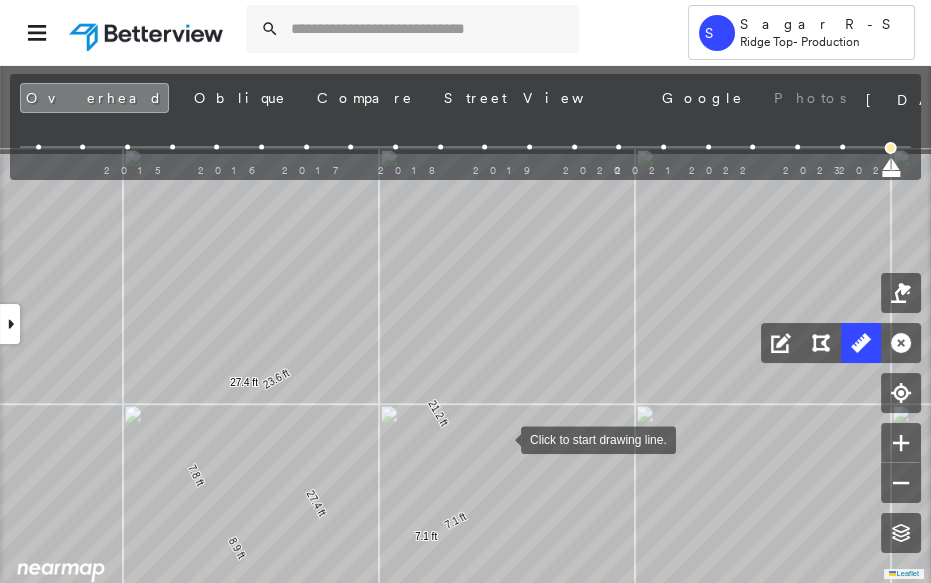 drag, startPoint x: 536, startPoint y: 295, endPoint x: 500, endPoint y: 437, distance: 146.49232 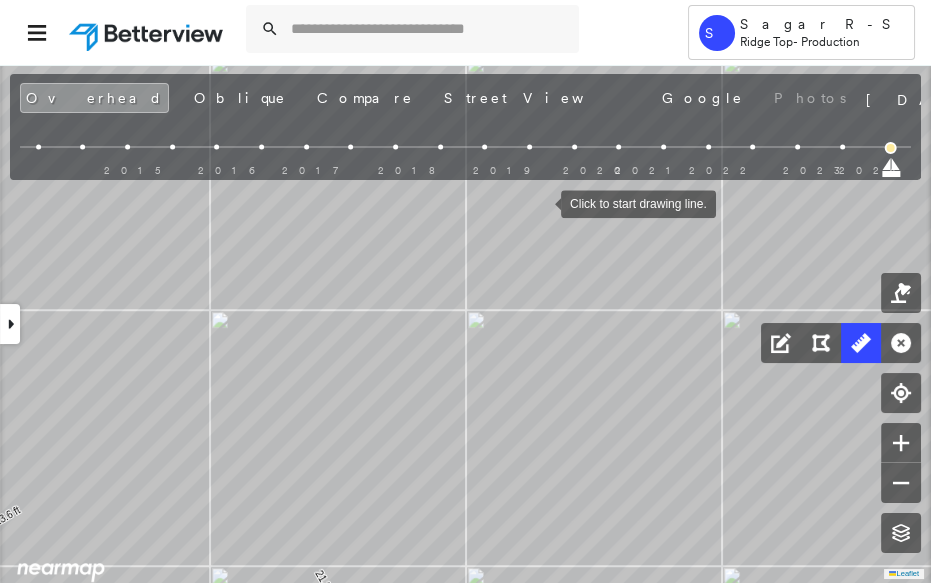 click at bounding box center [541, 202] 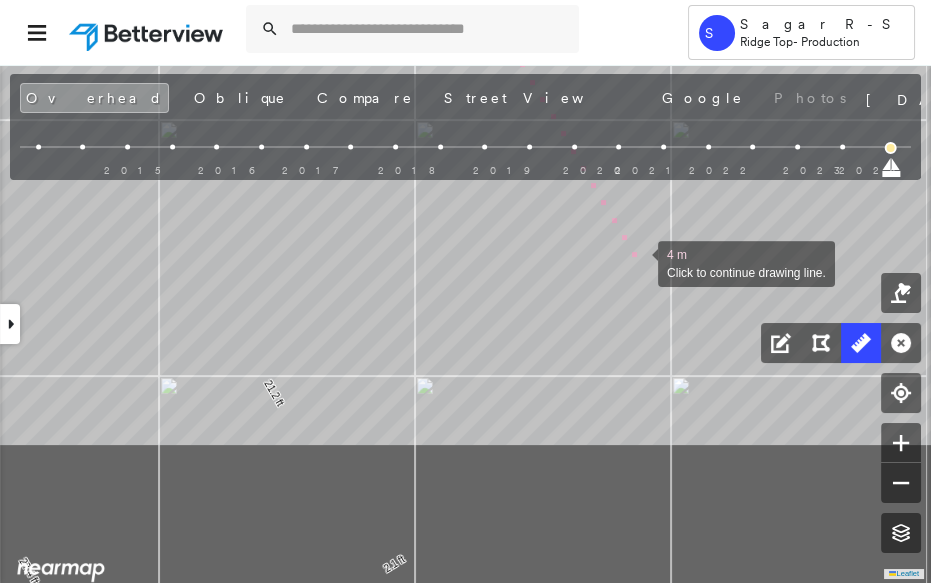 drag, startPoint x: 691, startPoint y: 461, endPoint x: 638, endPoint y: 260, distance: 207.87015 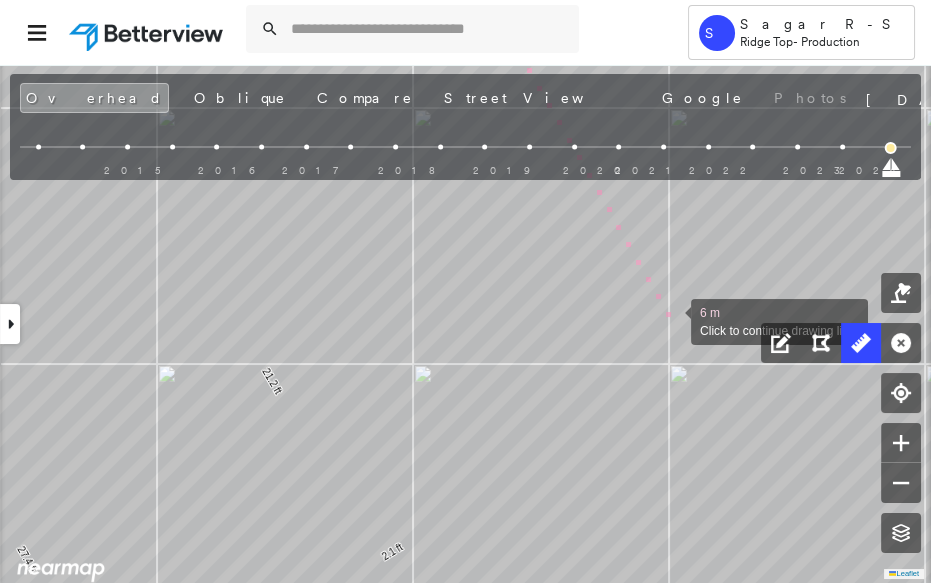 click at bounding box center (671, 320) 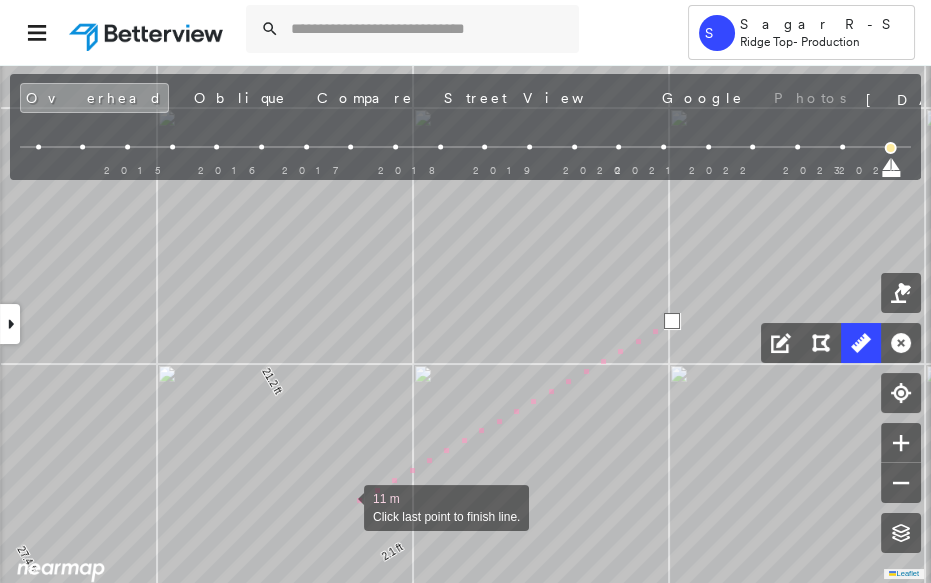 click at bounding box center (344, 506) 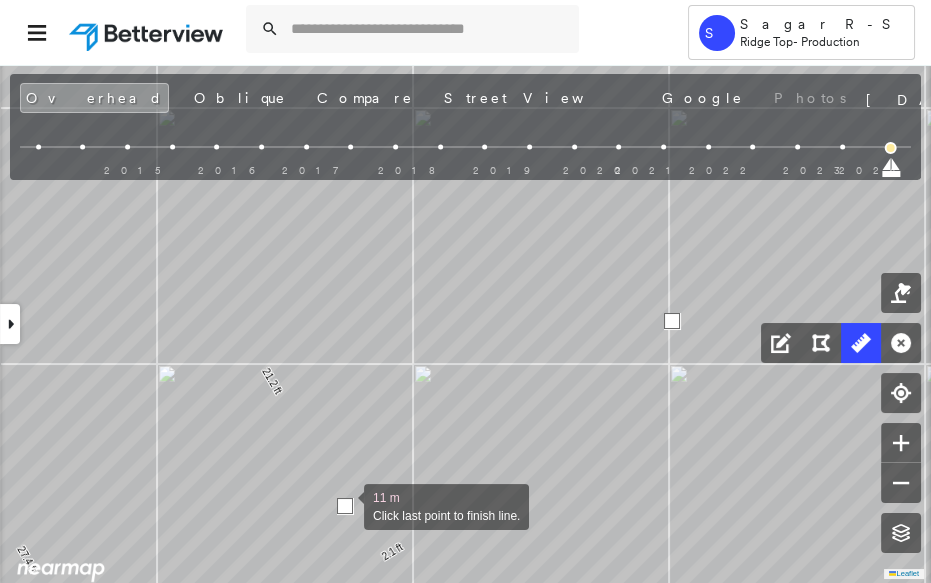 click at bounding box center [345, 506] 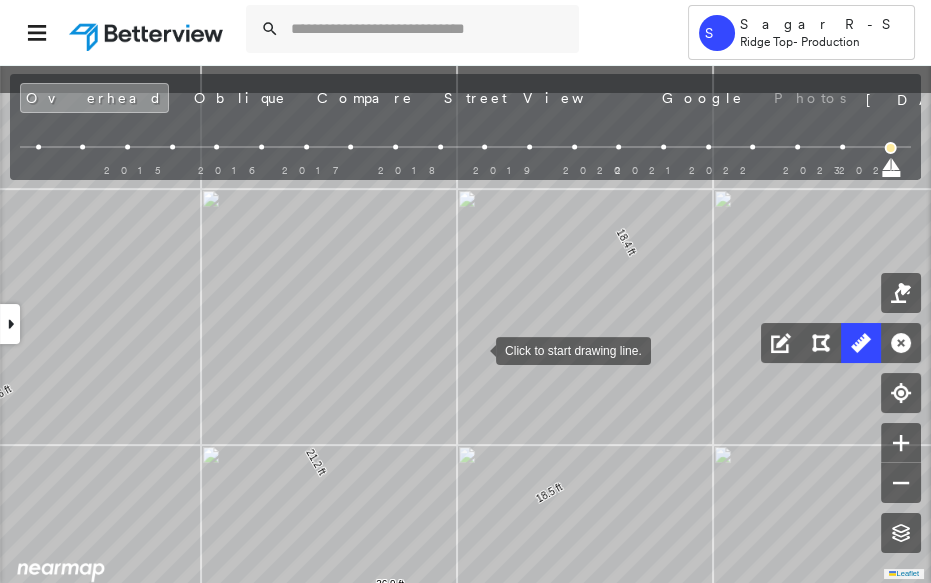 drag, startPoint x: 433, startPoint y: 269, endPoint x: 475, endPoint y: 347, distance: 88.588936 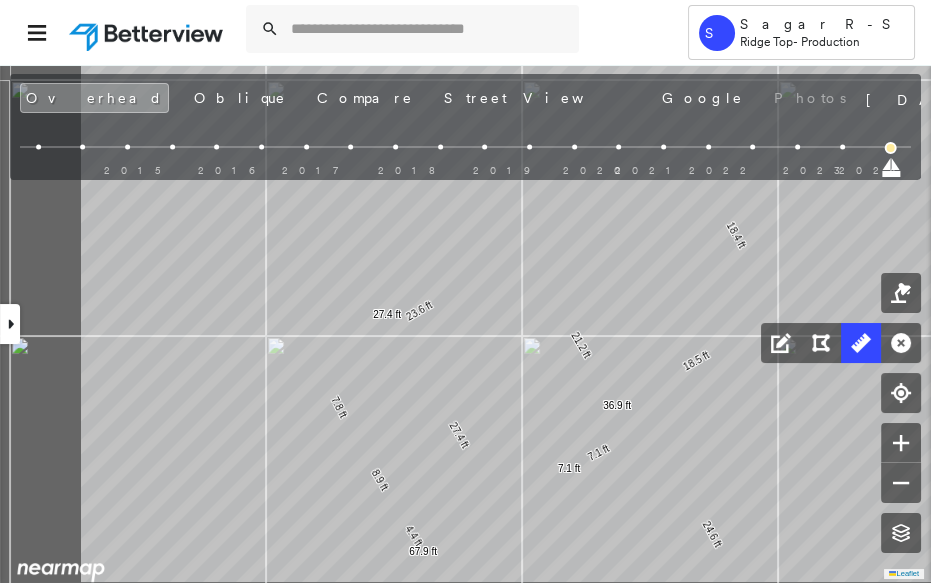 drag, startPoint x: 580, startPoint y: 453, endPoint x: 678, endPoint y: 269, distance: 208.47063 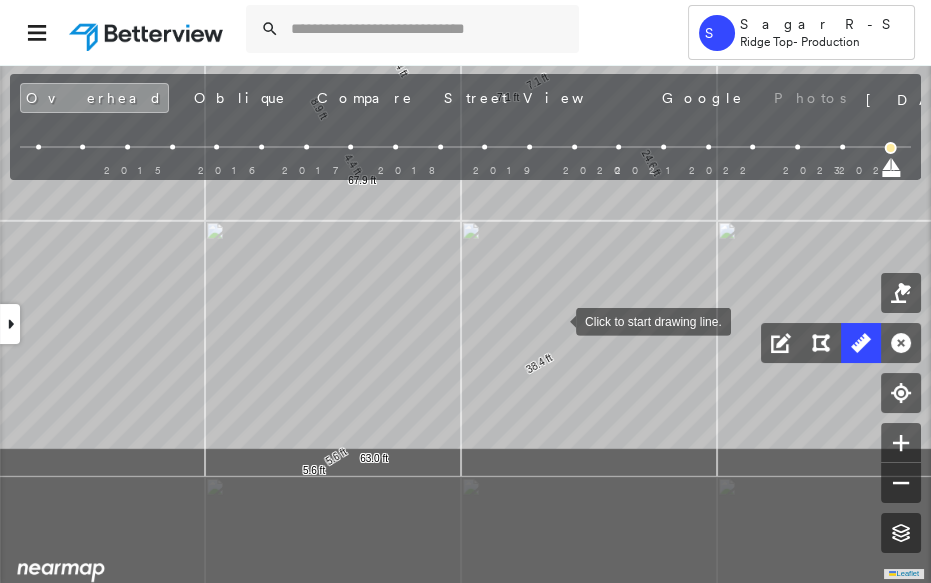 drag, startPoint x: 590, startPoint y: 507, endPoint x: 565, endPoint y: 321, distance: 187.67259 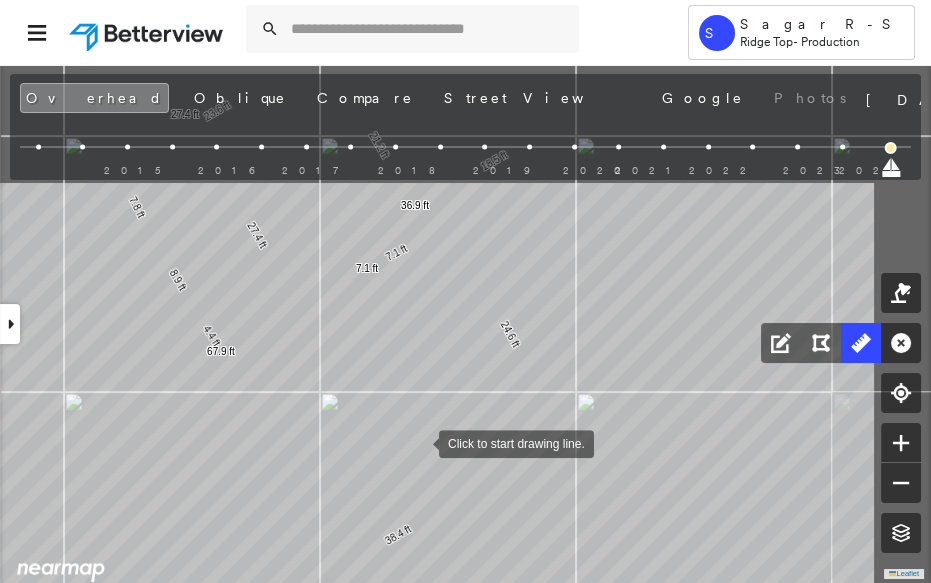 drag, startPoint x: 567, startPoint y: 275, endPoint x: 422, endPoint y: 438, distance: 218.16049 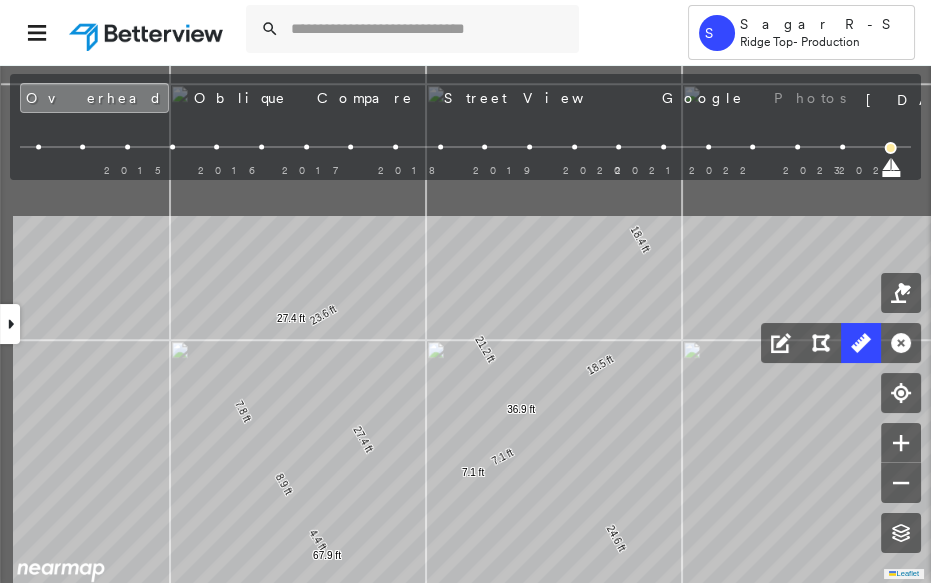 drag, startPoint x: 281, startPoint y: 356, endPoint x: 407, endPoint y: 602, distance: 276.39102 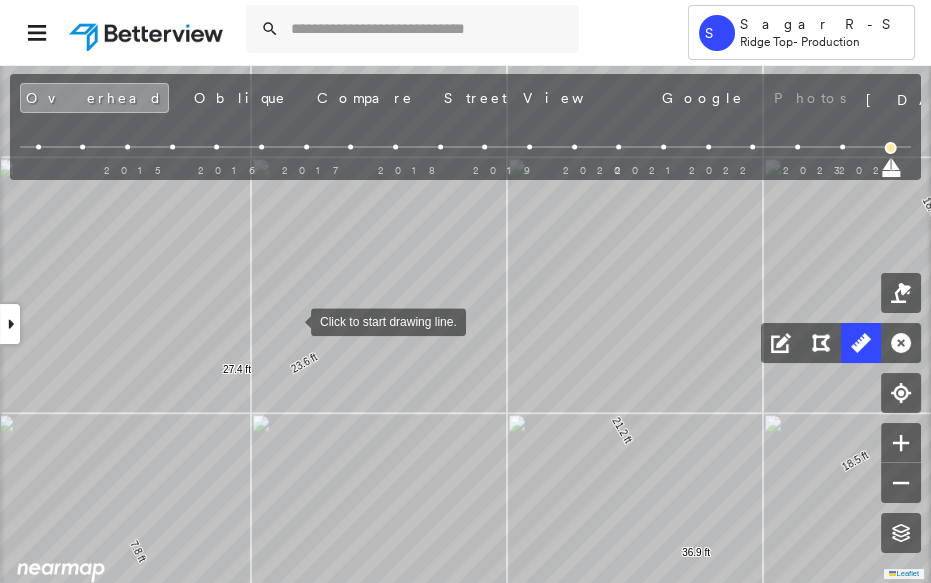 click at bounding box center (291, 320) 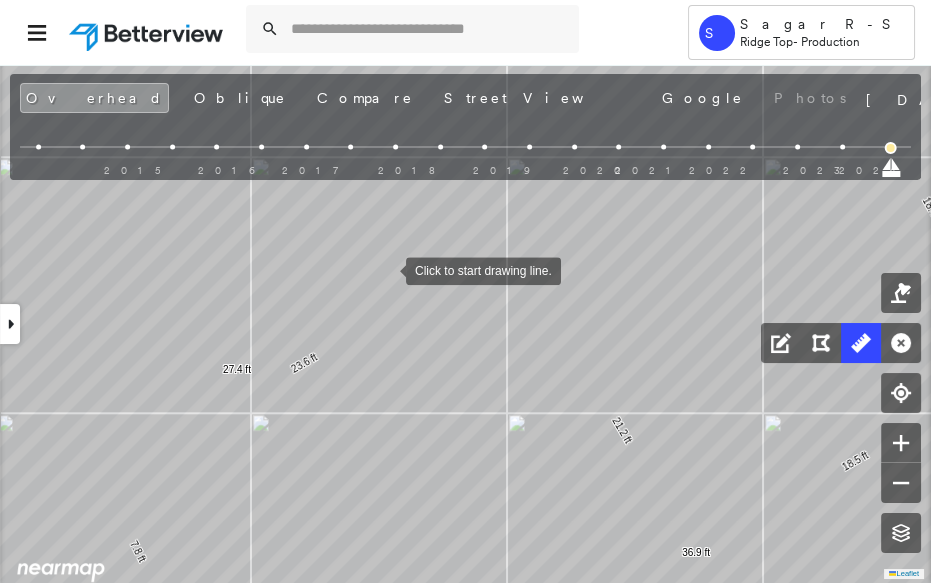 click at bounding box center (386, 269) 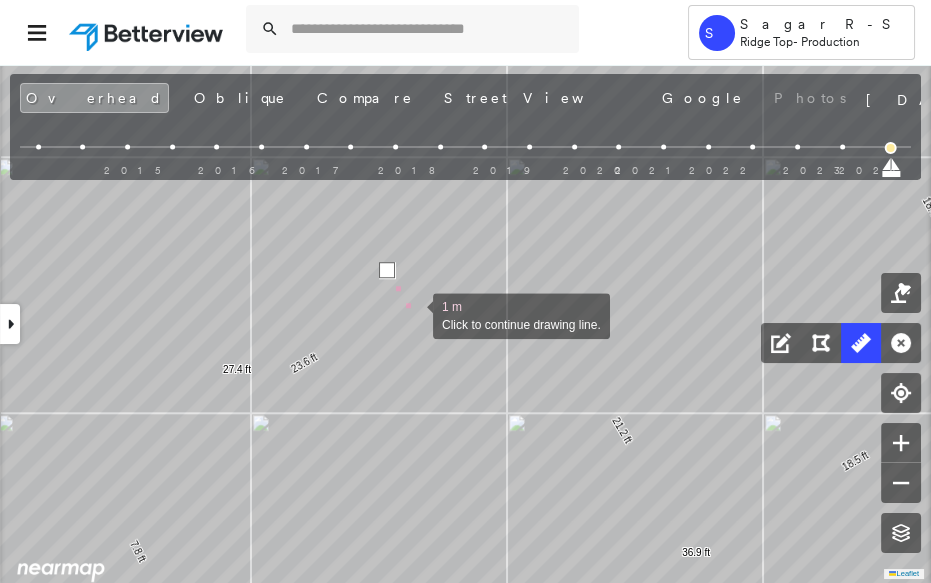 click at bounding box center (413, 314) 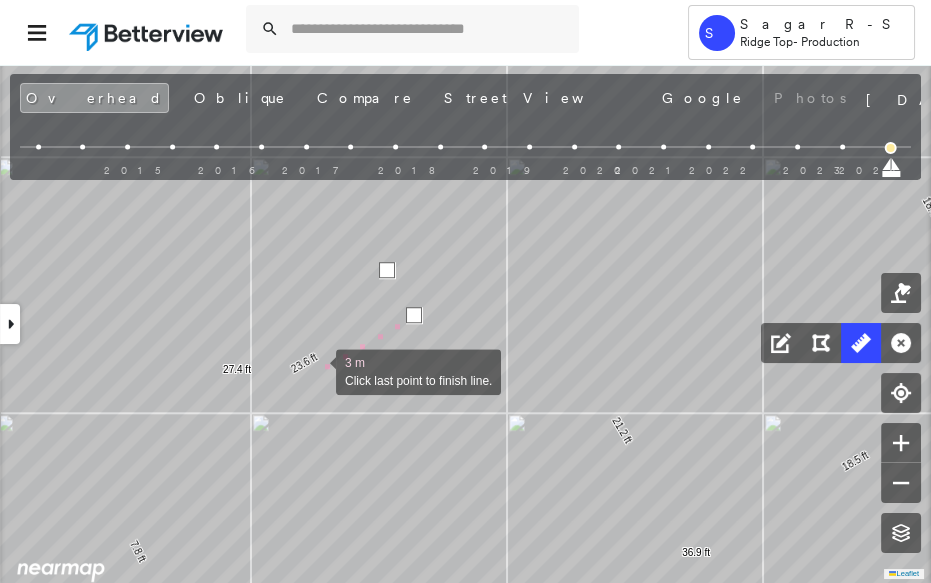 click at bounding box center [316, 370] 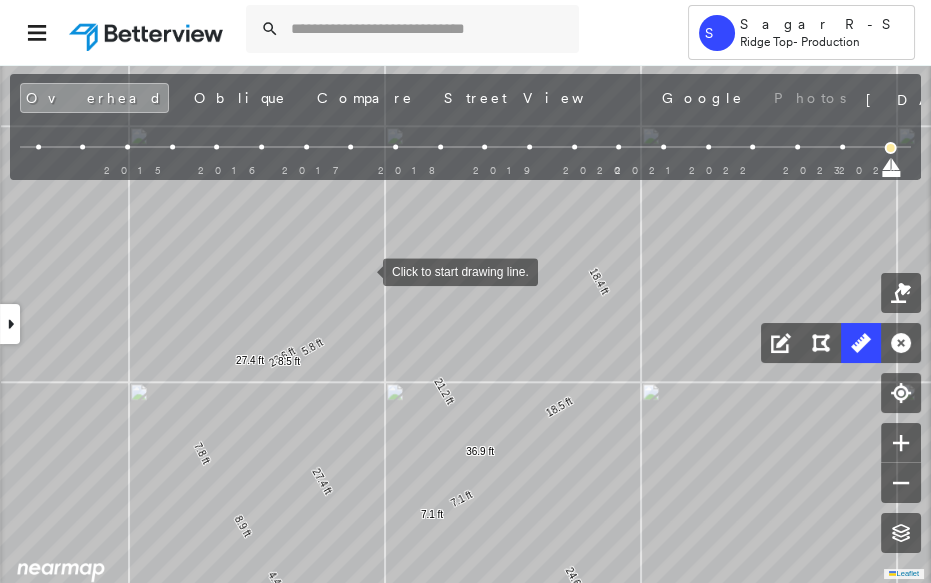 click on "[STREET_ADDRESS][PERSON_NAME] Assigned to:  Sona R-S Assigned to:  Sona R-S 780232_1 Assigned to:  Sona R-S Open Comments Download PDF Report Summary Construction Occupancy Protection Exposure Determination Overhead Obliques Street View Roof Spotlight™ Index :  75-96 out of 100 0 100 25 50 75 1 2 Building Roof Scores 2 Buildings Policy Information :  780232_1 Flags :  1 (0 cleared, 1 uncleared) Construction Roof Spotlights :  Staining, Vent Property Features :  Patio Furniture, Fire Pit, Pool, Significantly Stained Pavement Roof Size & Shape :  2 buildings  Occupancy Protection Exposure Determination Flags :  1 (0 cleared, 1 uncleared) Uncleared Flags (1) Cleared Flags  (0) Betterview Property Flagged [DATE] Clear Action Taken New Entry History Quote/New Business Terms & Conditions Added ACV Endorsement Added Cosmetic Endorsement Inspection/Loss Control Report Information Added to Inspection Survey Onsite Inspection Ordered Determined No Inspection Needed General Save Renewal" at bounding box center (465, 323) 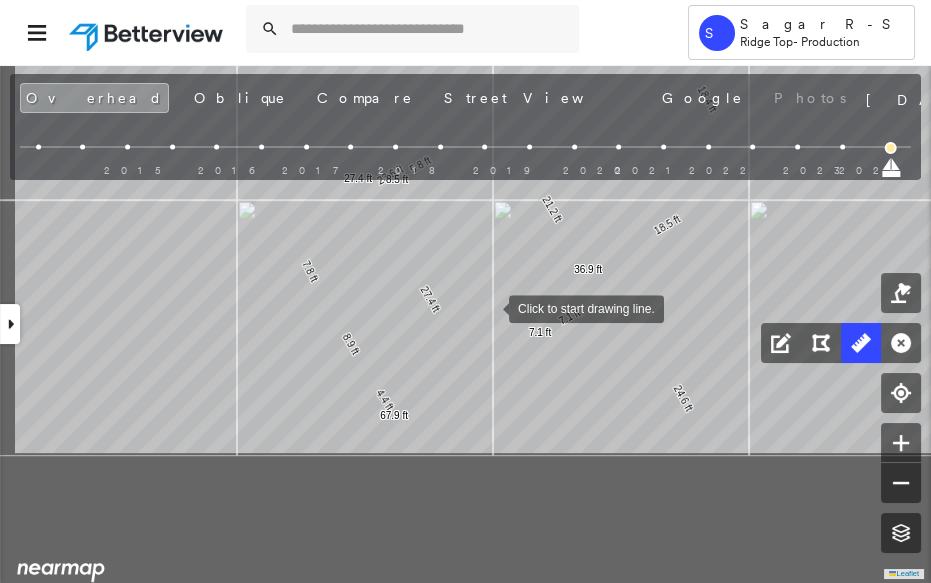 drag, startPoint x: 379, startPoint y: 496, endPoint x: 489, endPoint y: 308, distance: 217.81644 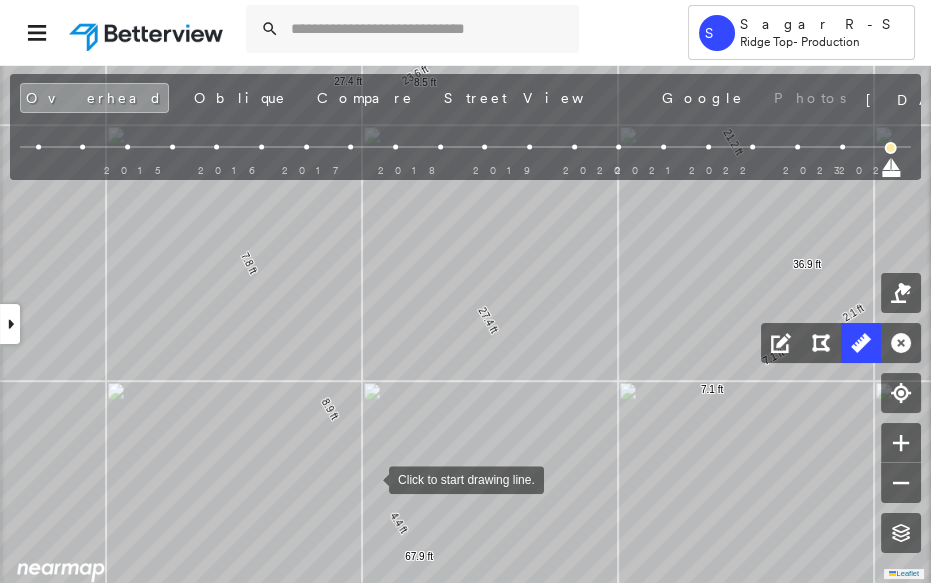 click at bounding box center (369, 478) 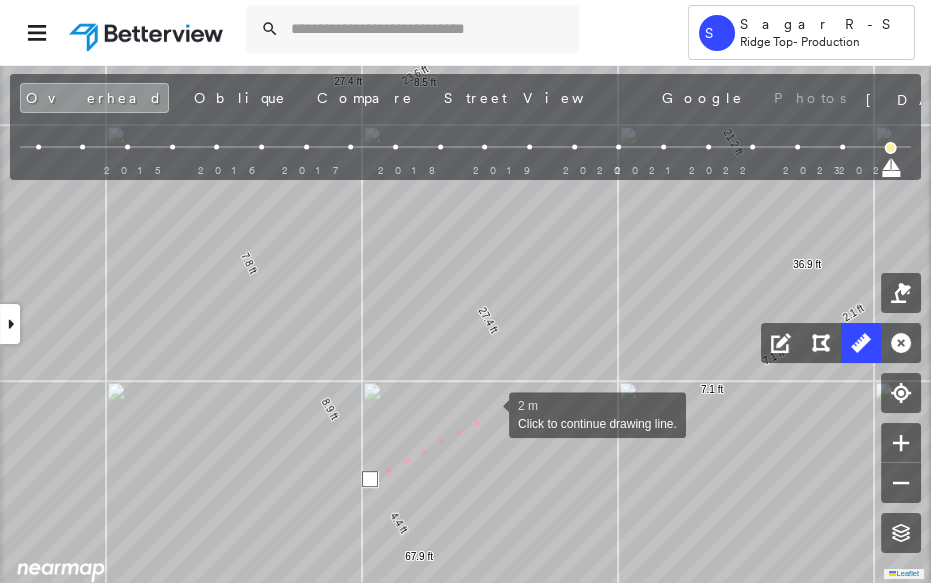 click at bounding box center (489, 413) 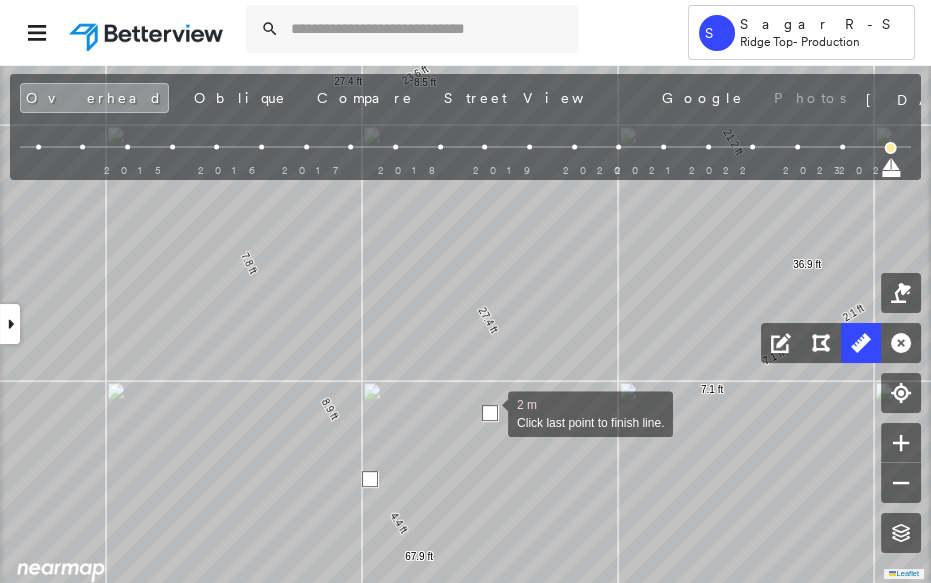 click at bounding box center (490, 413) 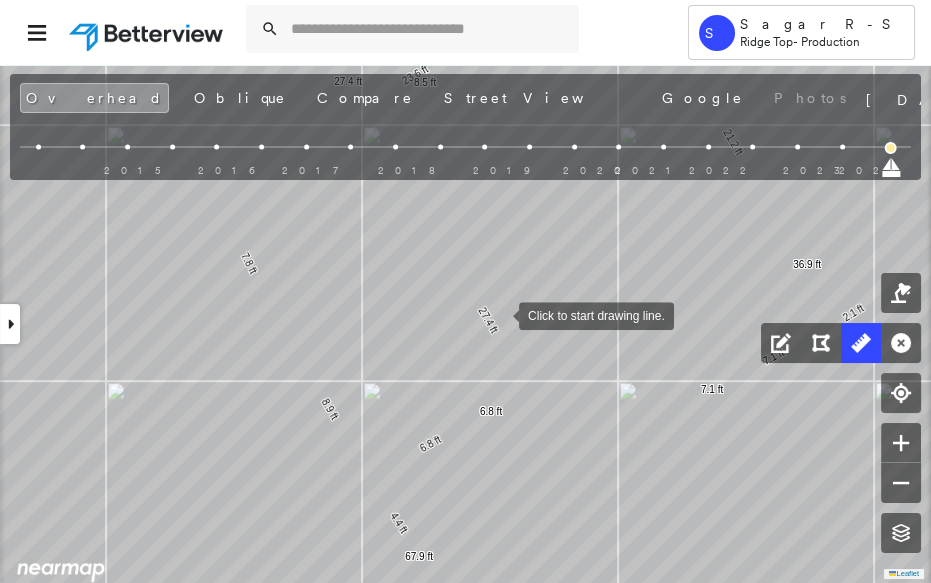 click at bounding box center [499, 314] 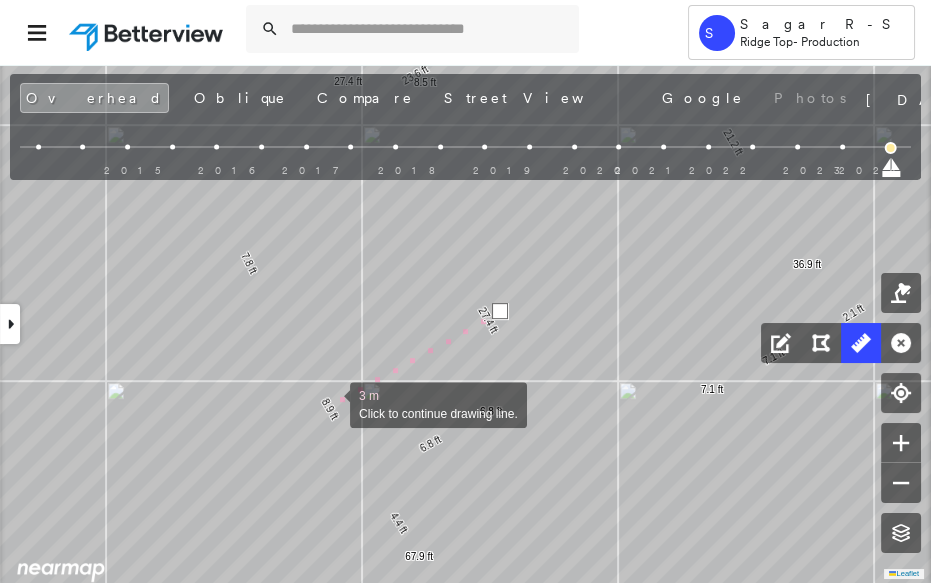 click at bounding box center (330, 403) 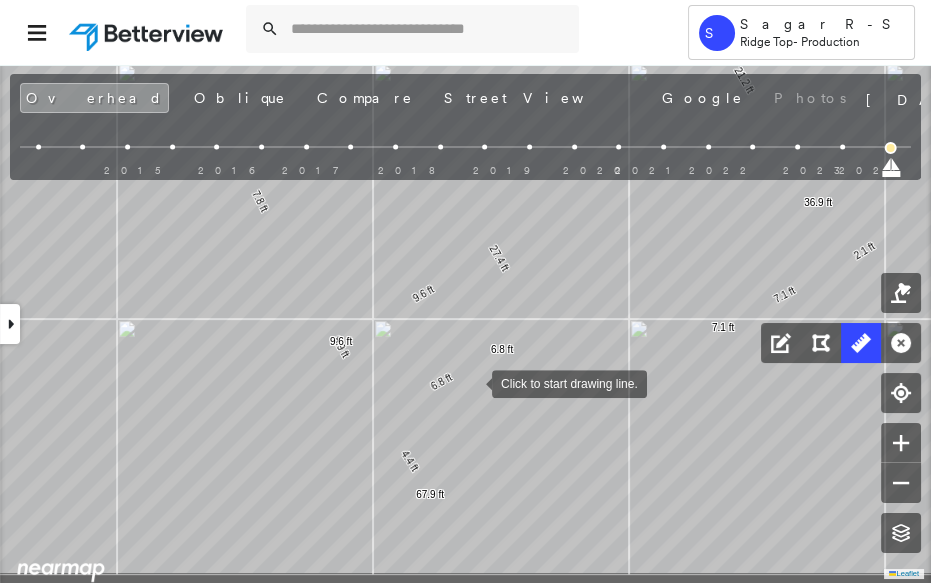 drag, startPoint x: 451, startPoint y: 430, endPoint x: 520, endPoint y: 233, distance: 208.73428 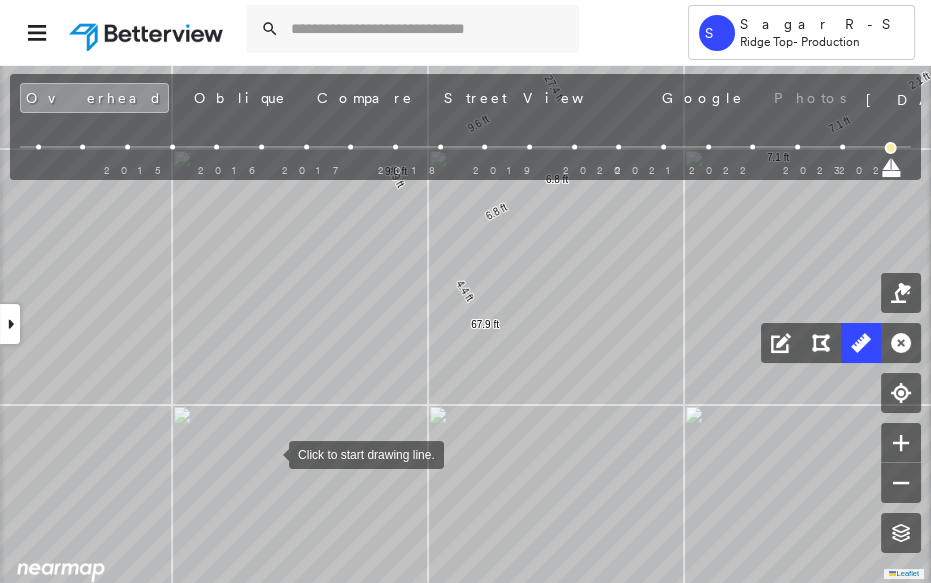 click at bounding box center [269, 453] 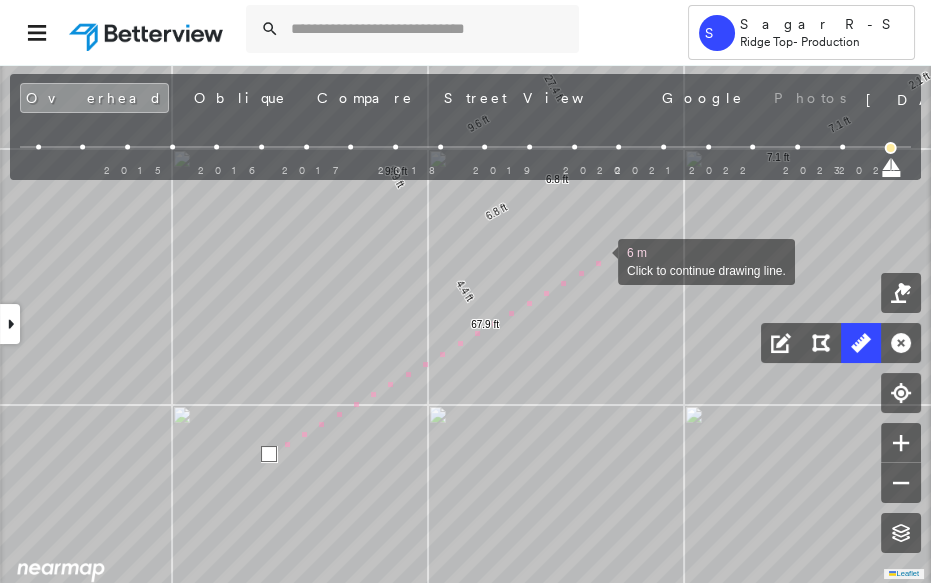 click at bounding box center [598, 260] 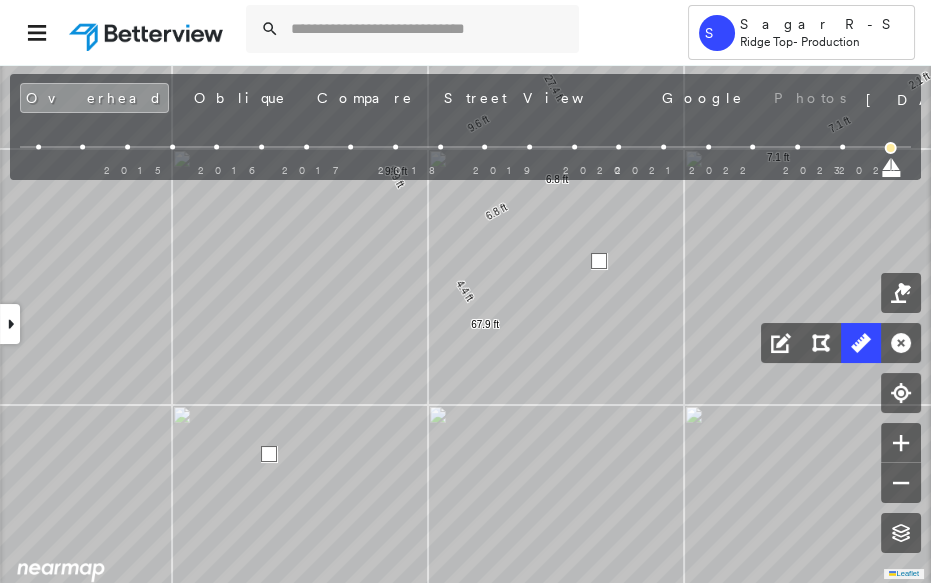 click at bounding box center [599, 261] 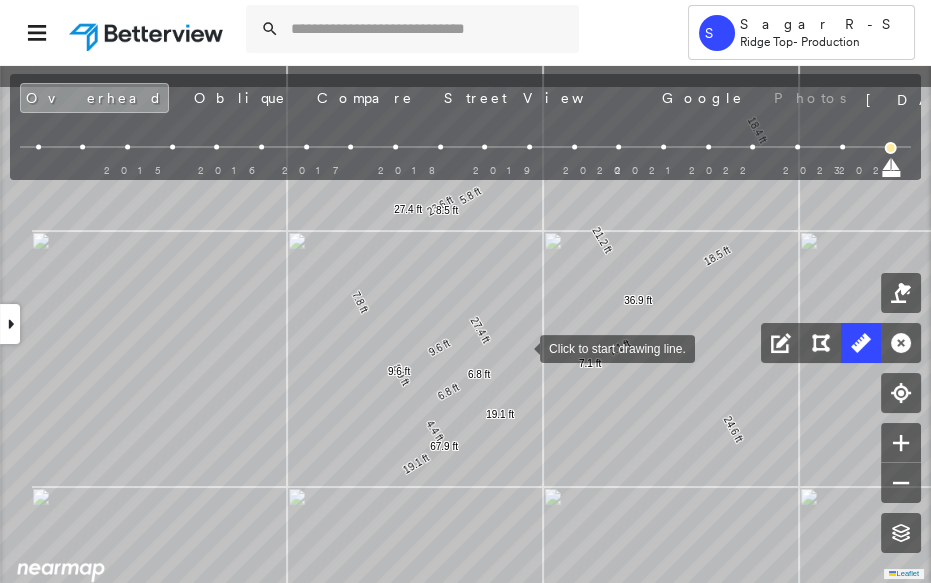 drag, startPoint x: 465, startPoint y: 270, endPoint x: 521, endPoint y: 347, distance: 95.2103 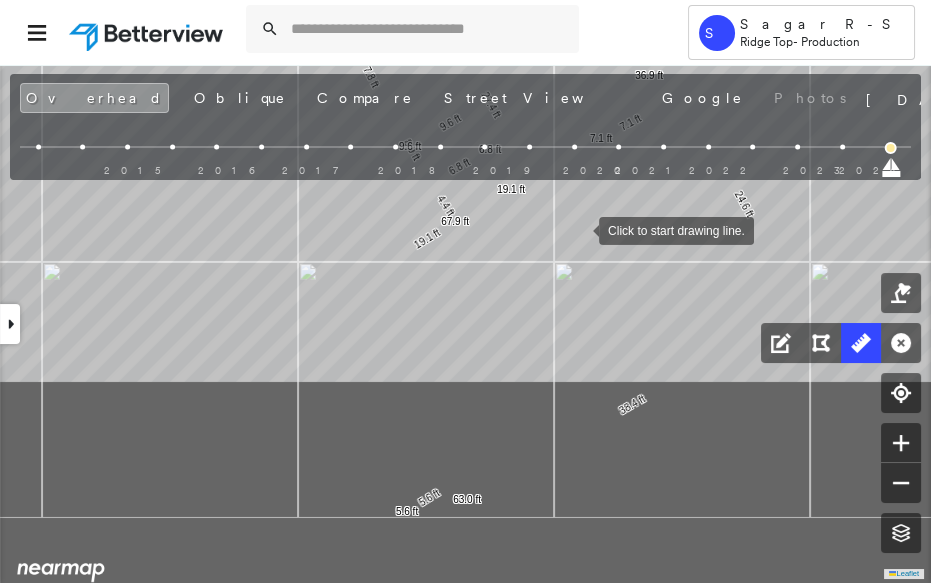 drag, startPoint x: 530, startPoint y: 386, endPoint x: 587, endPoint y: 246, distance: 151.15886 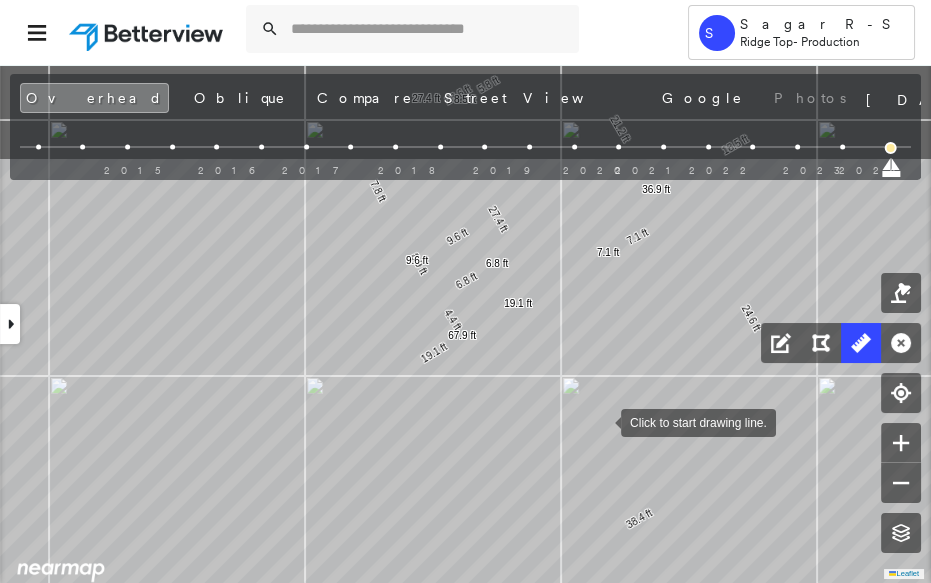 drag, startPoint x: 606, startPoint y: 273, endPoint x: 601, endPoint y: 420, distance: 147.085 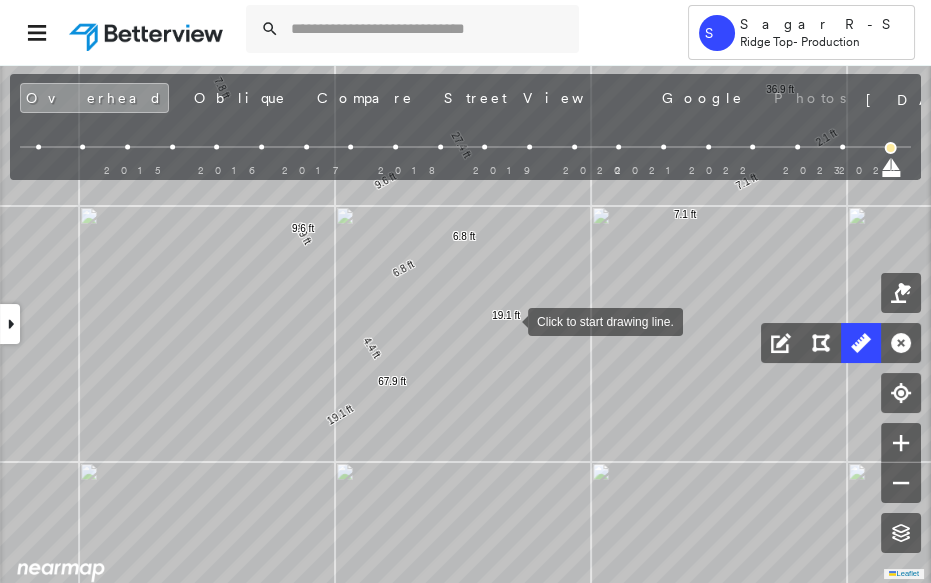click at bounding box center [508, 320] 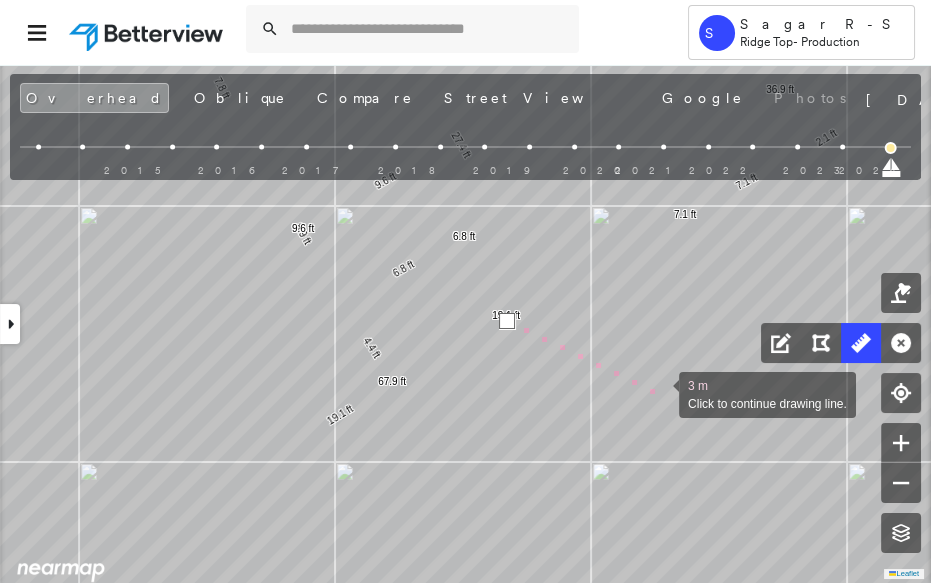 click at bounding box center (659, 393) 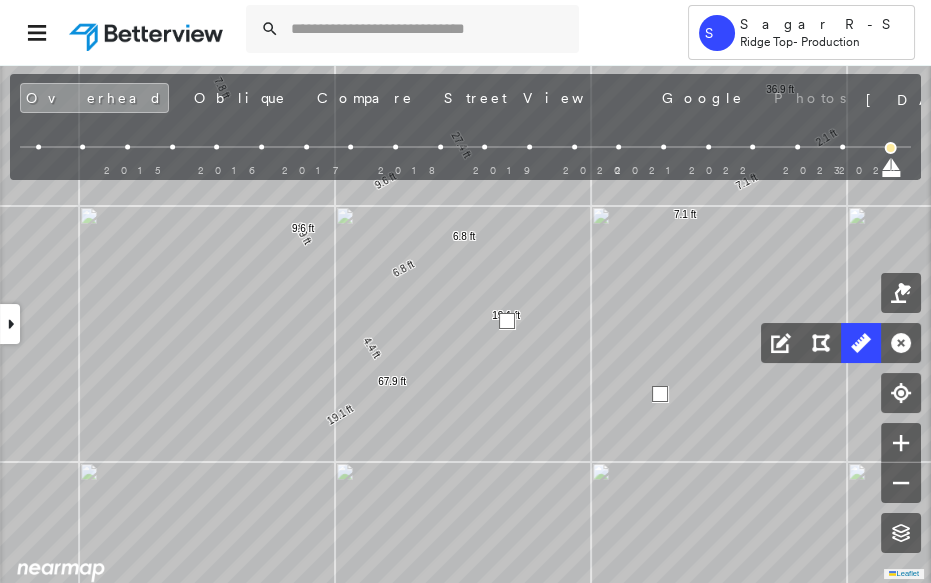 click at bounding box center [660, 394] 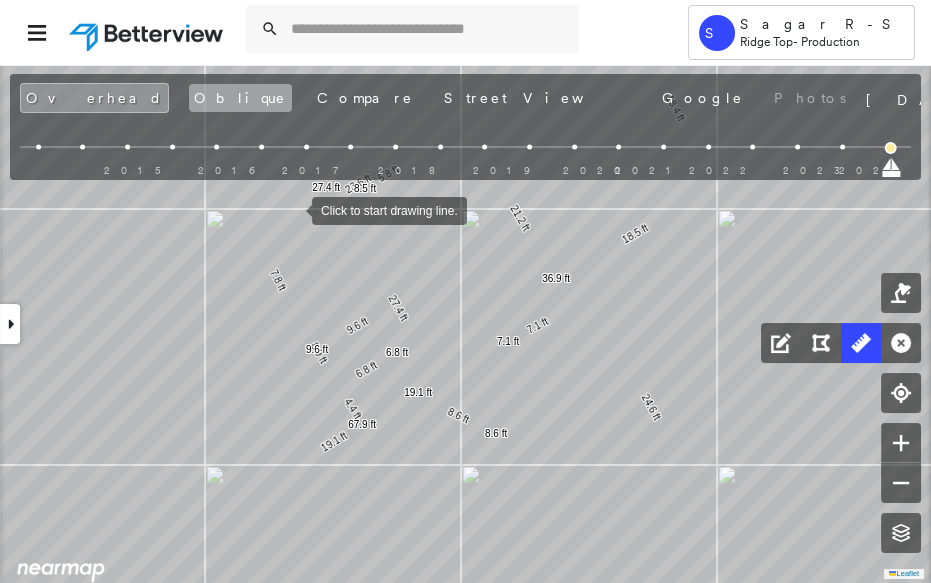 click on "Oblique" at bounding box center [240, 98] 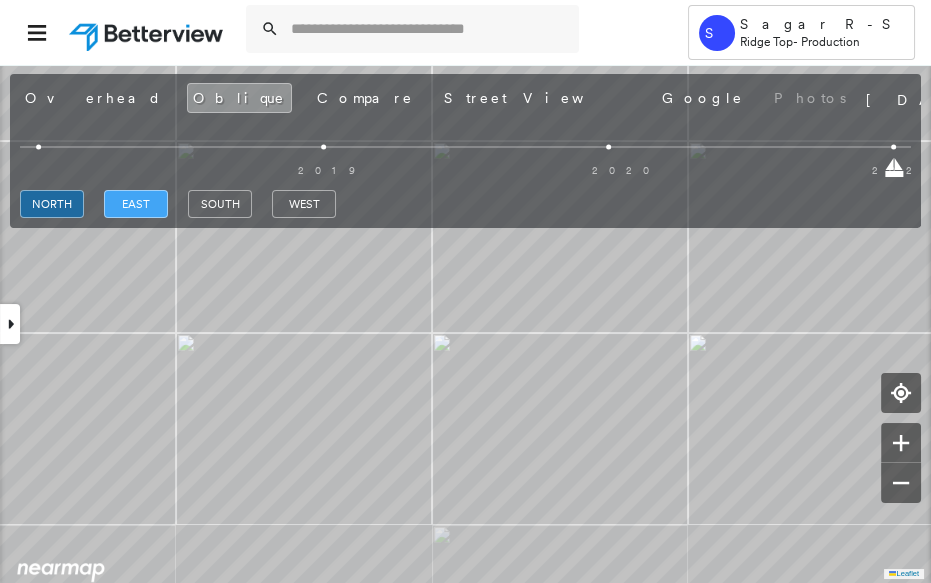 click on "east" at bounding box center [136, 204] 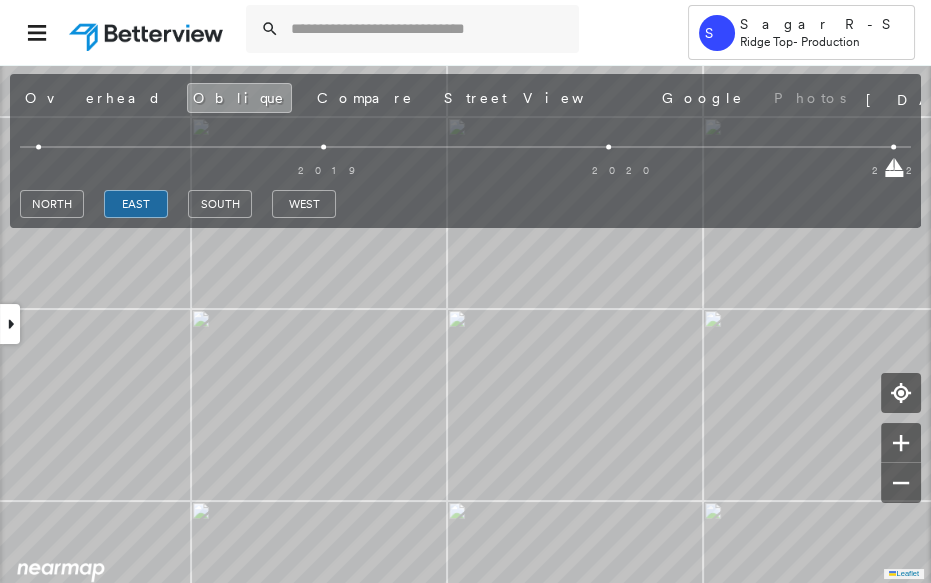 click at bounding box center [608, 147] 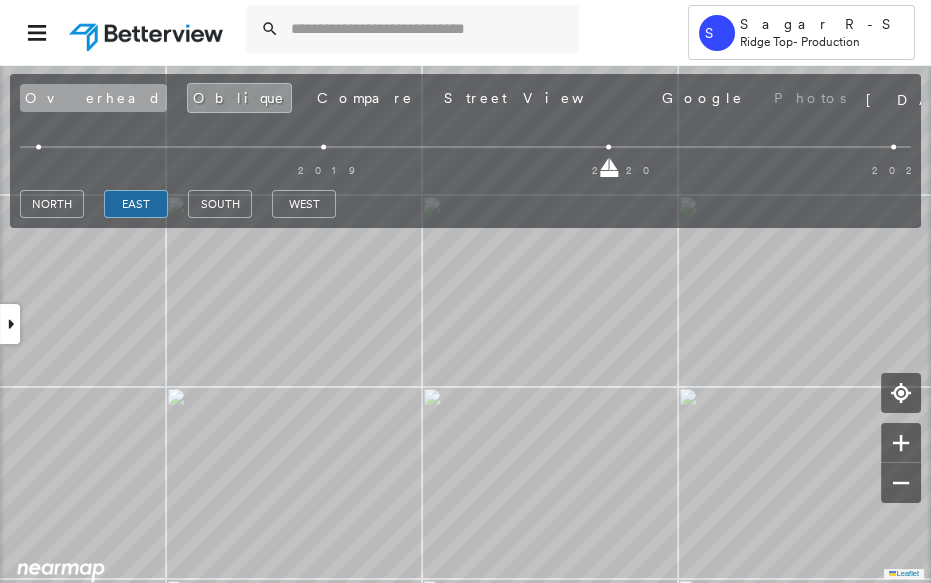 click on "Overhead" at bounding box center (93, 98) 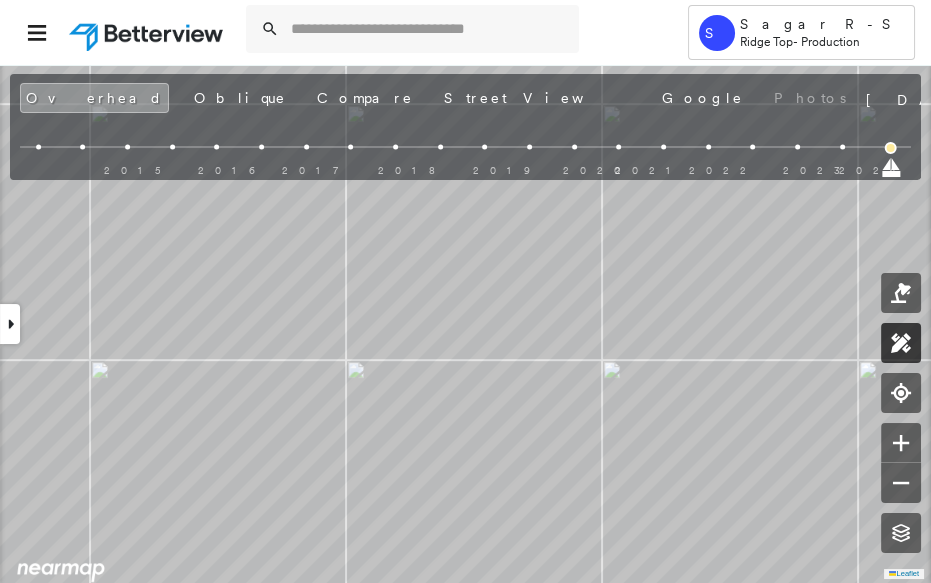 click 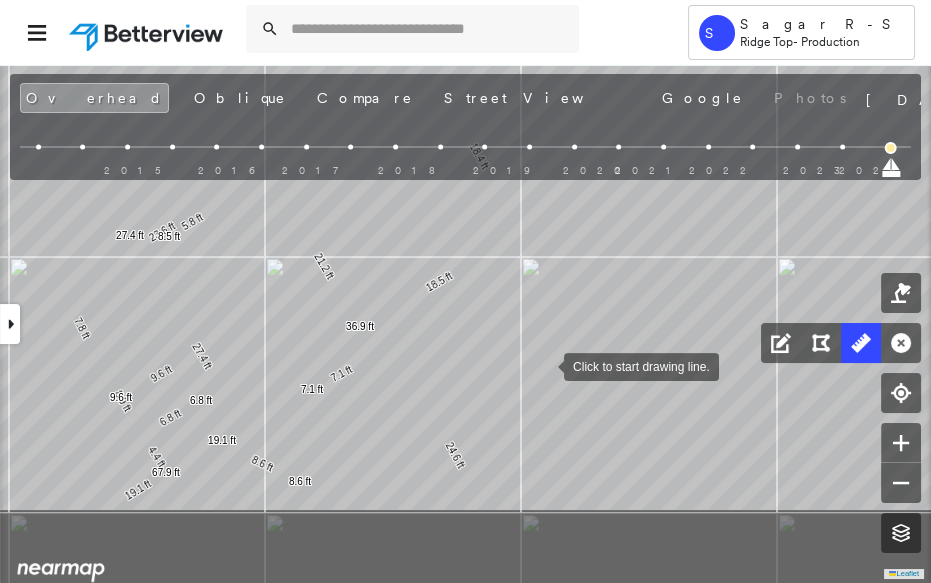 drag, startPoint x: 574, startPoint y: 490, endPoint x: 542, endPoint y: 360, distance: 133.88054 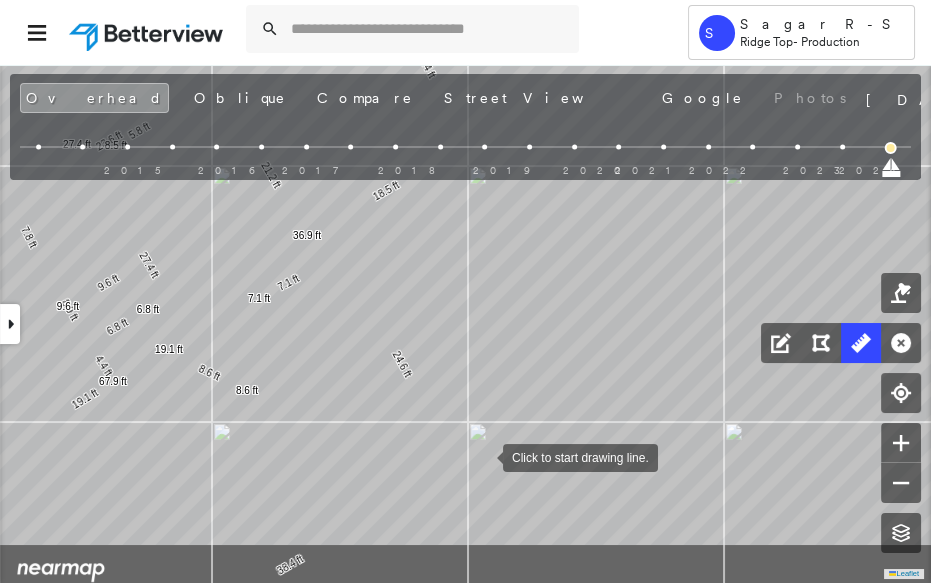 drag, startPoint x: 491, startPoint y: 474, endPoint x: 483, endPoint y: 454, distance: 21.540659 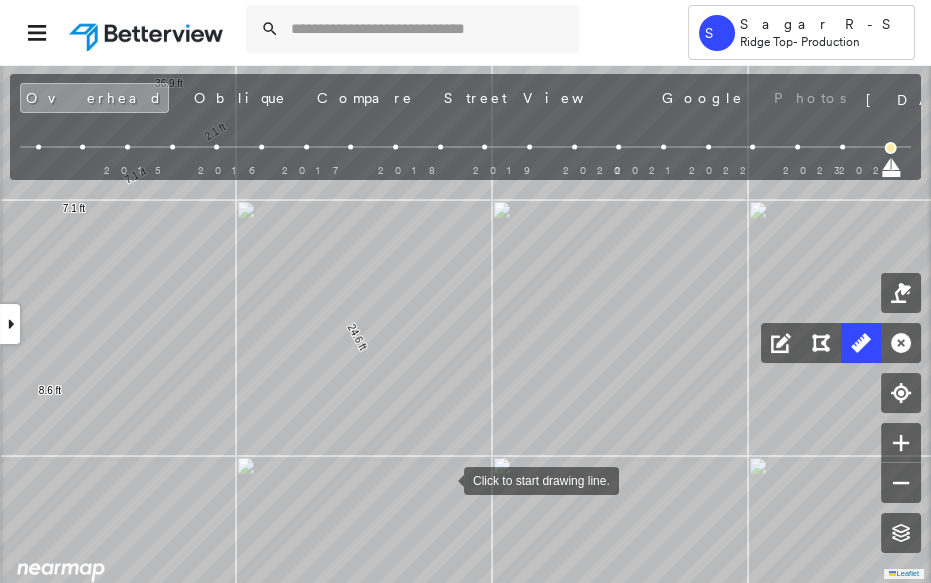 click at bounding box center (444, 479) 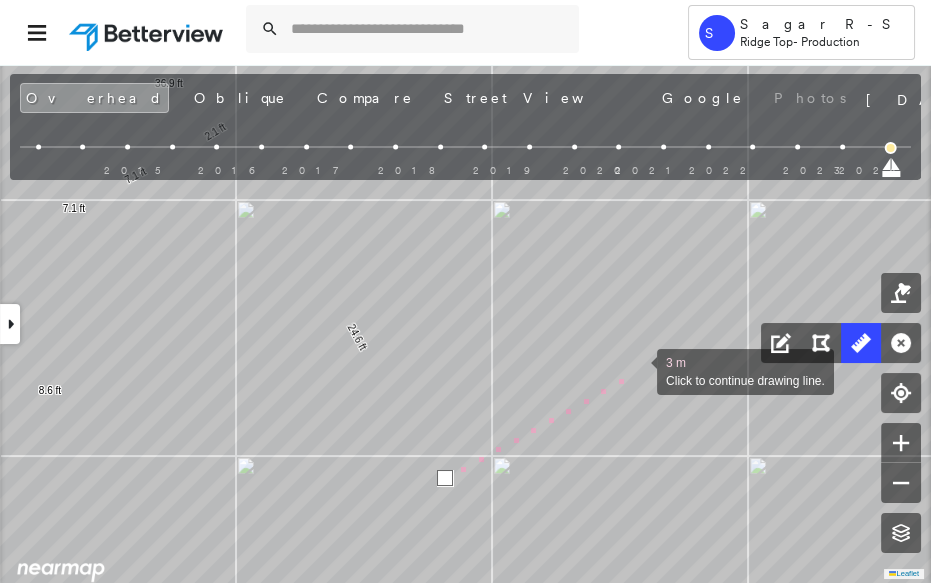 drag, startPoint x: 637, startPoint y: 370, endPoint x: 546, endPoint y: 320, distance: 103.8316 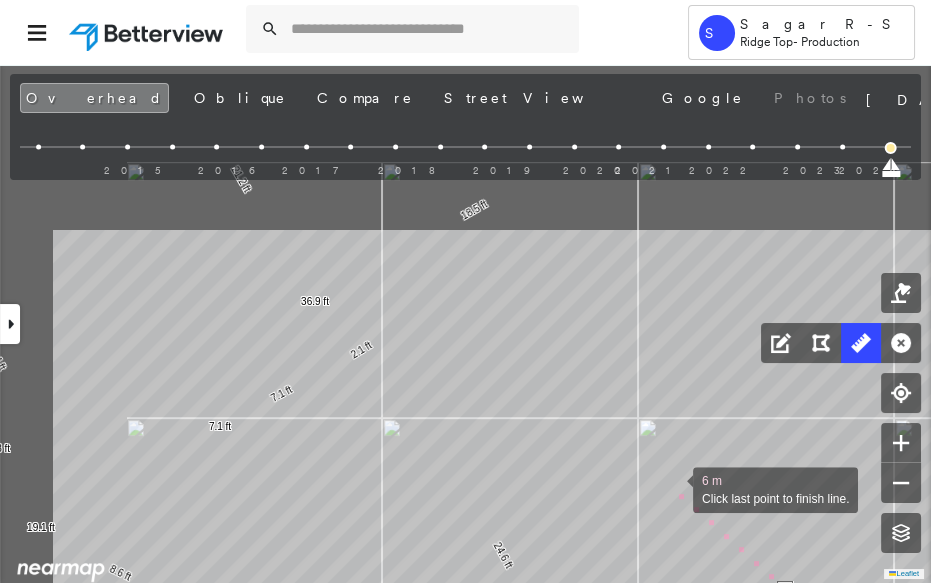 drag, startPoint x: 524, startPoint y: 263, endPoint x: 646, endPoint y: 386, distance: 173.2426 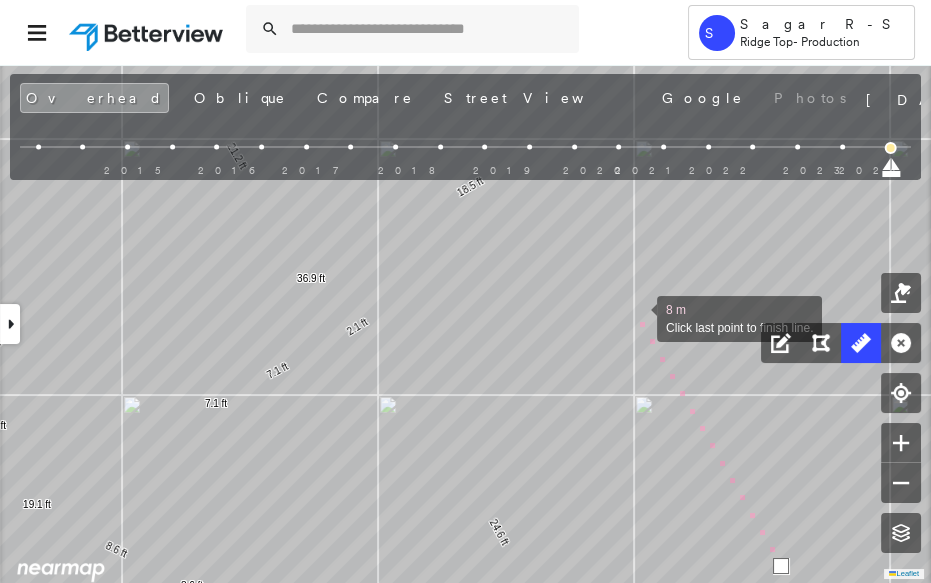 click at bounding box center [637, 317] 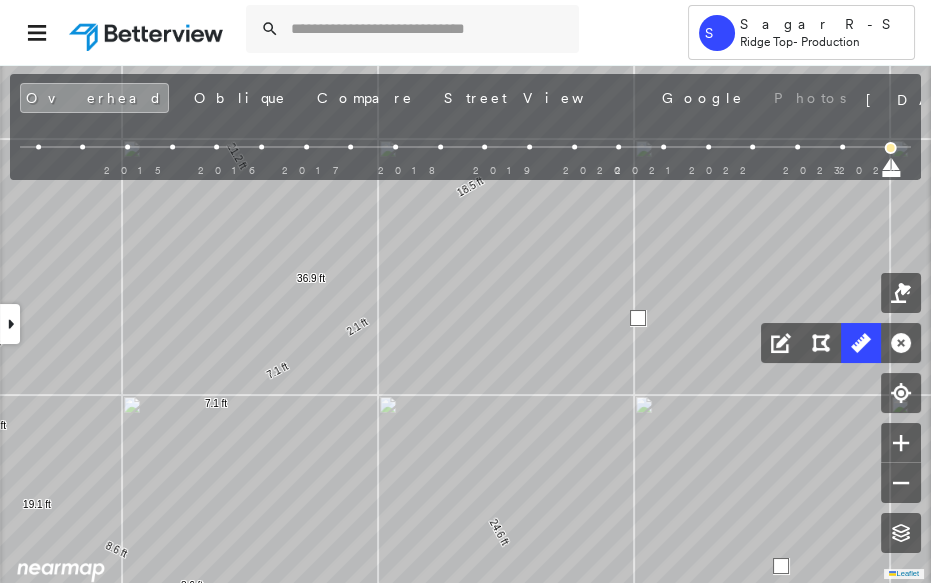 click at bounding box center [638, 318] 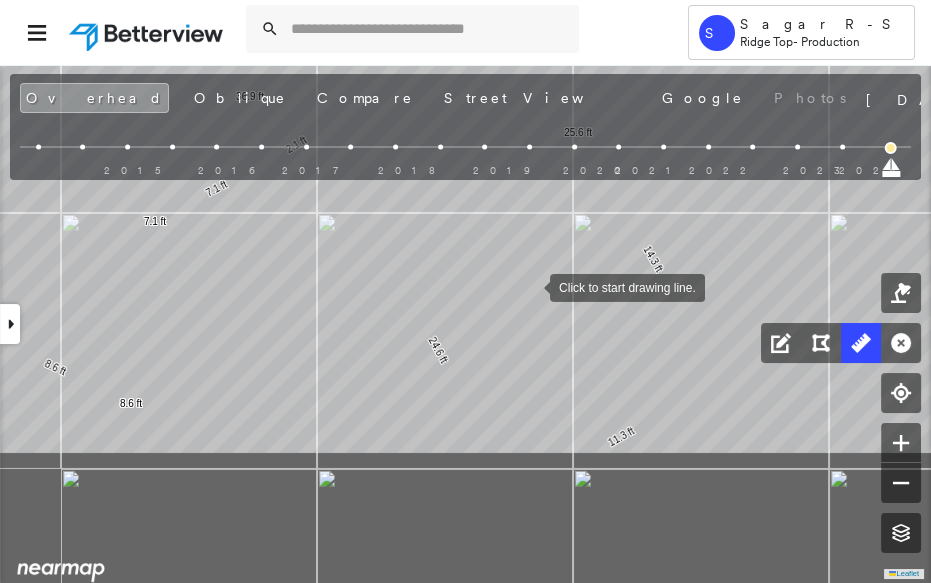 drag, startPoint x: 591, startPoint y: 479, endPoint x: 532, endPoint y: 294, distance: 194.18033 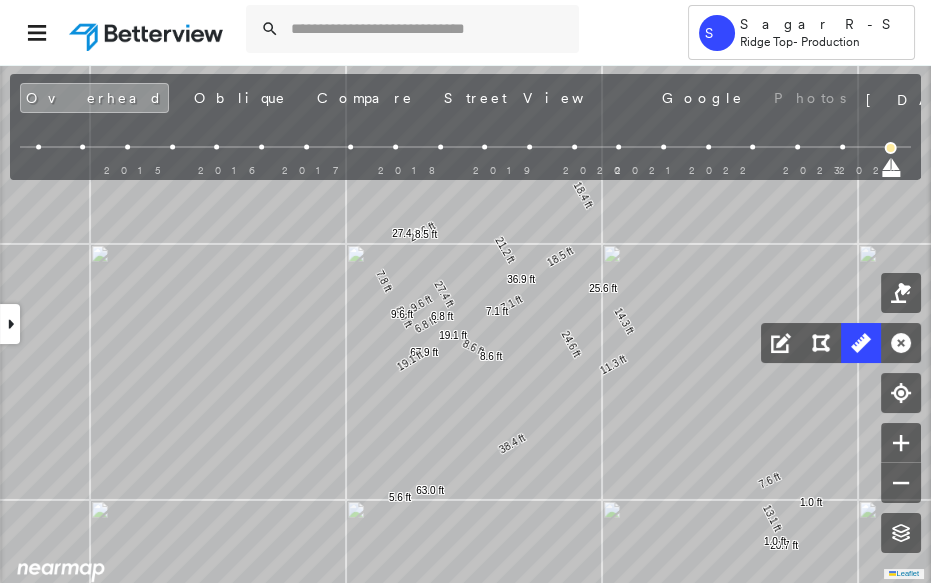 click on "7.6 ft 13.1 ft 20.7 ft 1.0 ft 1.0 ft 24.6 ft 38.4 ft 63.0 ft 5.6 ft 21.2 ft 23.6 ft 7.8 ft 8.9 ft 67.9 ft 7.1 ft 7.1 ft 27.4 ft 27.4 ft 18.4 ft 18.5 ft 36.9 ft 8.5 ft 6.8 ft 6.8 ft 9.6 ft 9.6 ft 19.1 ft 19.1 ft 8.6 ft 8.6 ft 11.3 ft 14.3 ft 25.6 ft Click to start drawing line." at bounding box center (-23, 61) 